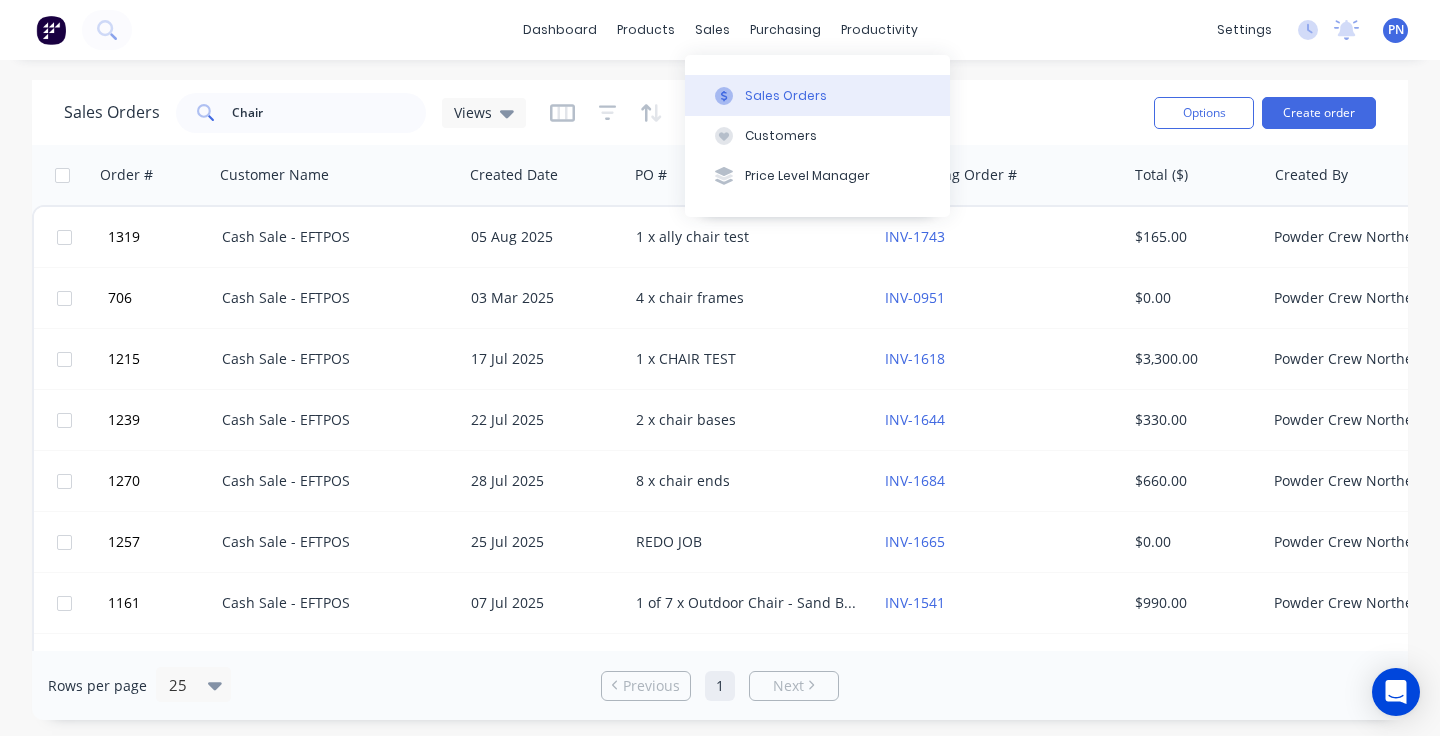 click on "Sales Orders" at bounding box center (786, 96) 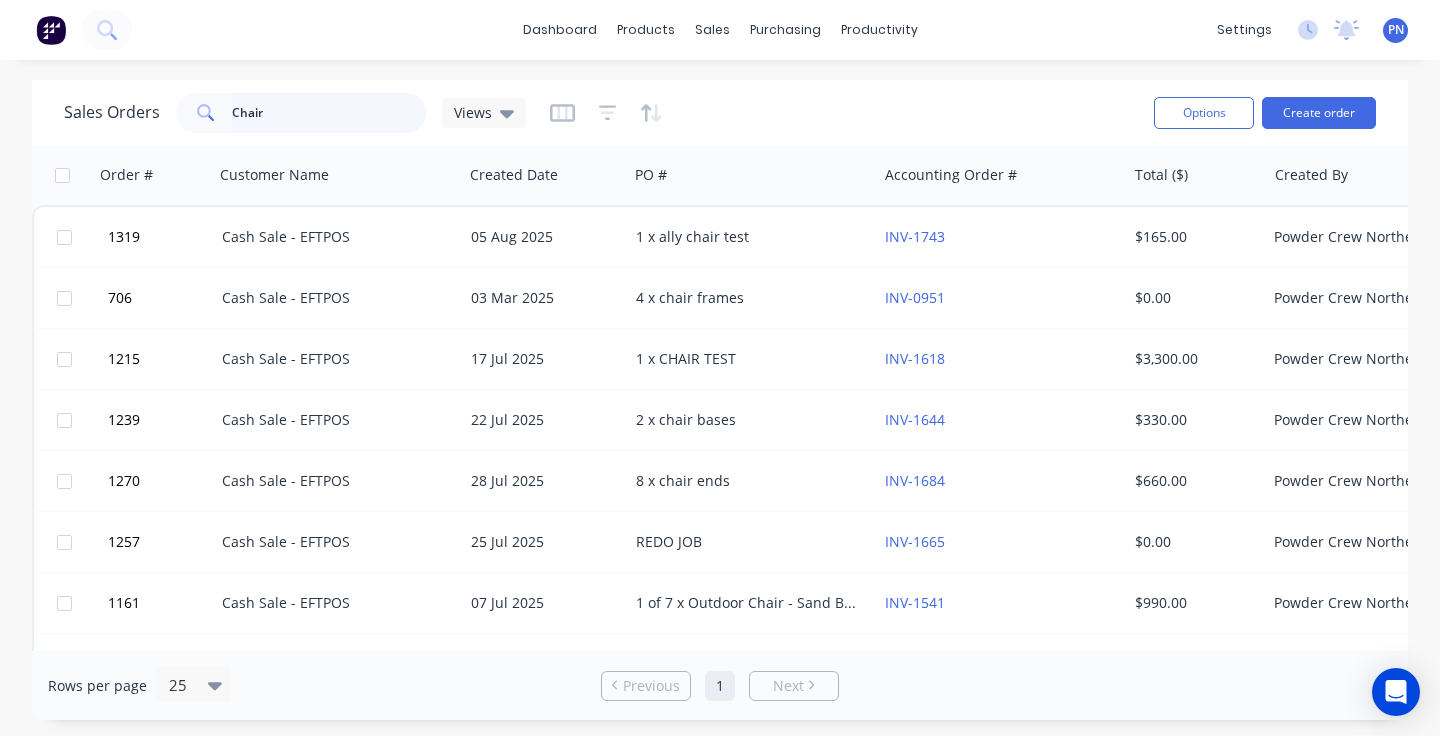 click on "Chair" at bounding box center [329, 113] 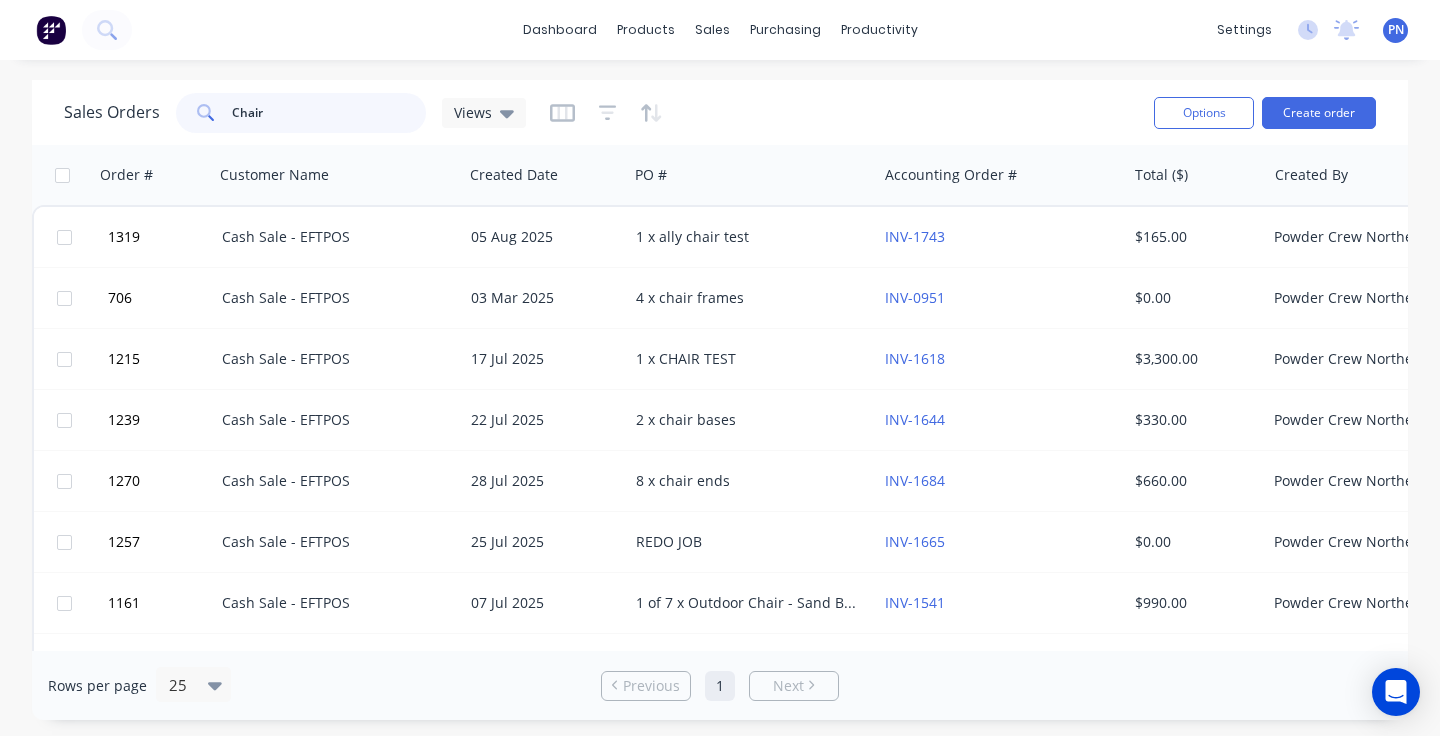 click on "Chair" at bounding box center [329, 113] 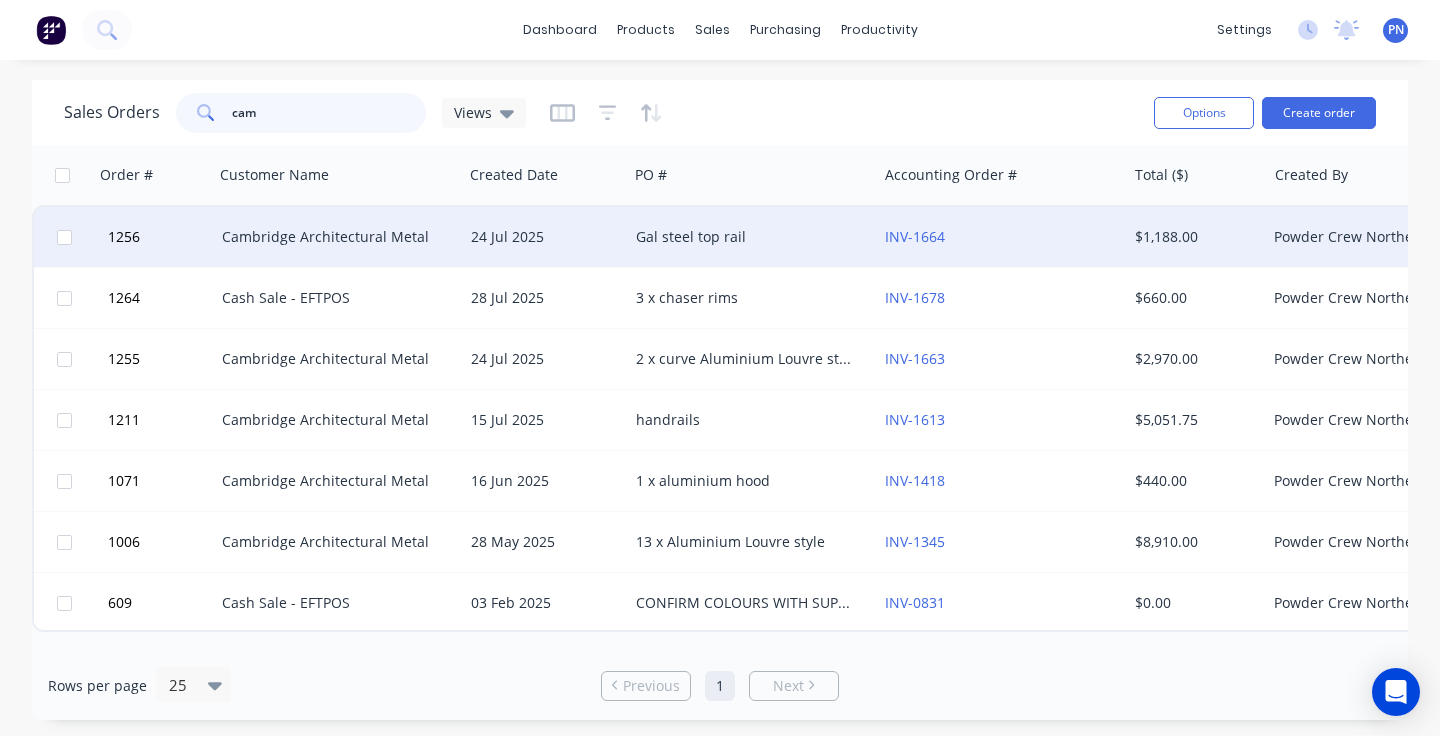 type on "cam" 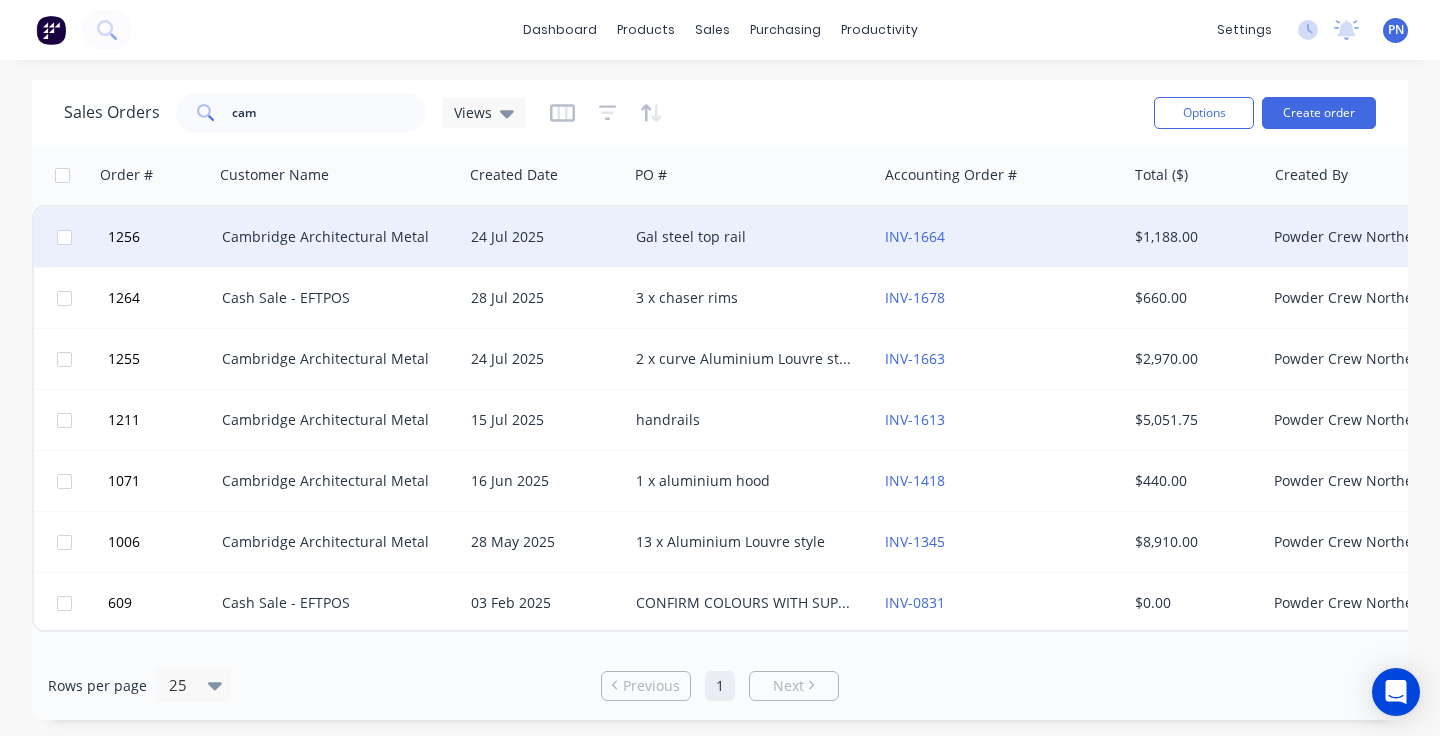click on "Cambridge Architectural Metal" at bounding box center (333, 237) 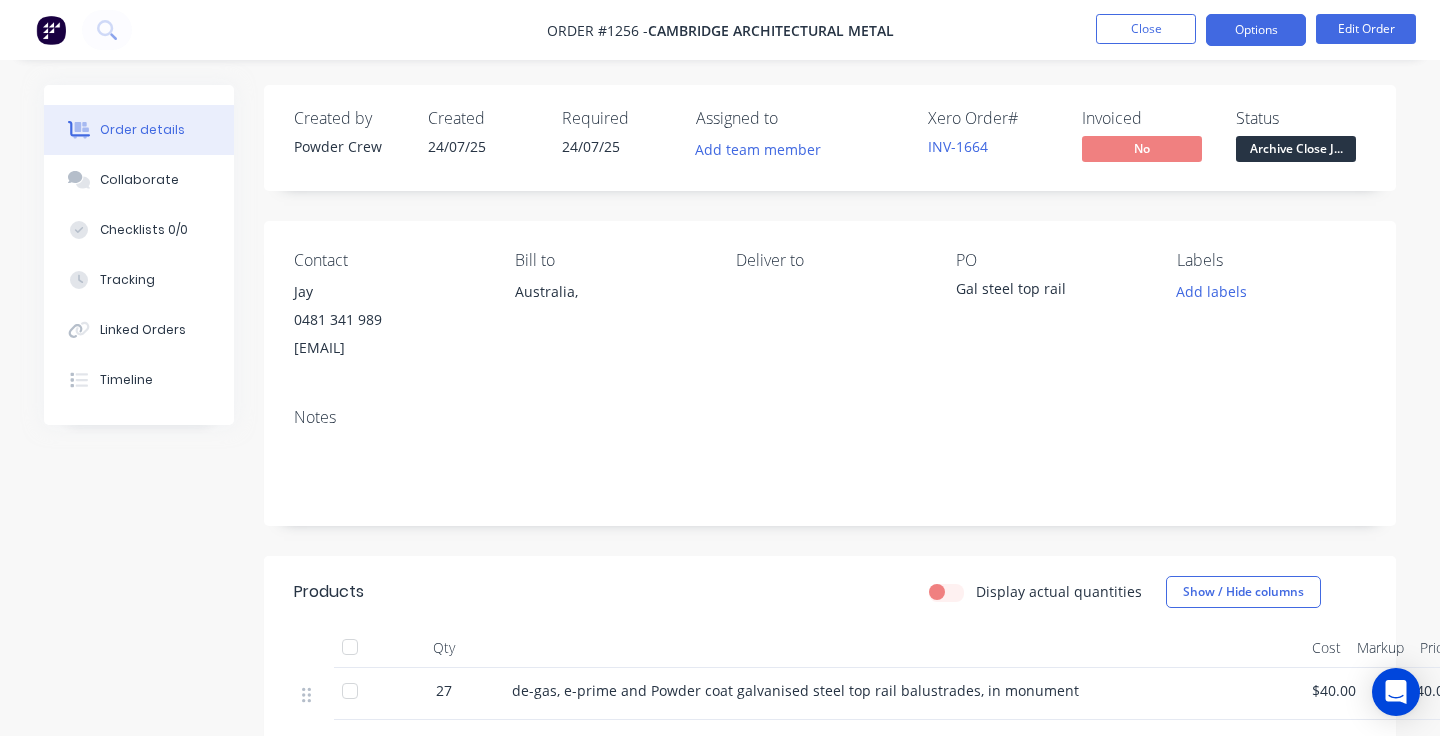 click on "Options" at bounding box center (1256, 30) 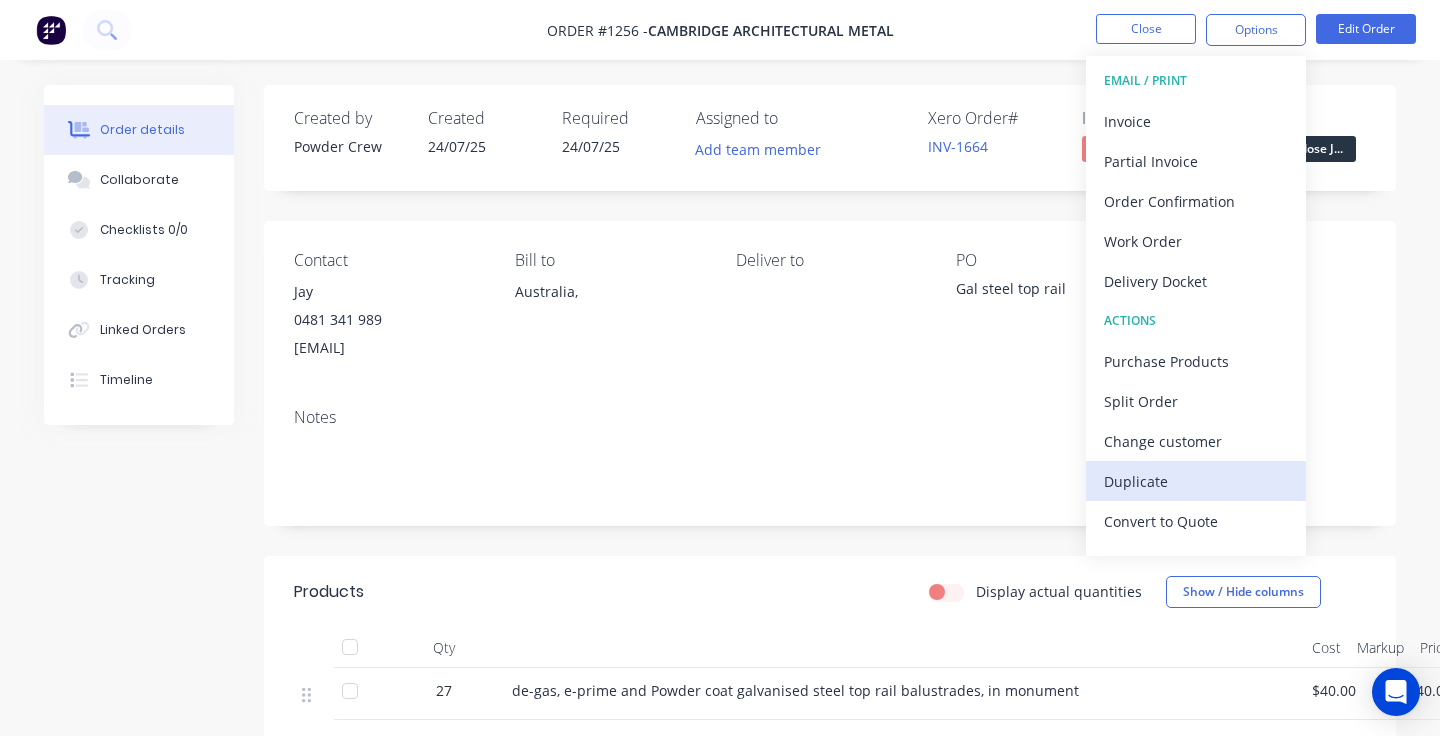 click on "Duplicate" at bounding box center [1196, 481] 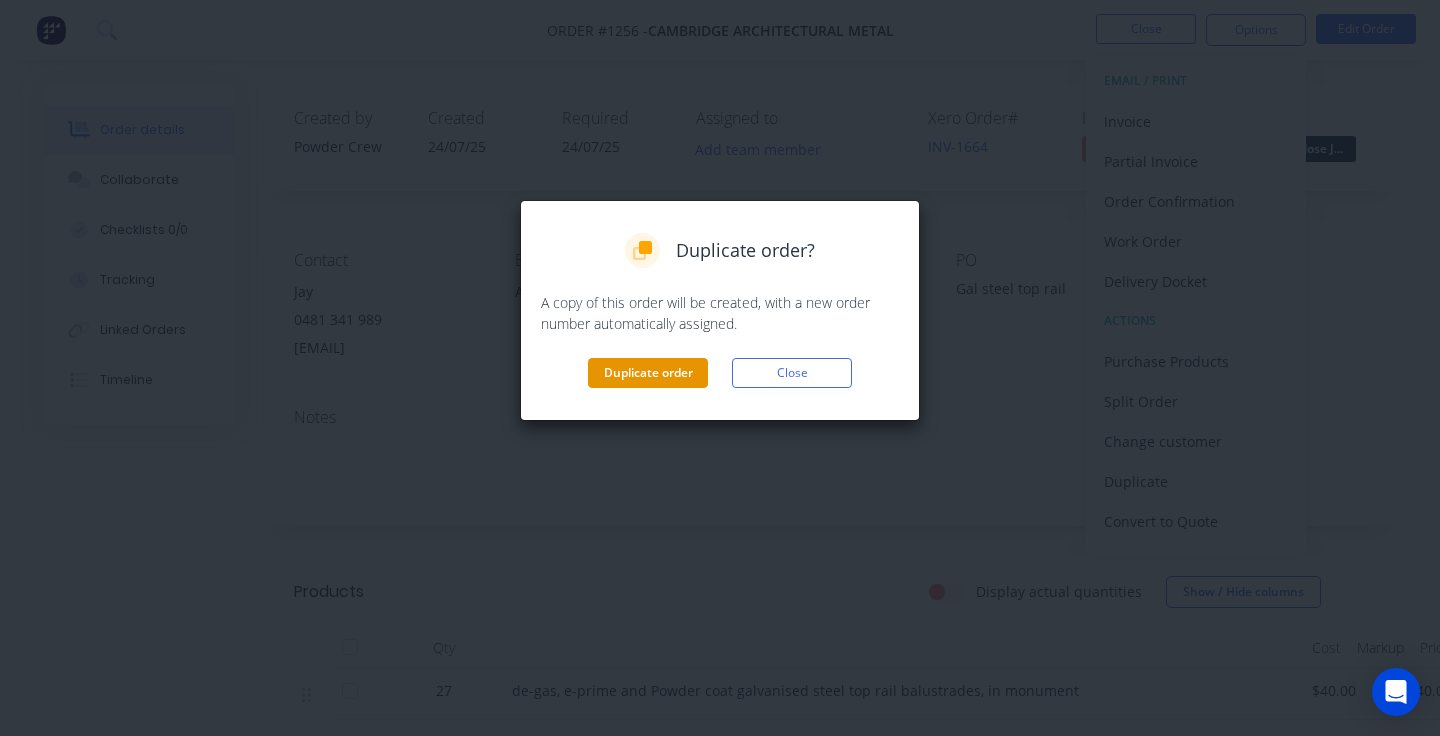 click on "Duplicate order" at bounding box center [648, 373] 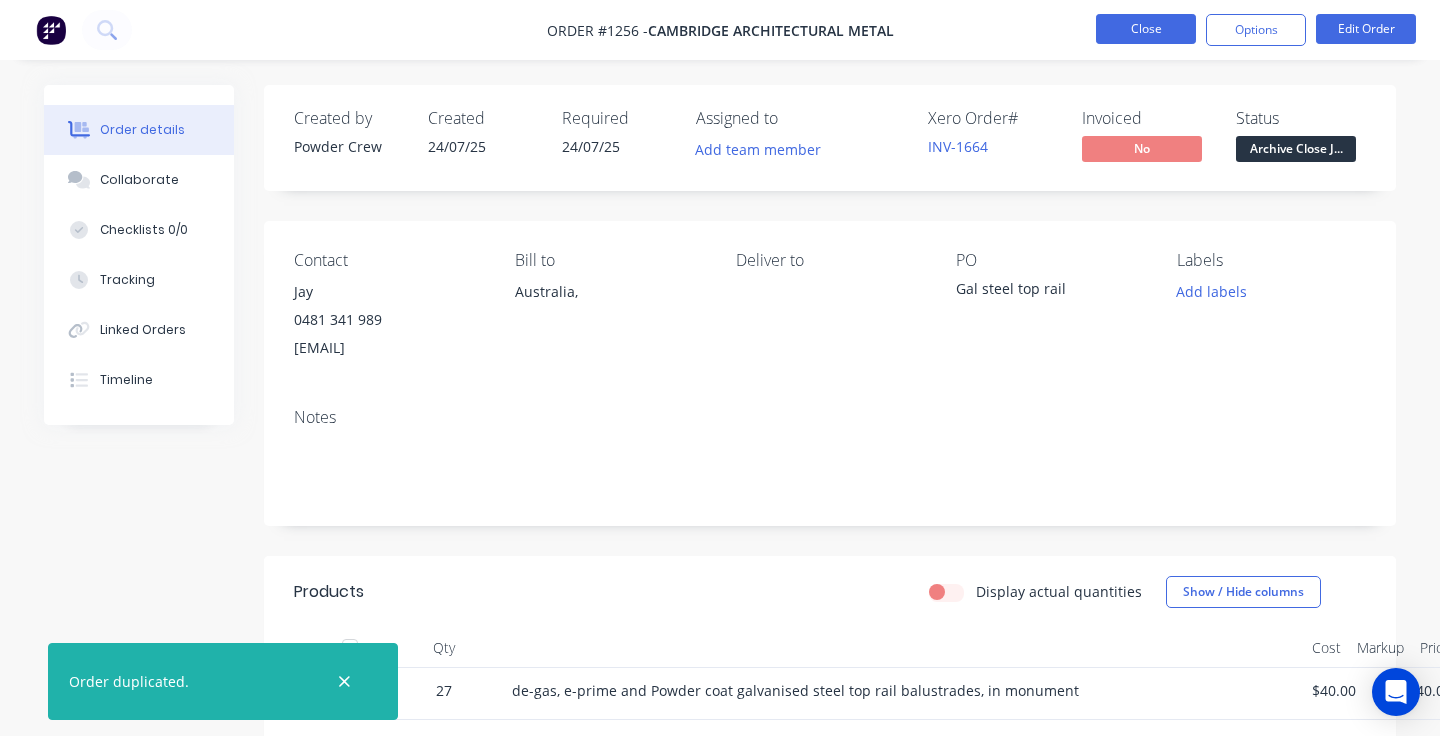 click on "Close" at bounding box center [1146, 29] 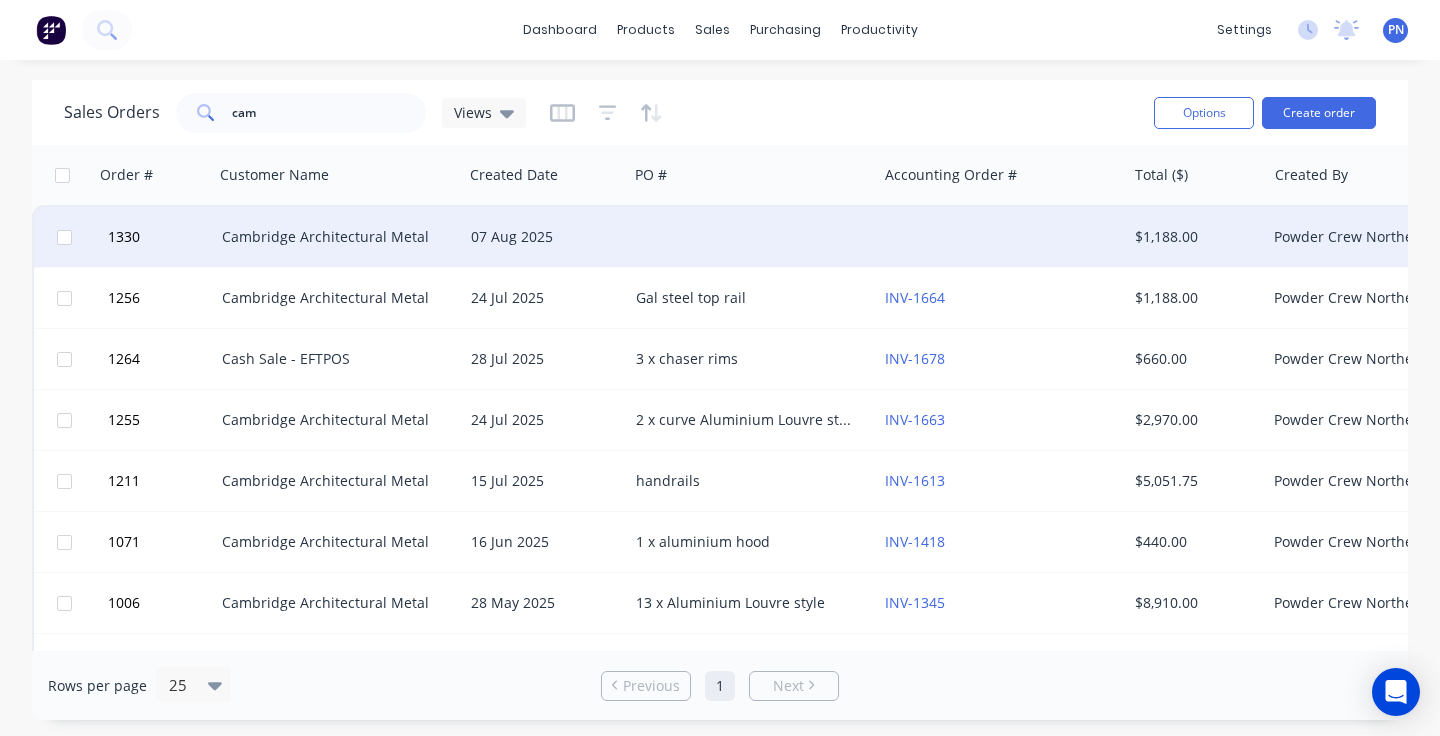 click at bounding box center (752, 237) 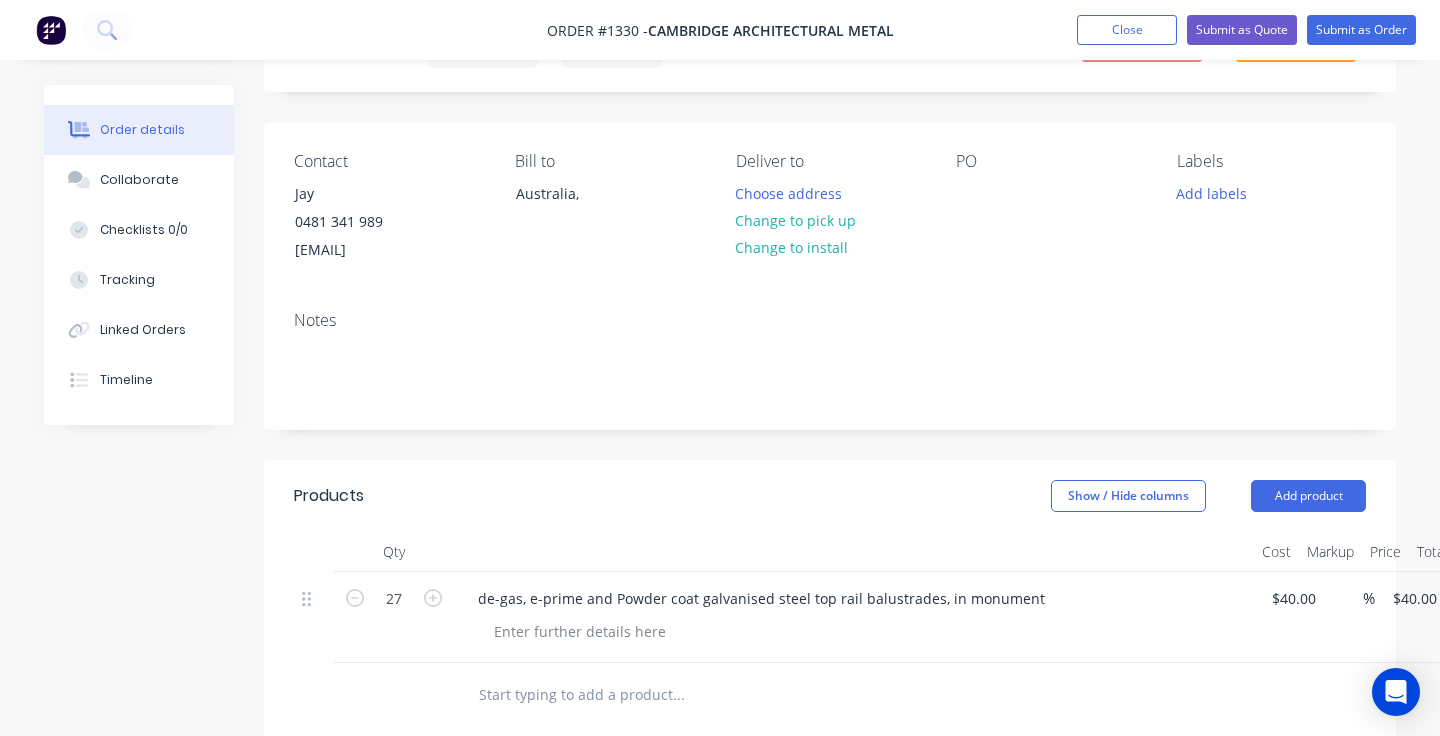 scroll, scrollTop: 115, scrollLeft: 0, axis: vertical 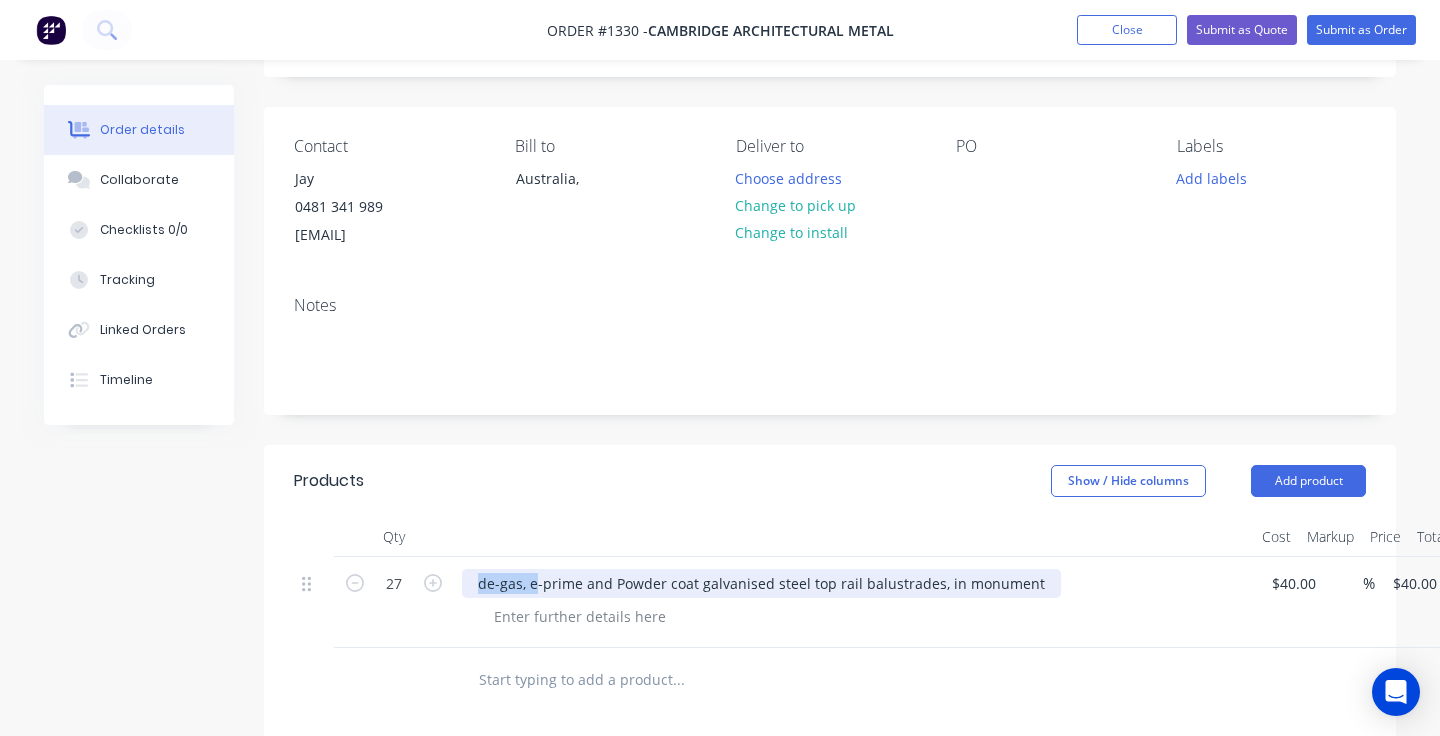 drag, startPoint x: 533, startPoint y: 583, endPoint x: 456, endPoint y: 581, distance: 77.02597 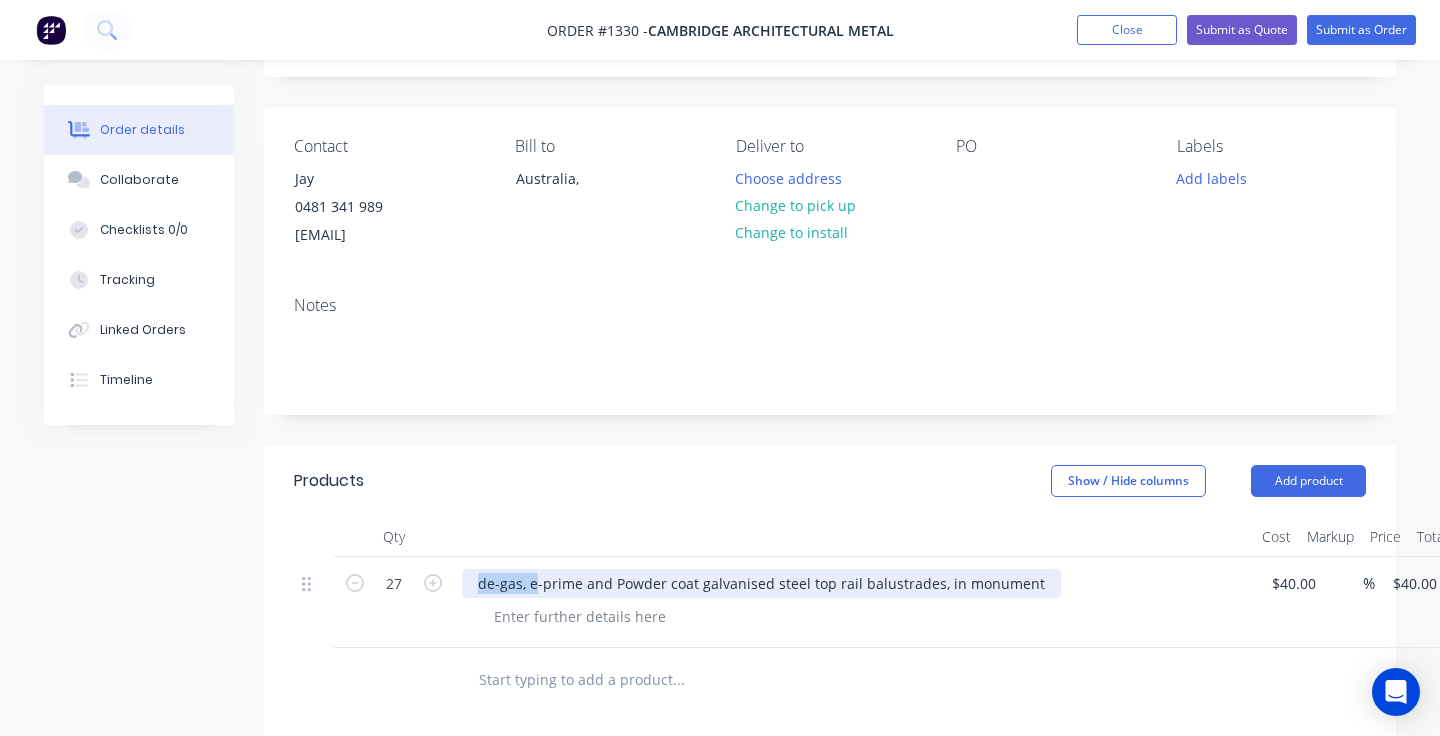 type 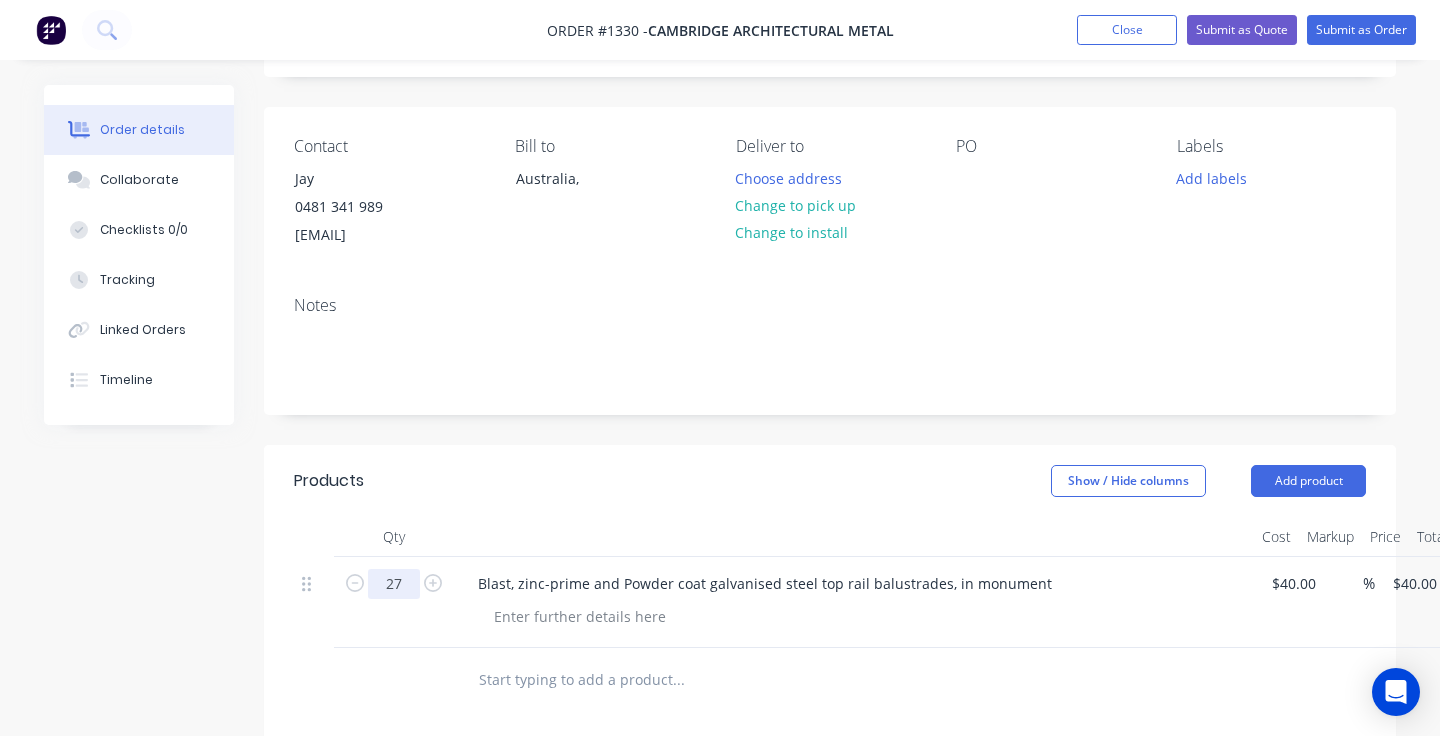 drag, startPoint x: 406, startPoint y: 583, endPoint x: 376, endPoint y: 583, distance: 30 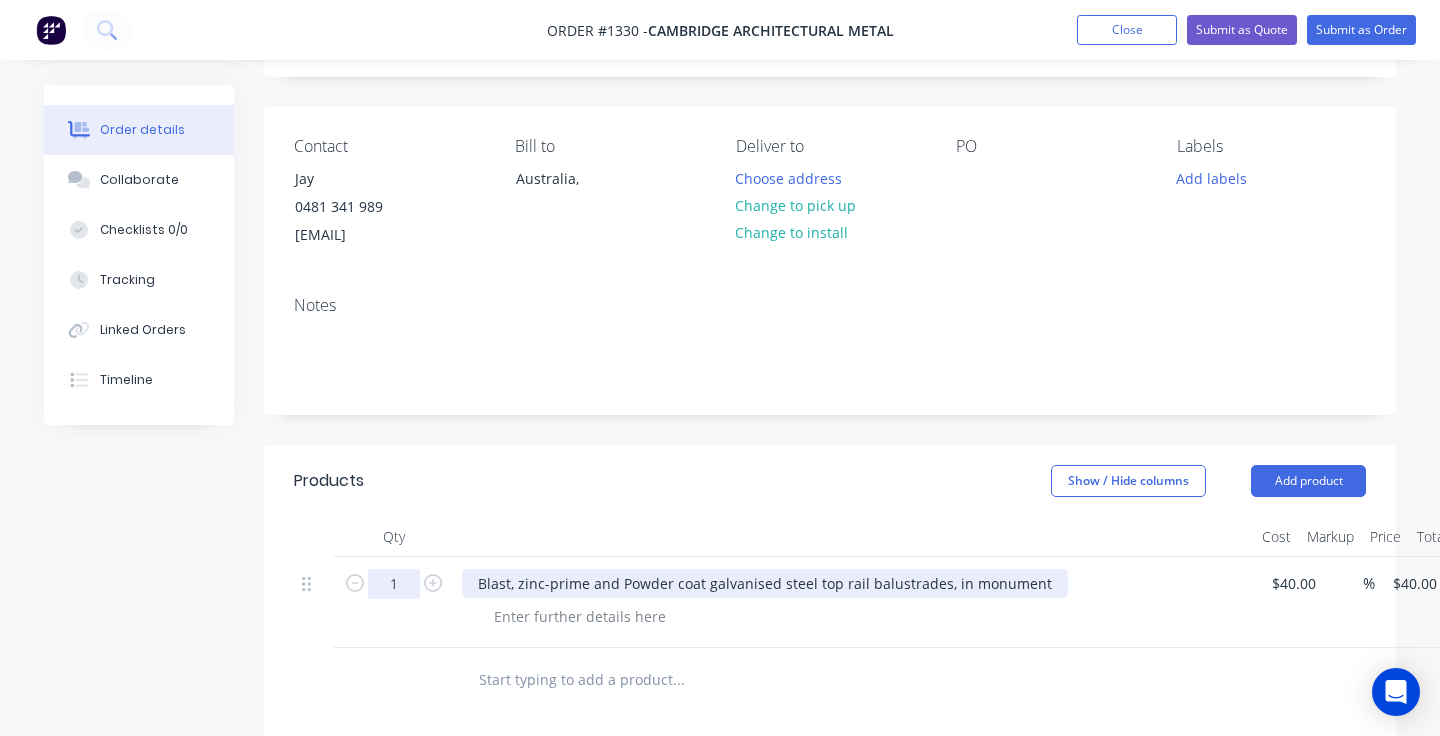 type on "1" 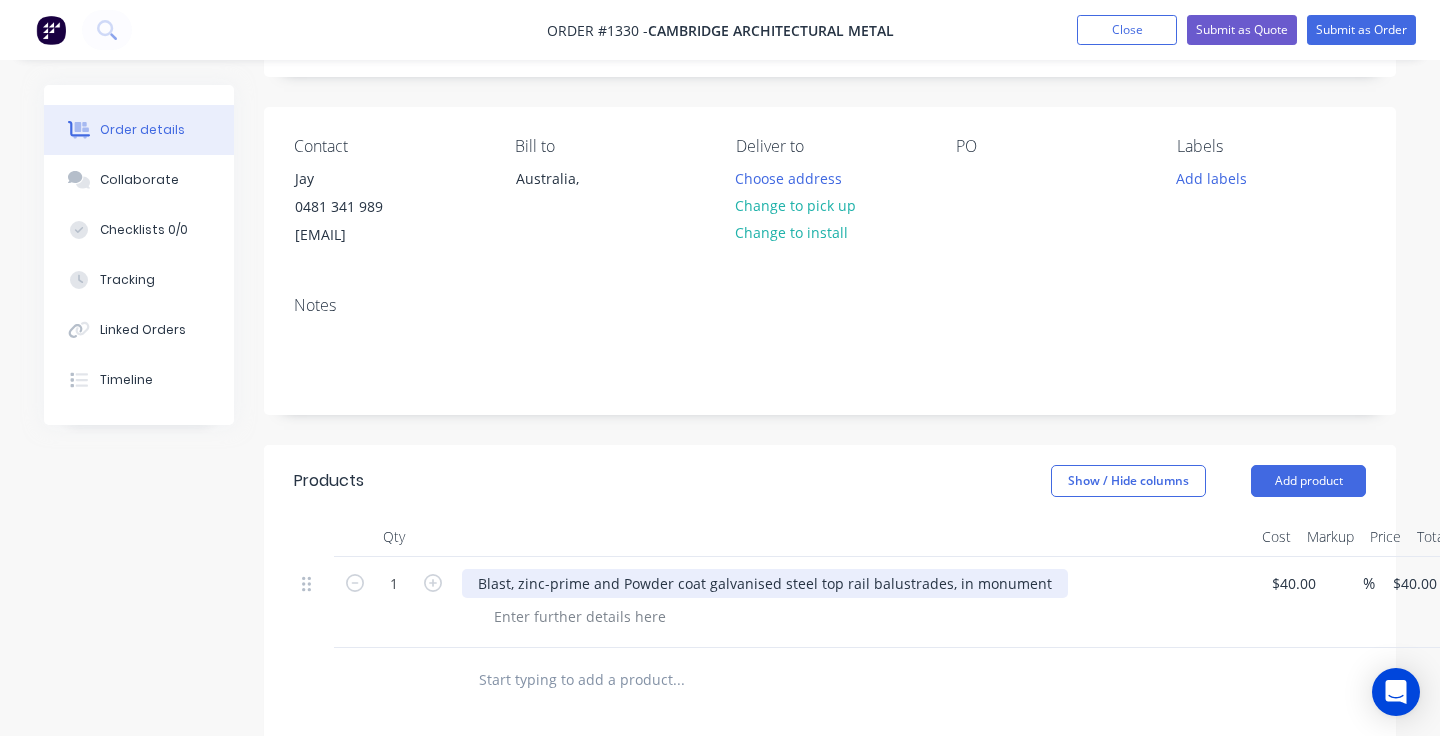 type on "$40.00" 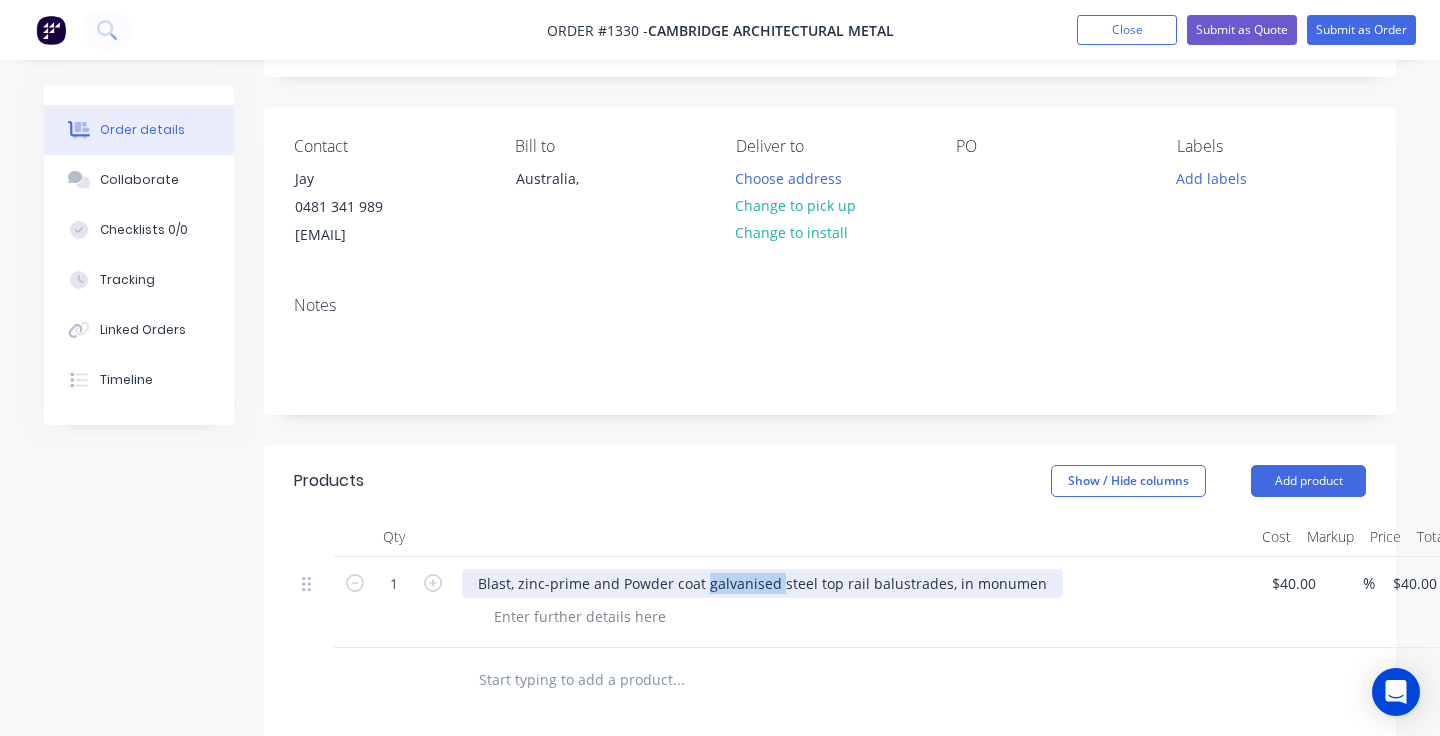 drag, startPoint x: 776, startPoint y: 585, endPoint x: 705, endPoint y: 587, distance: 71.02816 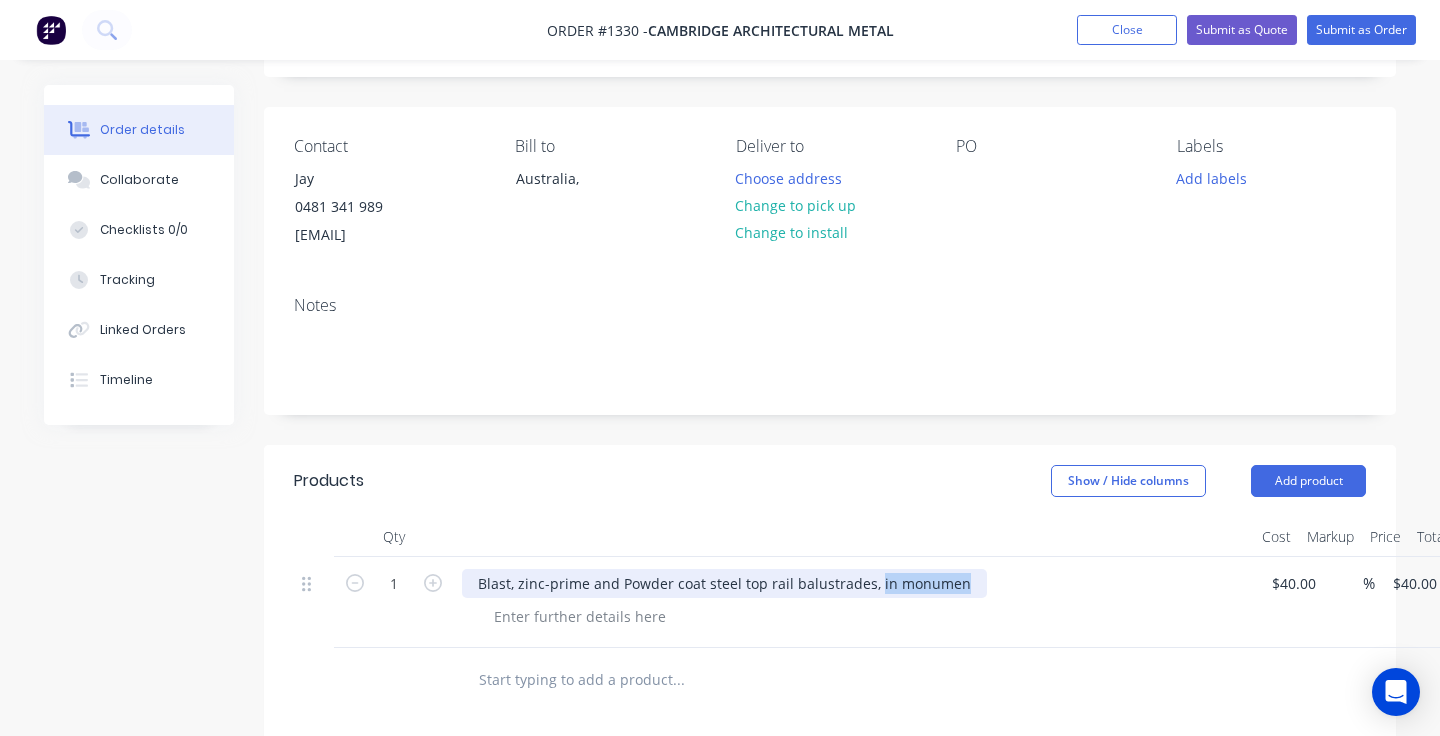 drag, startPoint x: 957, startPoint y: 585, endPoint x: 870, endPoint y: 583, distance: 87.02299 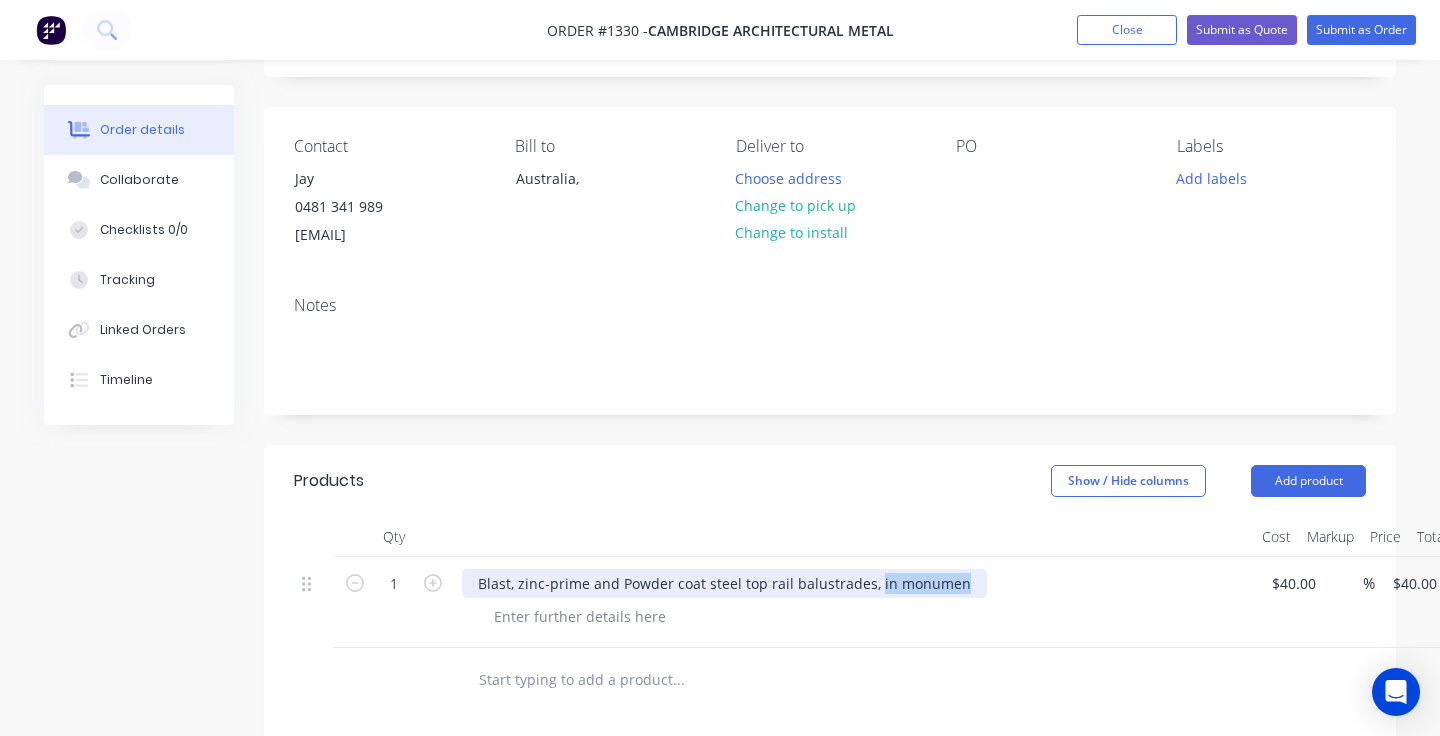 click on "Blast, zinc-prime and Powder coat steel top rail balustrades, in monumen" at bounding box center [724, 583] 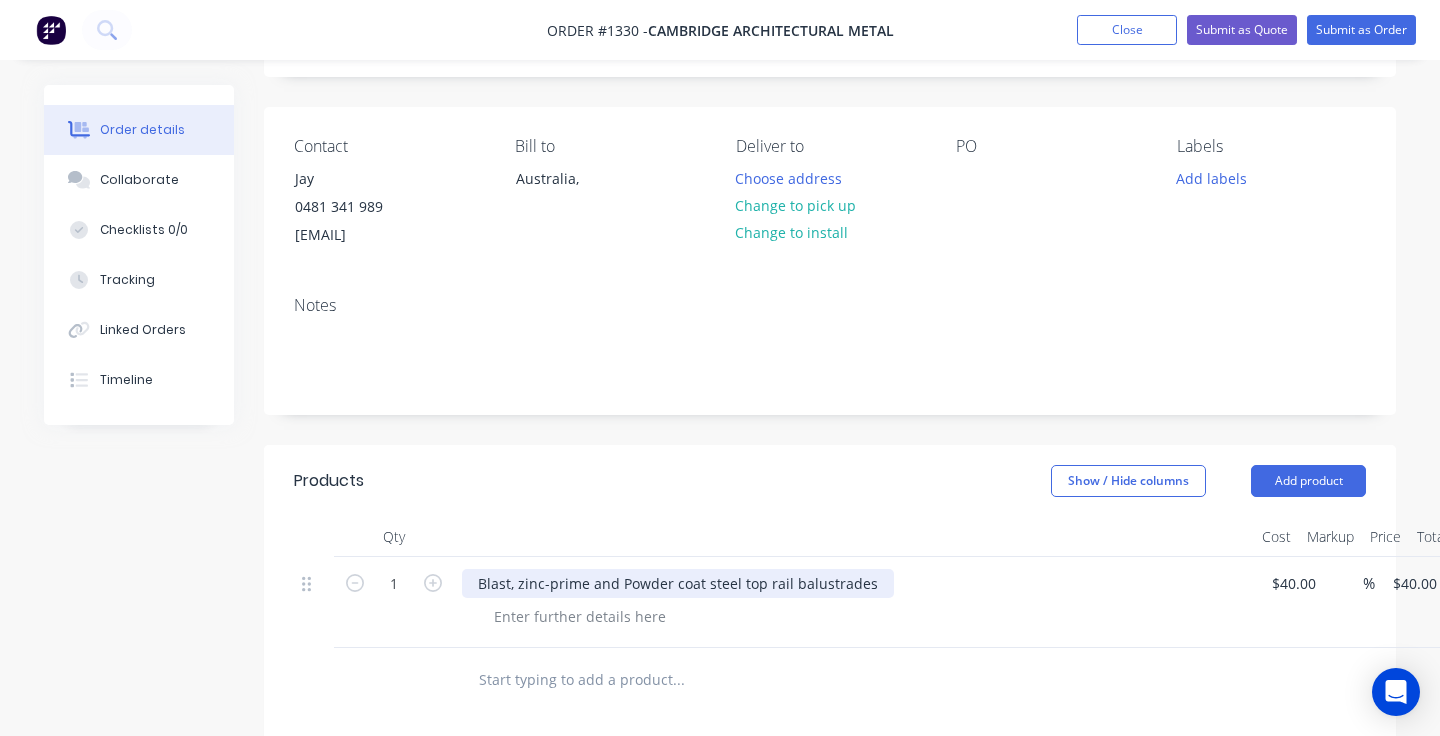 click on "Blast, zinc-prime and Powder coat steel top rail balustrades" at bounding box center (678, 583) 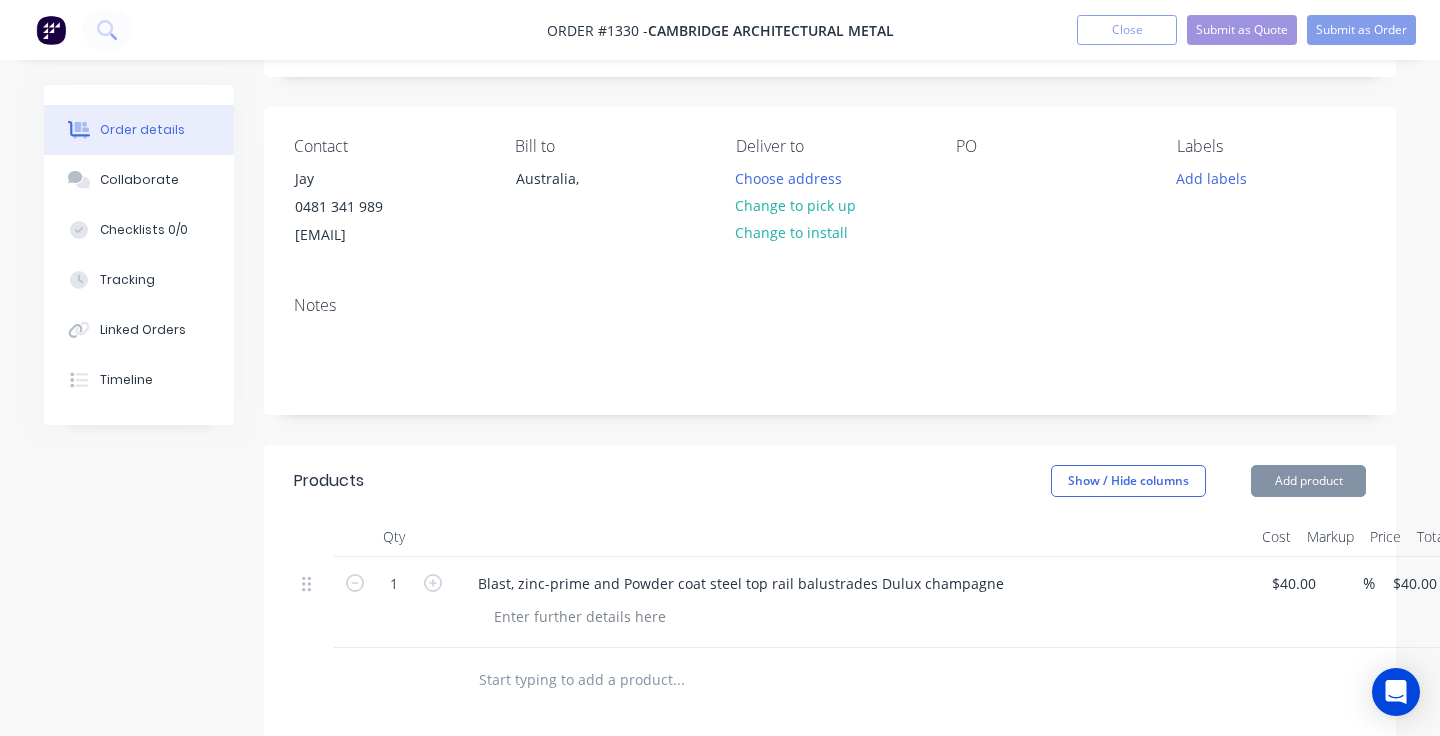 click on "Blast, zinc-prime and Powder coat steel top rail balustrades Dulux champagne" at bounding box center (854, 602) 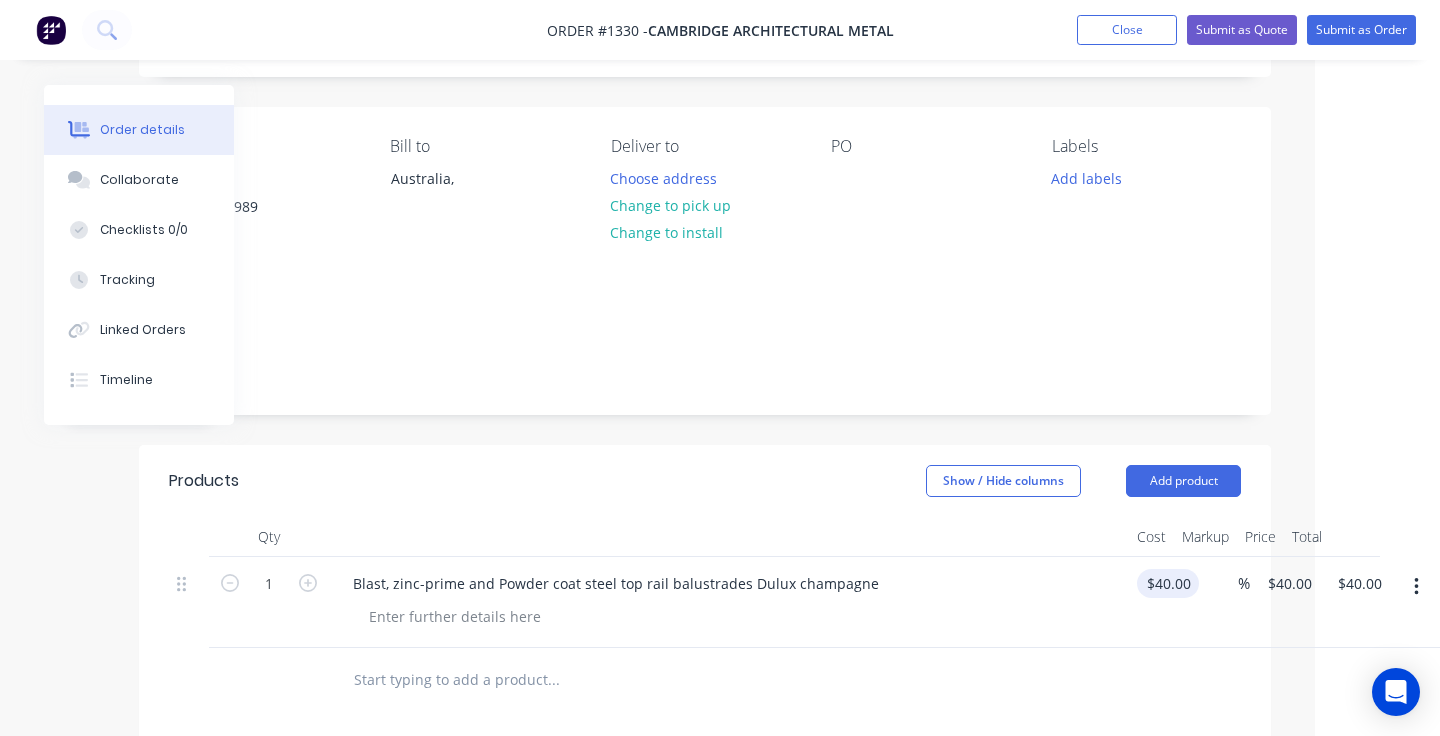scroll, scrollTop: 115, scrollLeft: 125, axis: both 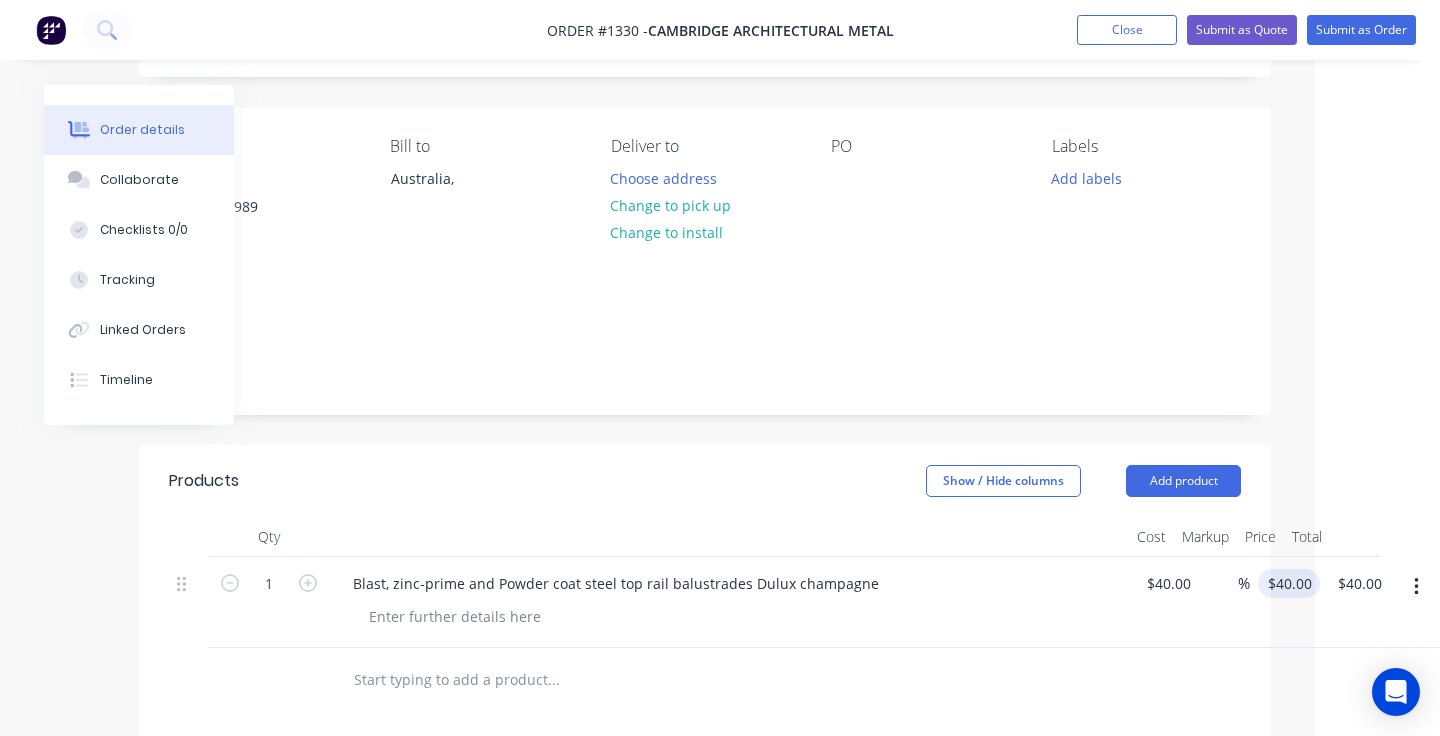 type on "40" 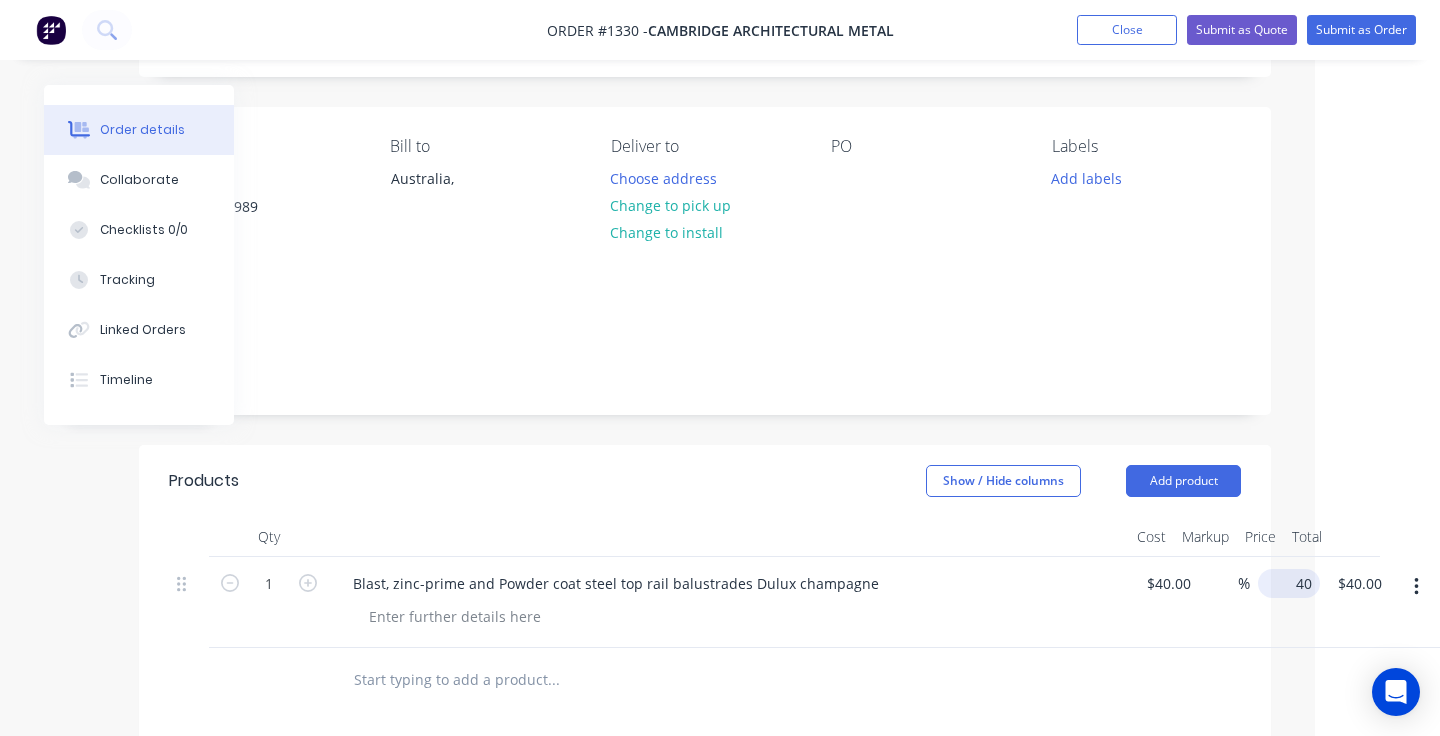 scroll, scrollTop: 115, scrollLeft: 97, axis: both 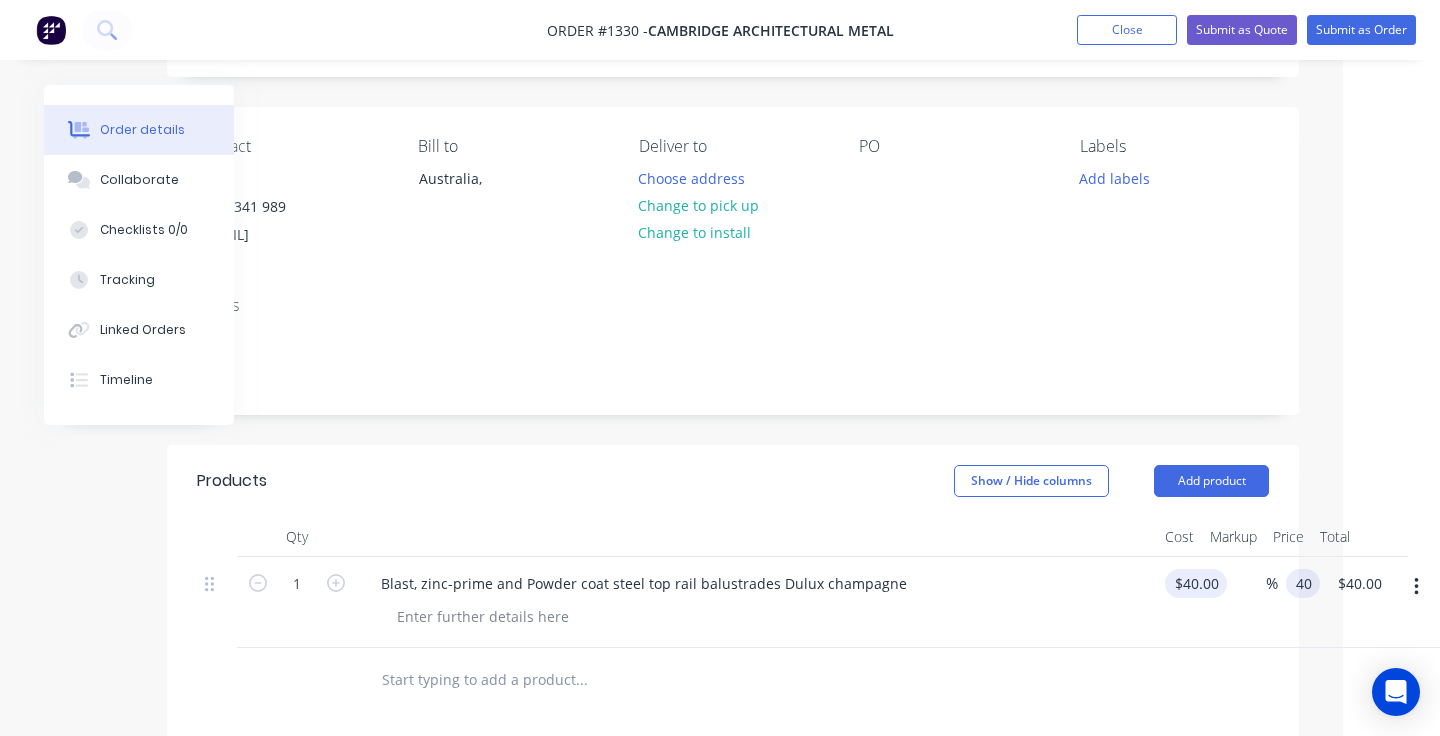 drag, startPoint x: 1313, startPoint y: 584, endPoint x: 1216, endPoint y: 584, distance: 97 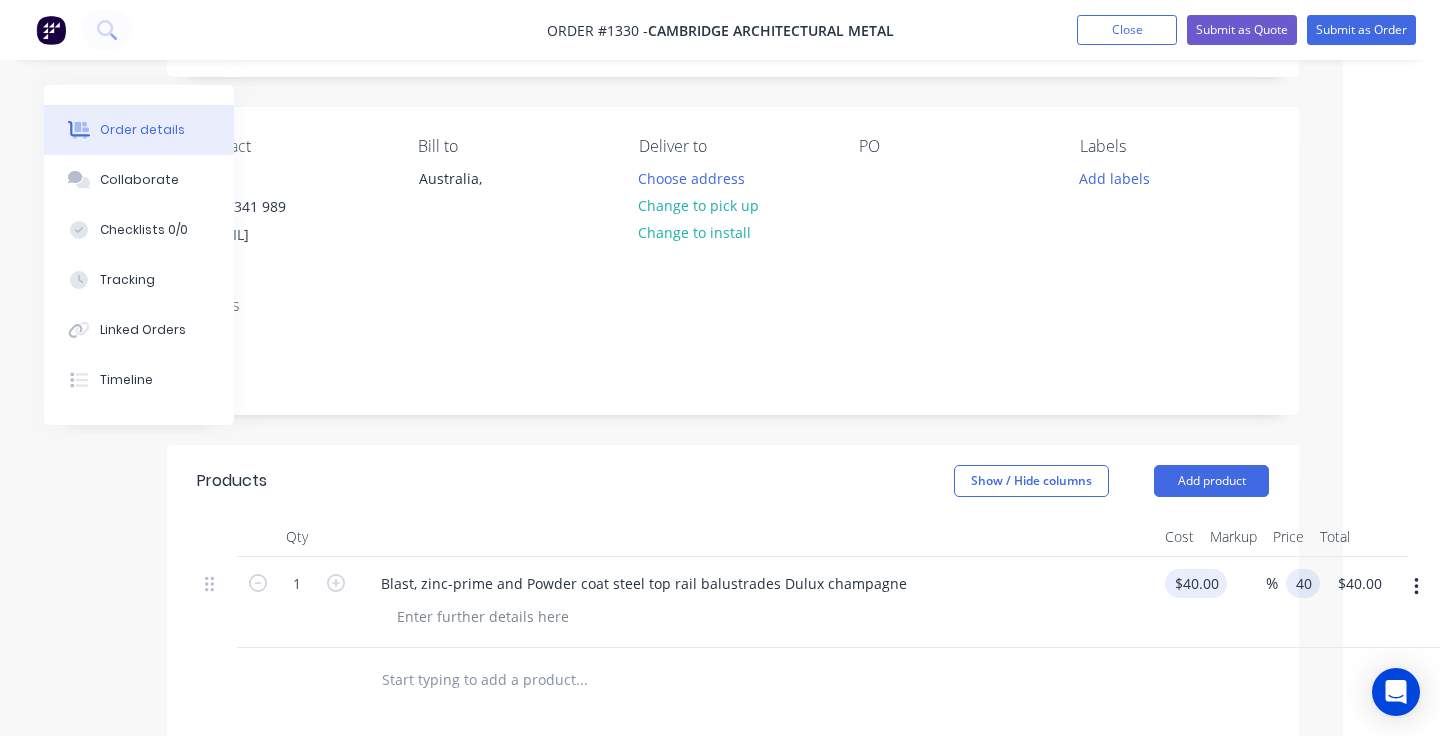 click on "1 Blast, zinc-prime and Powder coat steel top rail balustrades Dulux champagne $40.00 $40.00 % 40 40 $40.00 $40.00" at bounding box center [733, 602] 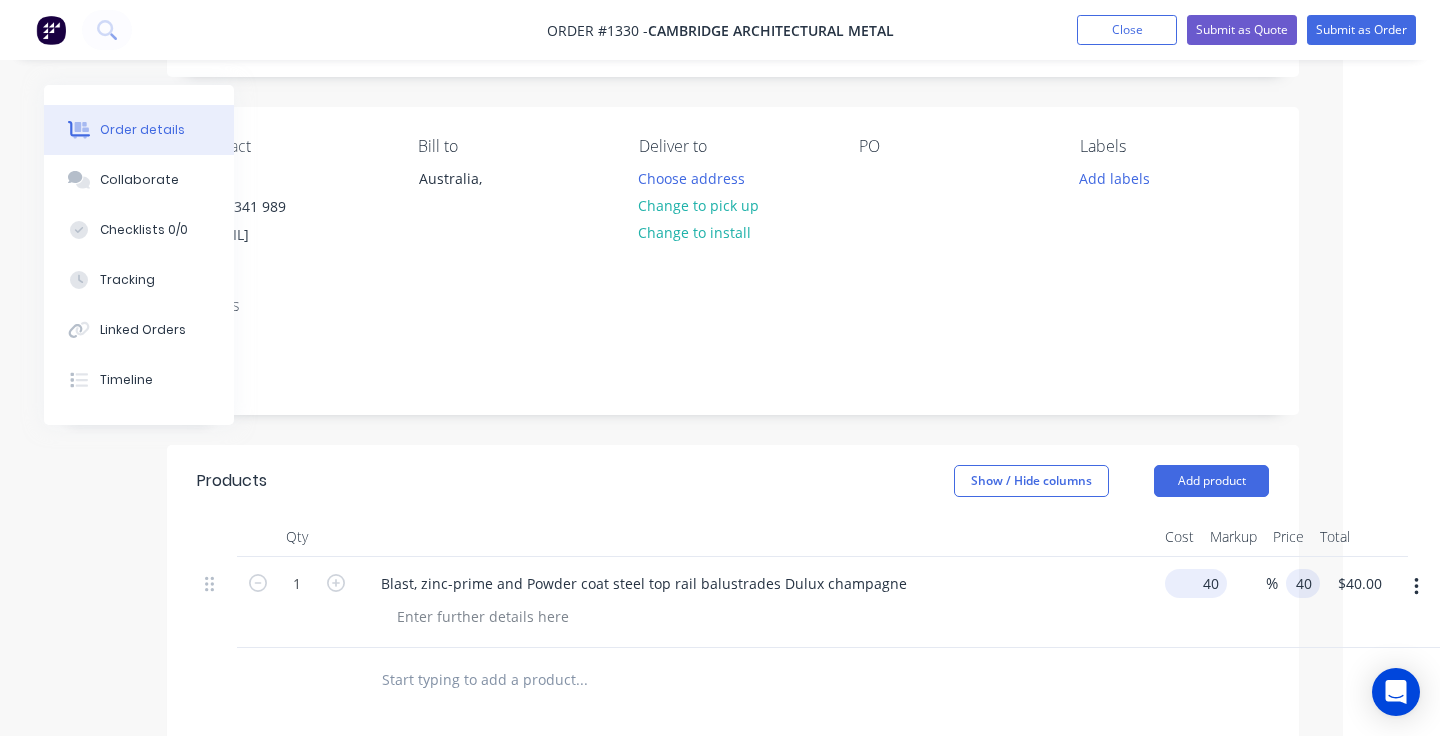type on "$40.00" 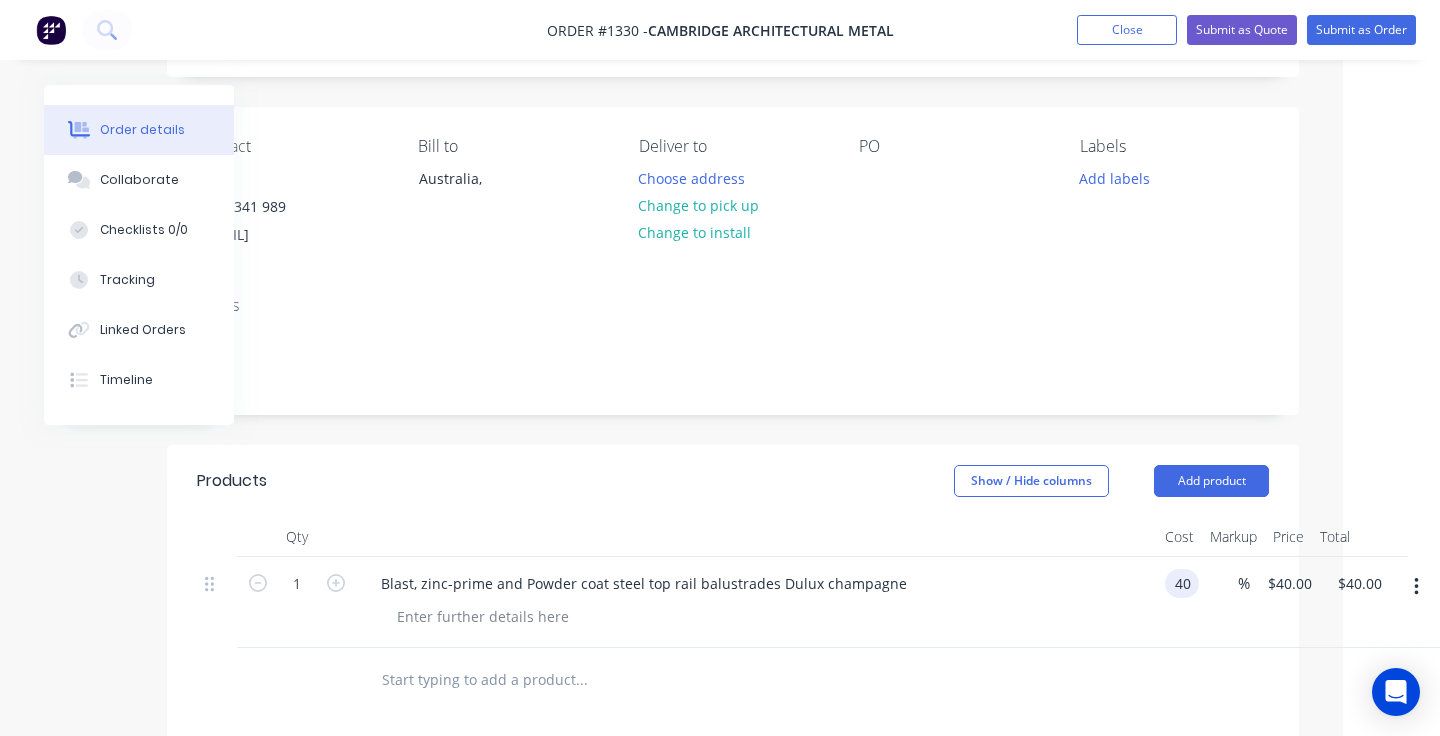 drag, startPoint x: 1221, startPoint y: 585, endPoint x: 1148, endPoint y: 585, distance: 73 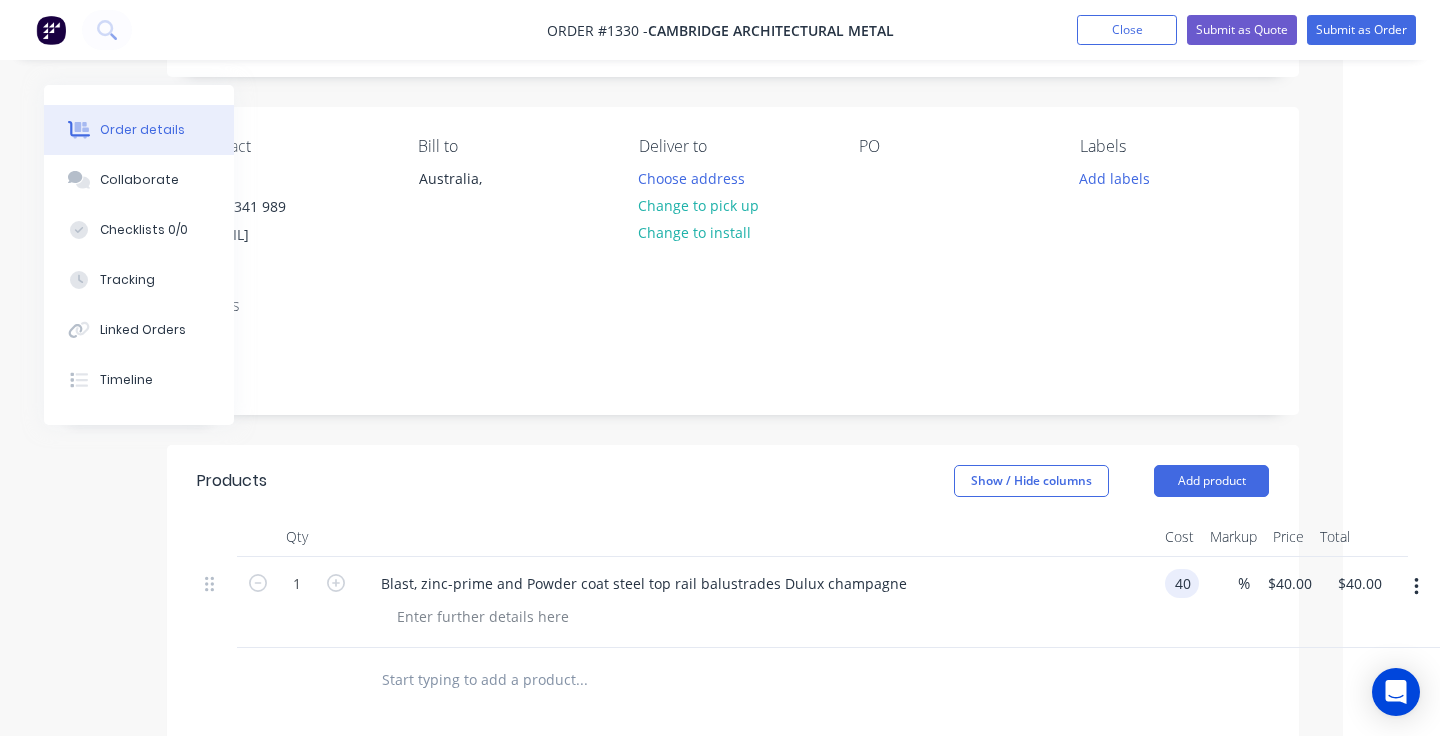 click on "1 Blast, zinc-prime and Powder coat steel top rail balustrades Dulux champagne 40 40 % 40.00 40.00 40.00 40.00" at bounding box center [733, 602] 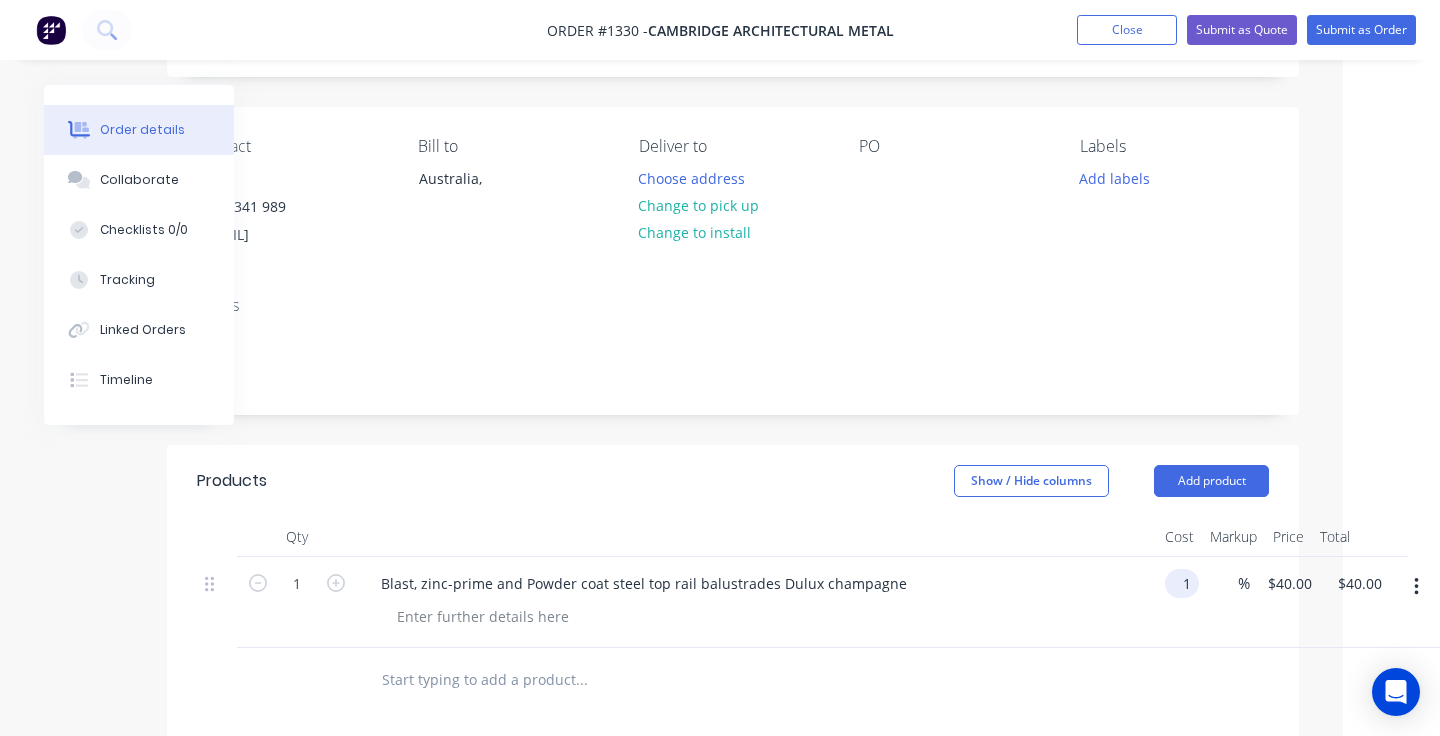 scroll, scrollTop: 115, scrollLeft: 94, axis: both 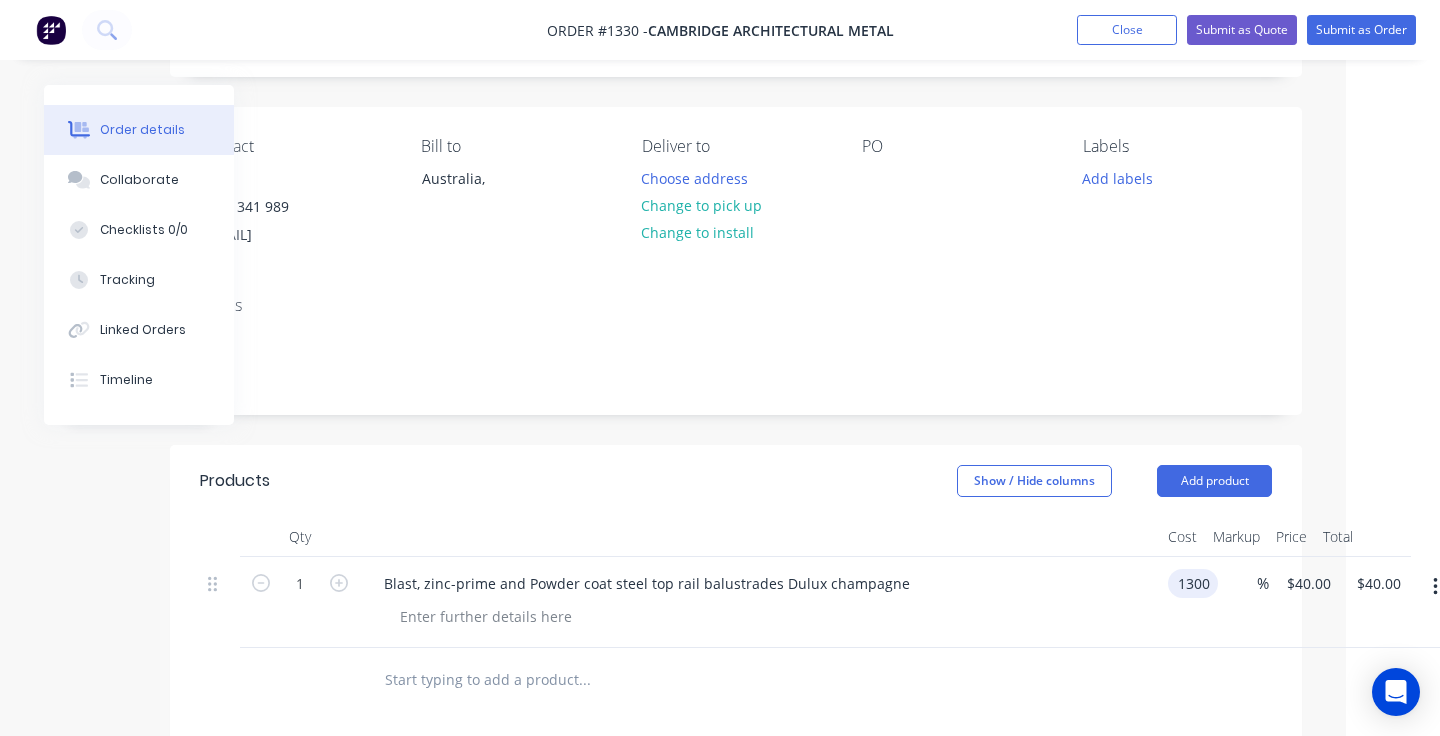type on "$1,300.00" 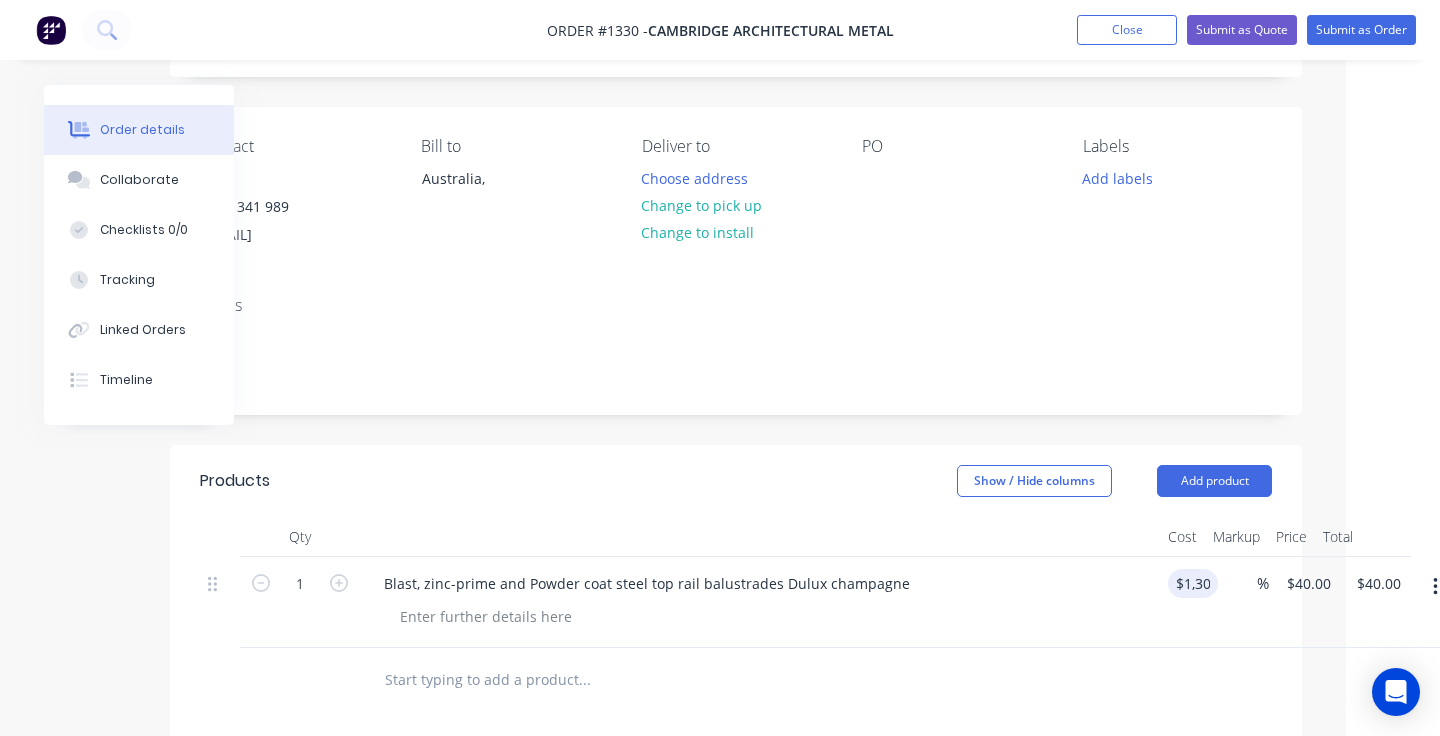 type on "$1,300.00" 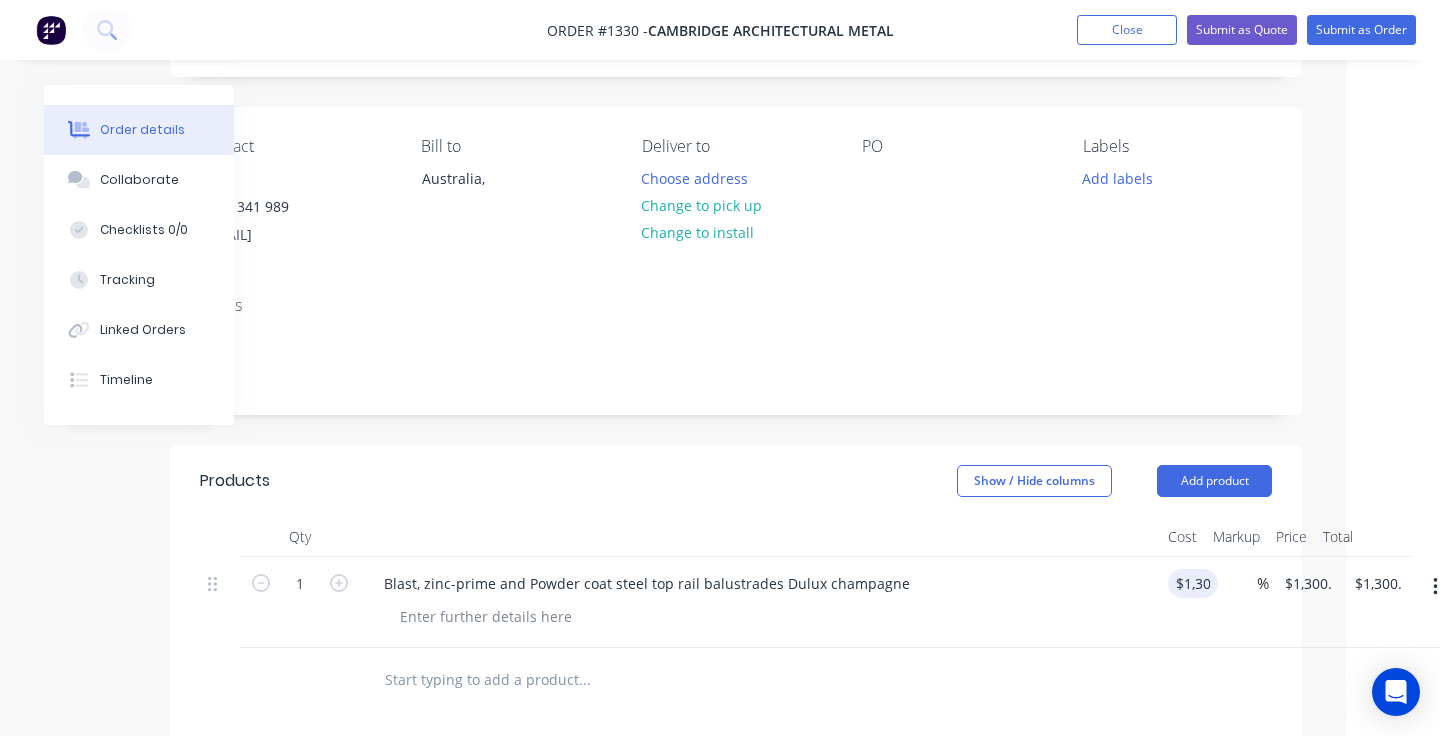 click on "Blast, zinc-prime and Powder coat steel top rail balustrades Dulux champagne" at bounding box center [760, 602] 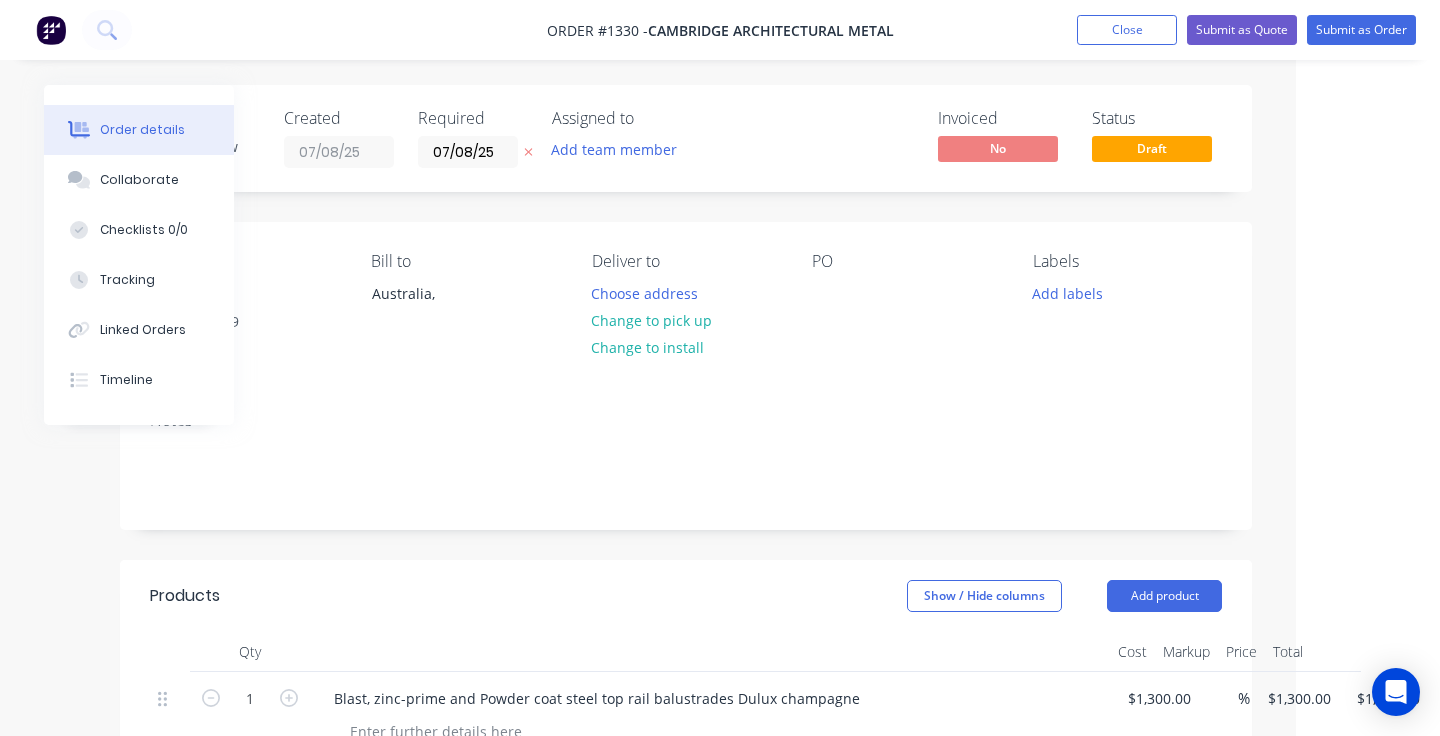 scroll, scrollTop: 0, scrollLeft: 144, axis: horizontal 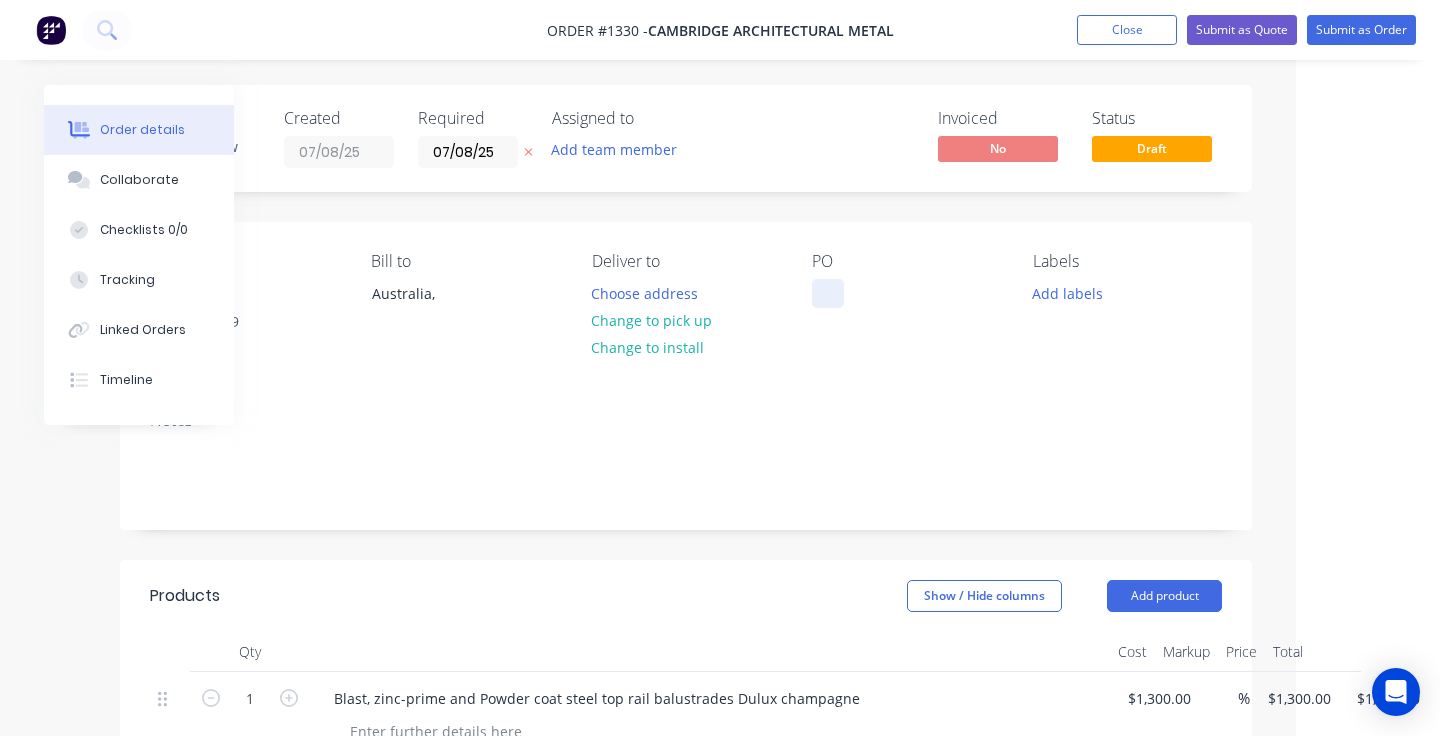 click at bounding box center [828, 293] 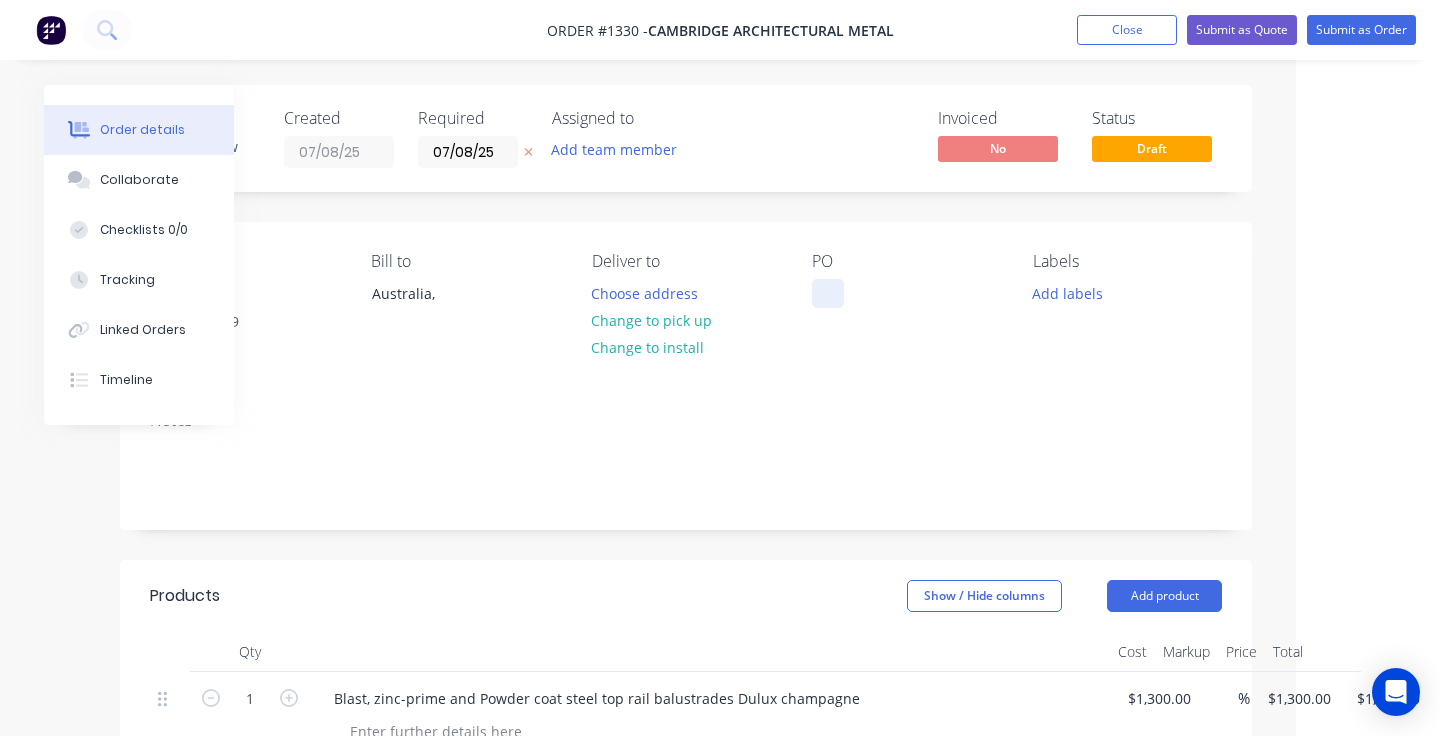 type 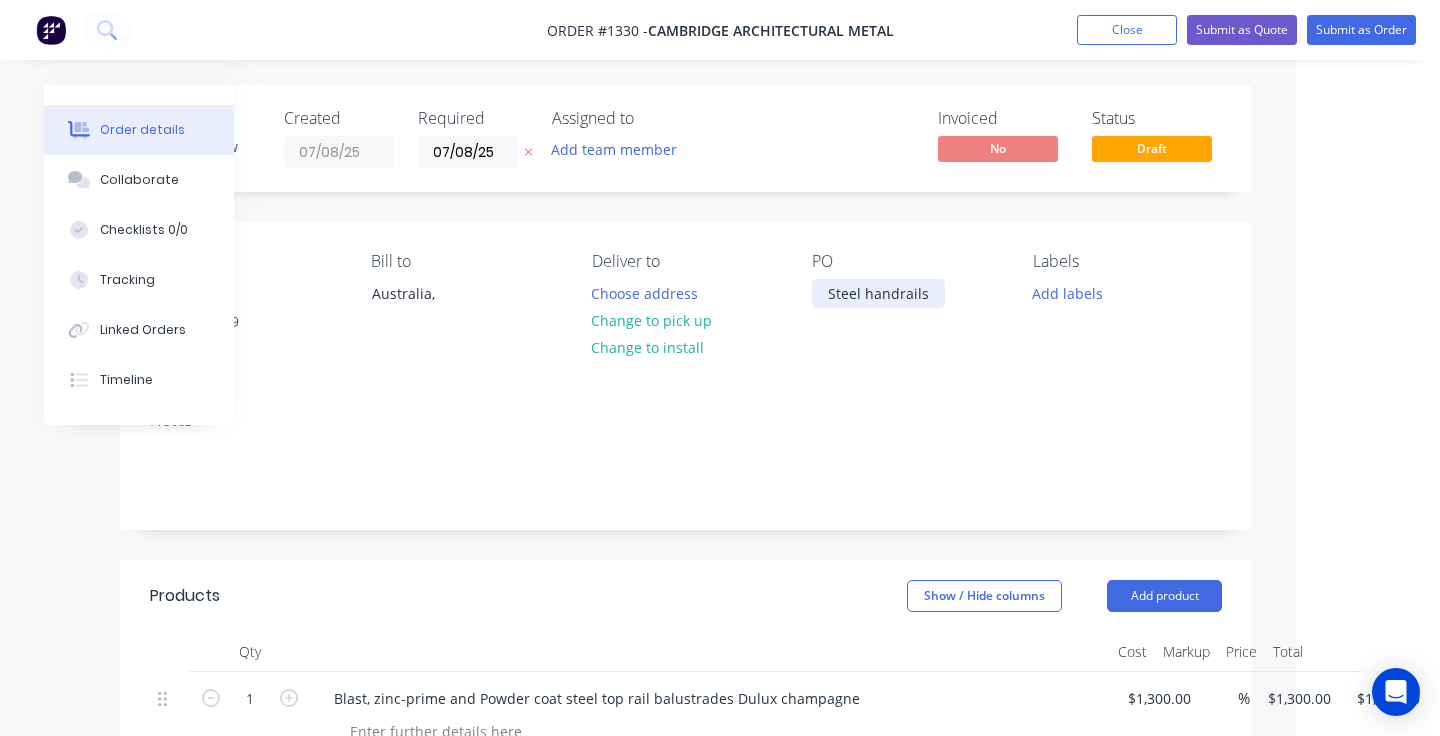 drag, startPoint x: 864, startPoint y: 298, endPoint x: 868, endPoint y: 337, distance: 39.20459 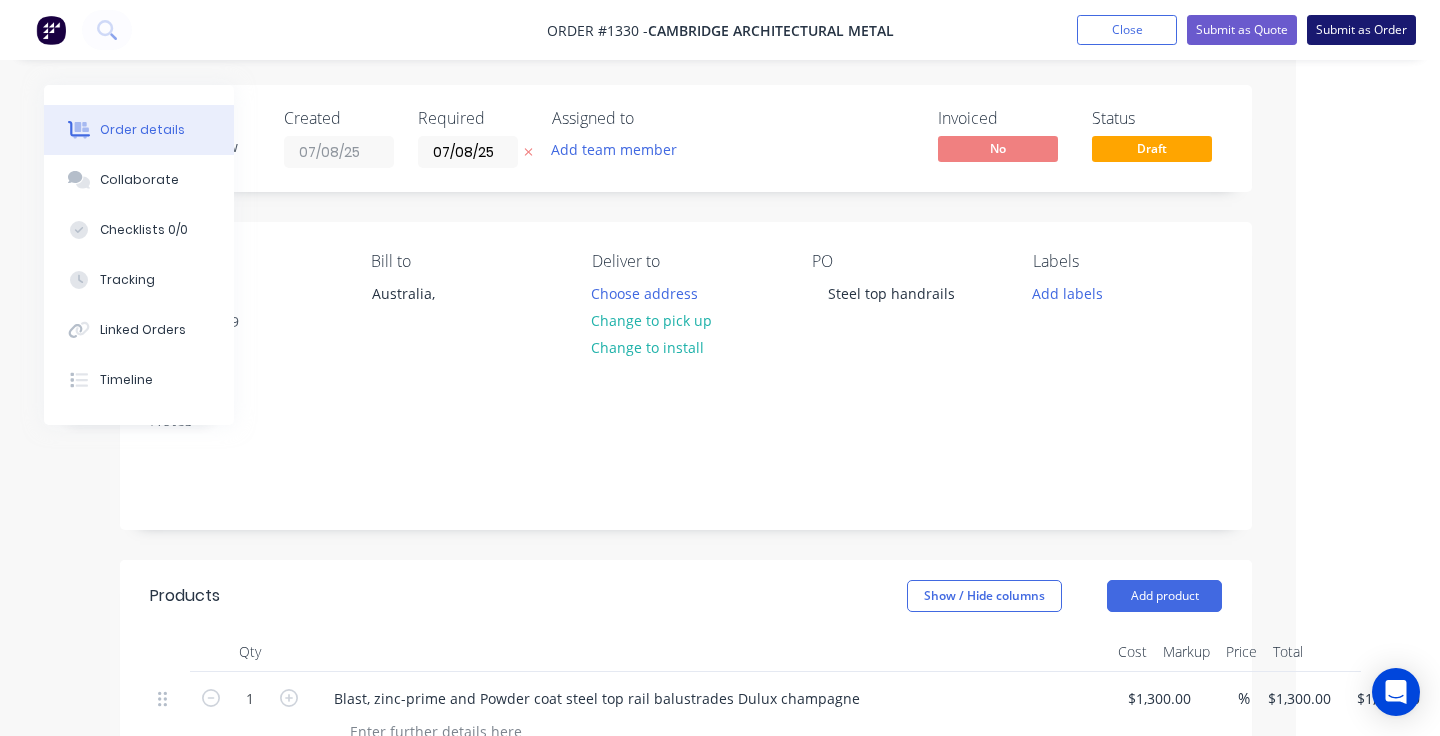 click on "Submit as Order" at bounding box center (1361, 30) 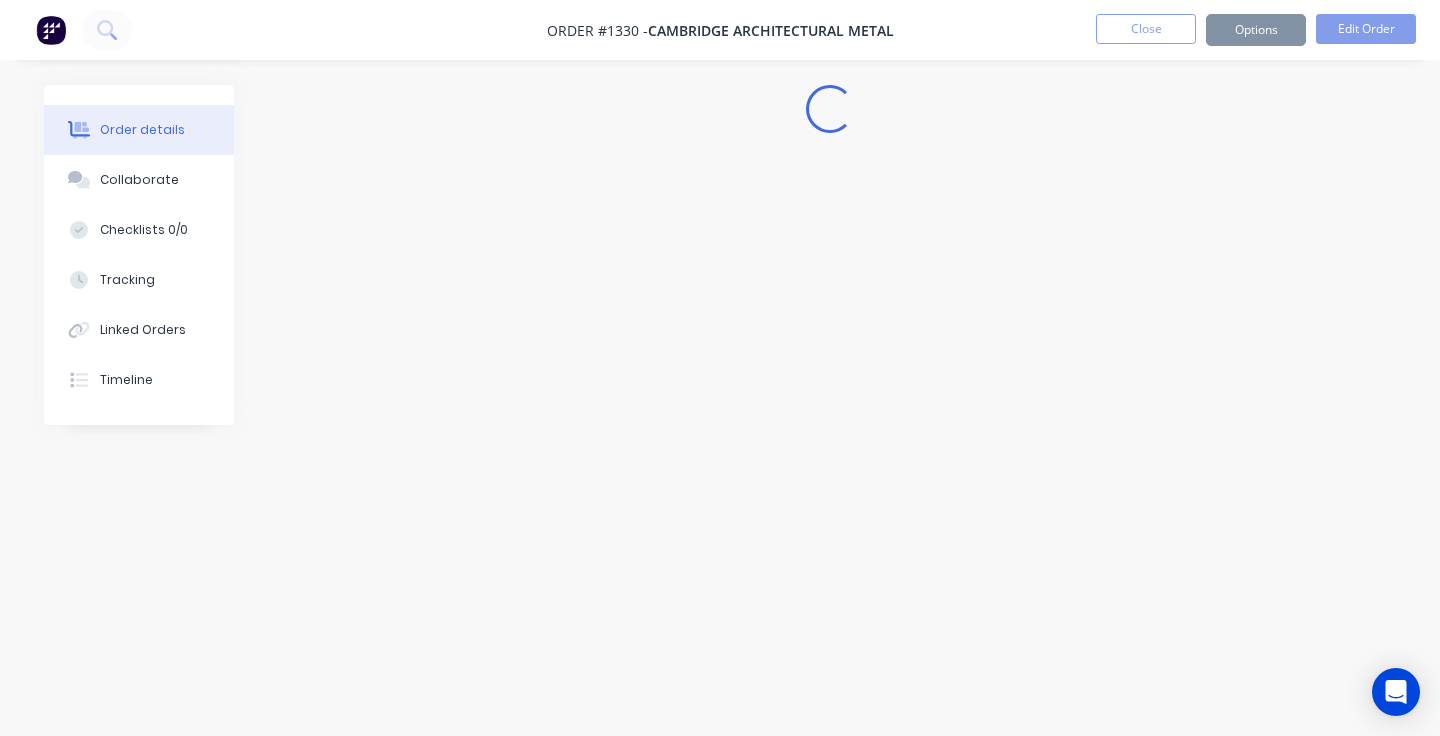 scroll, scrollTop: 0, scrollLeft: 0, axis: both 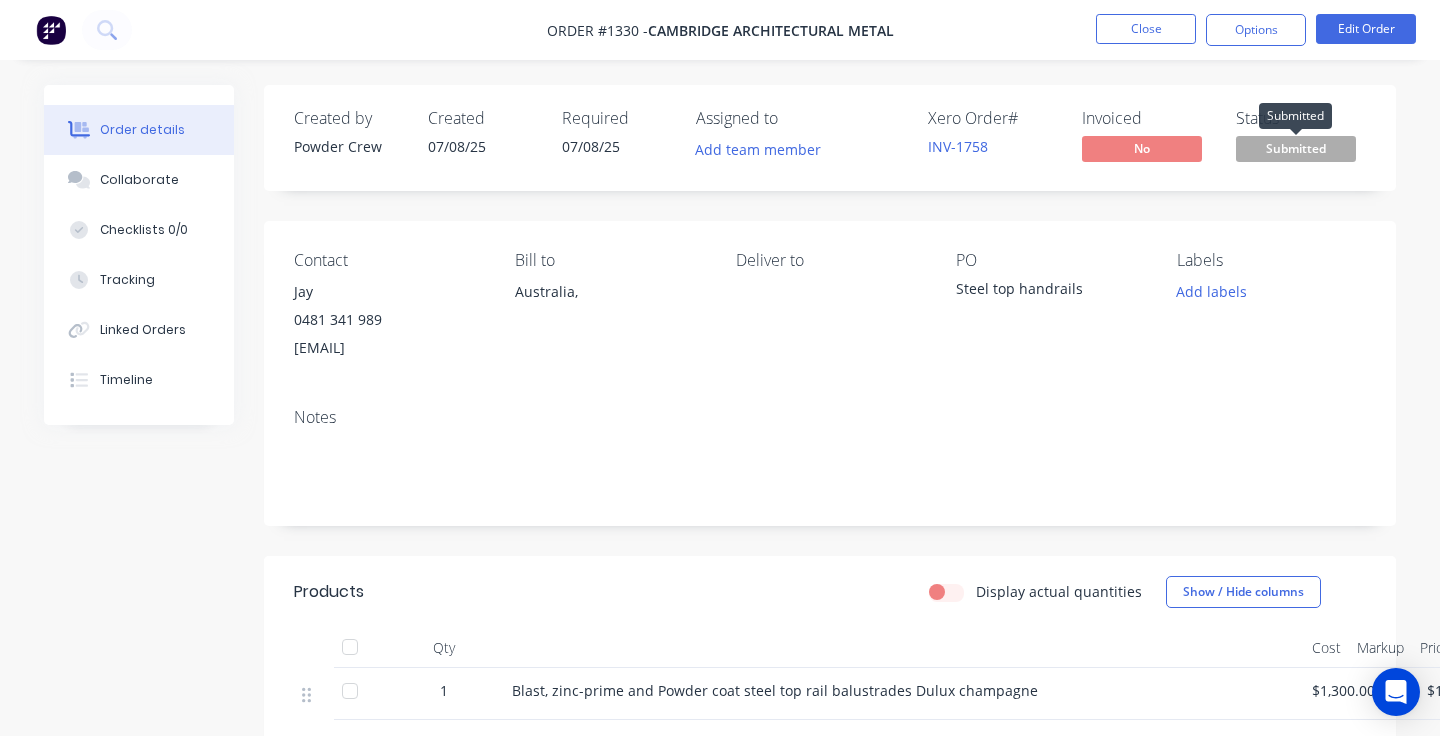 click on "Submitted" at bounding box center [1296, 148] 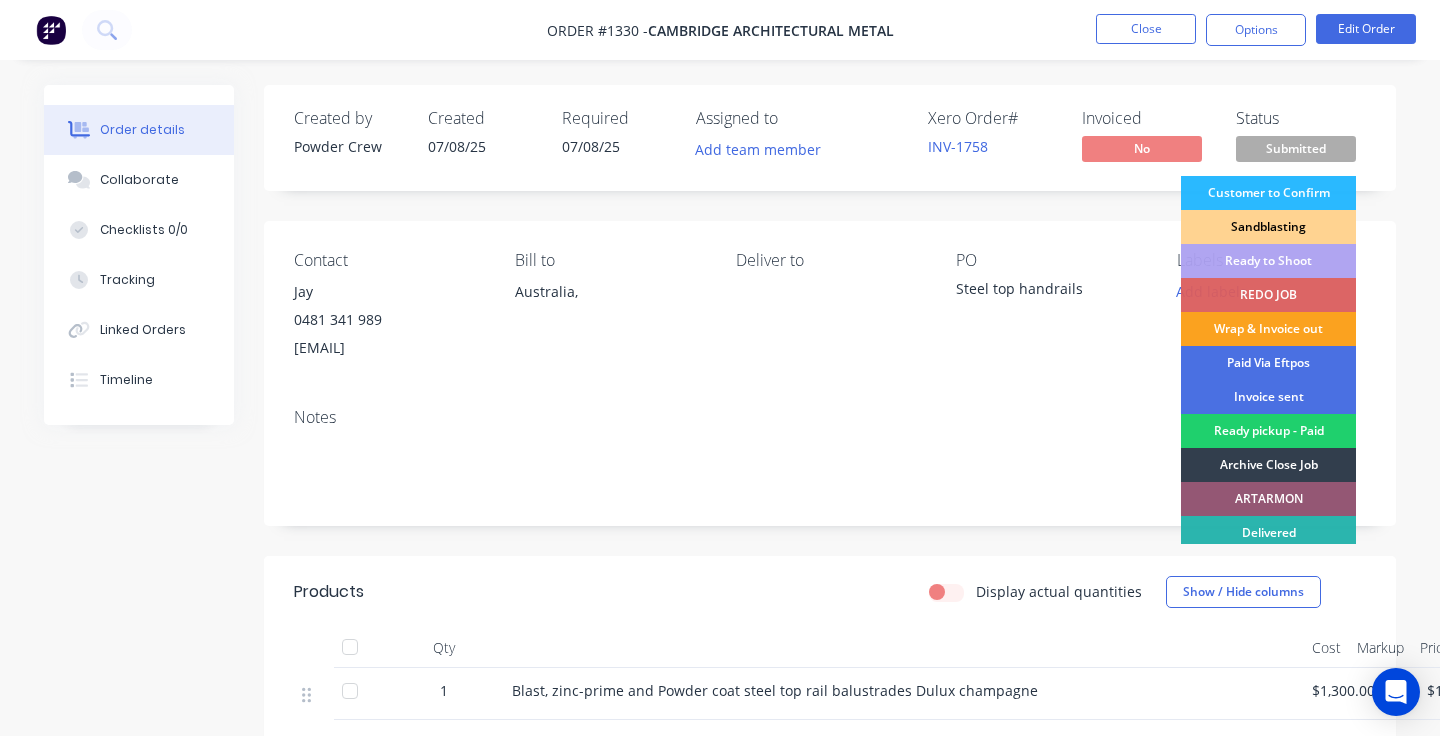 click on "Sandblasting" at bounding box center (1268, 227) 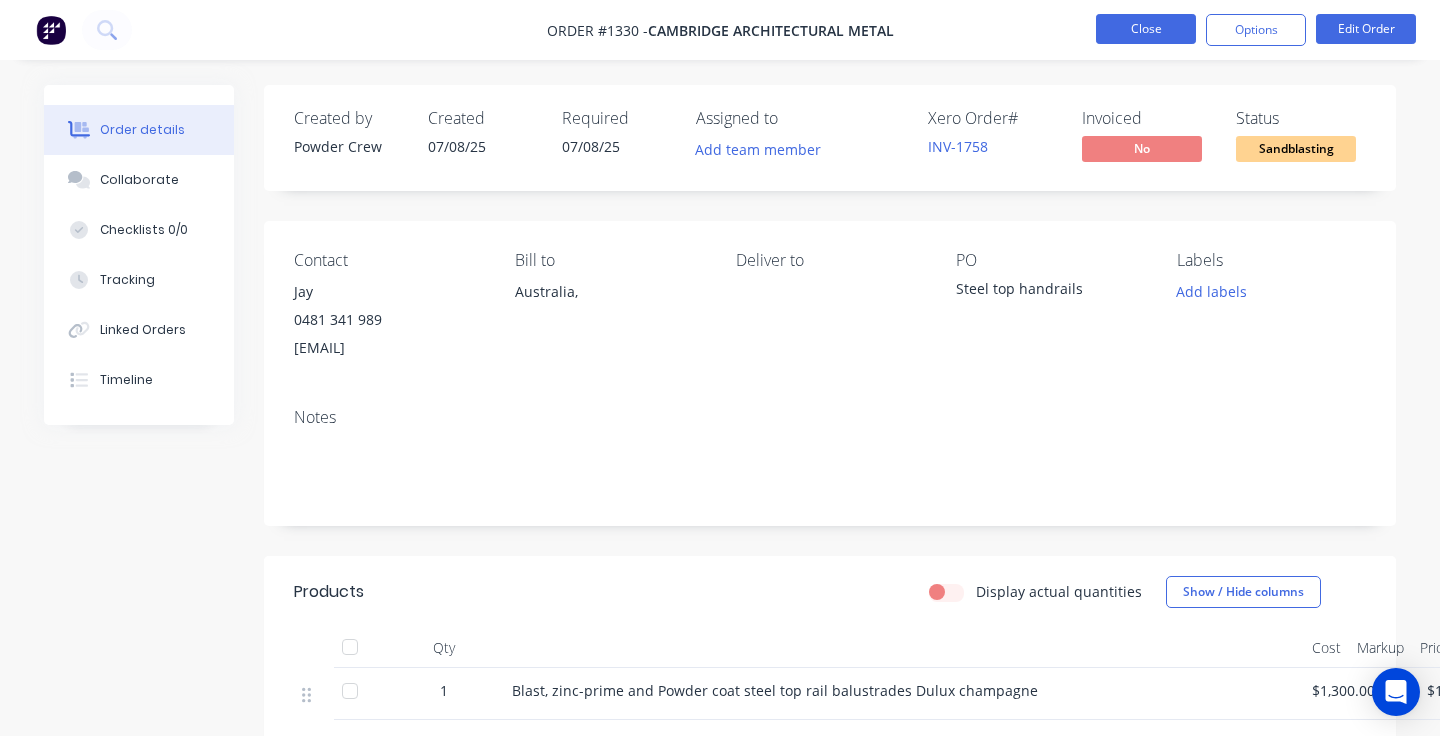 click on "Close" at bounding box center (1146, 29) 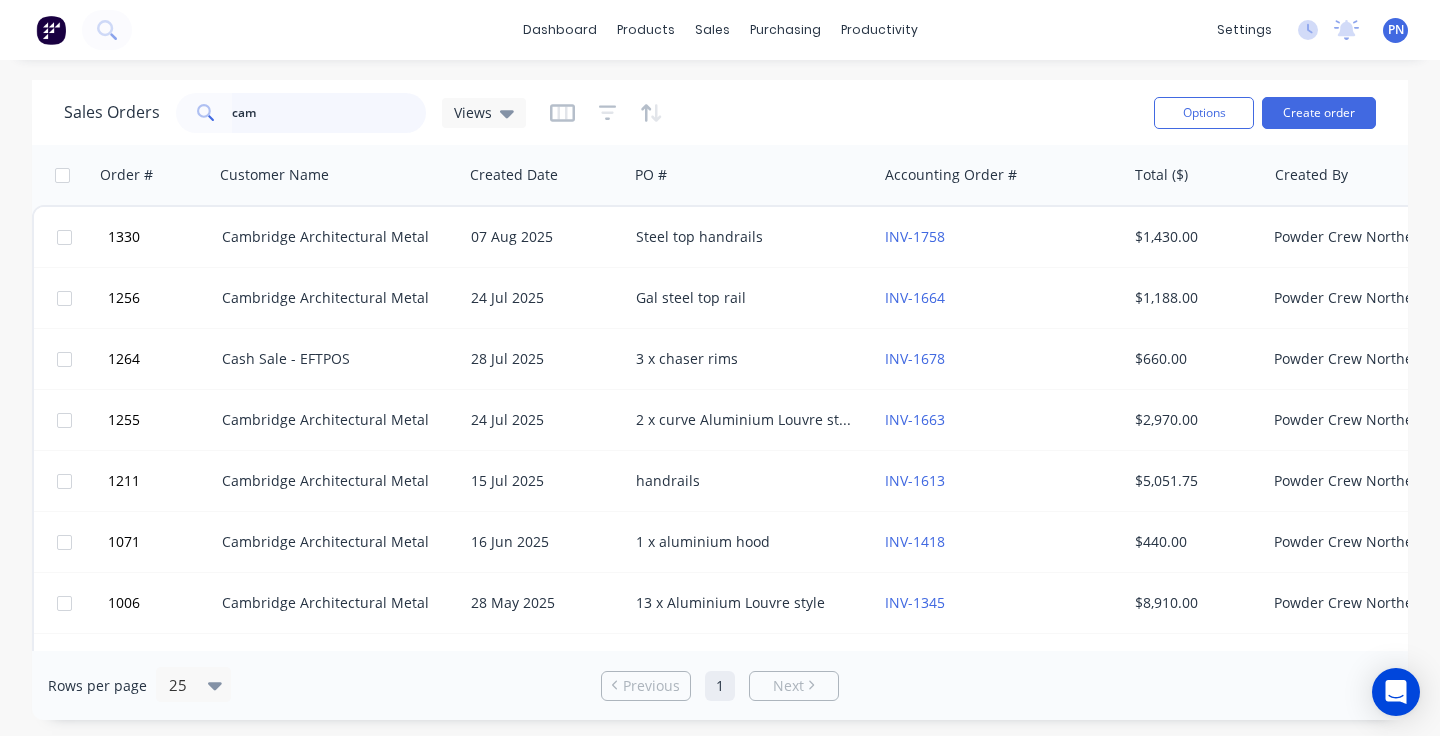 click on "cam" at bounding box center [329, 113] 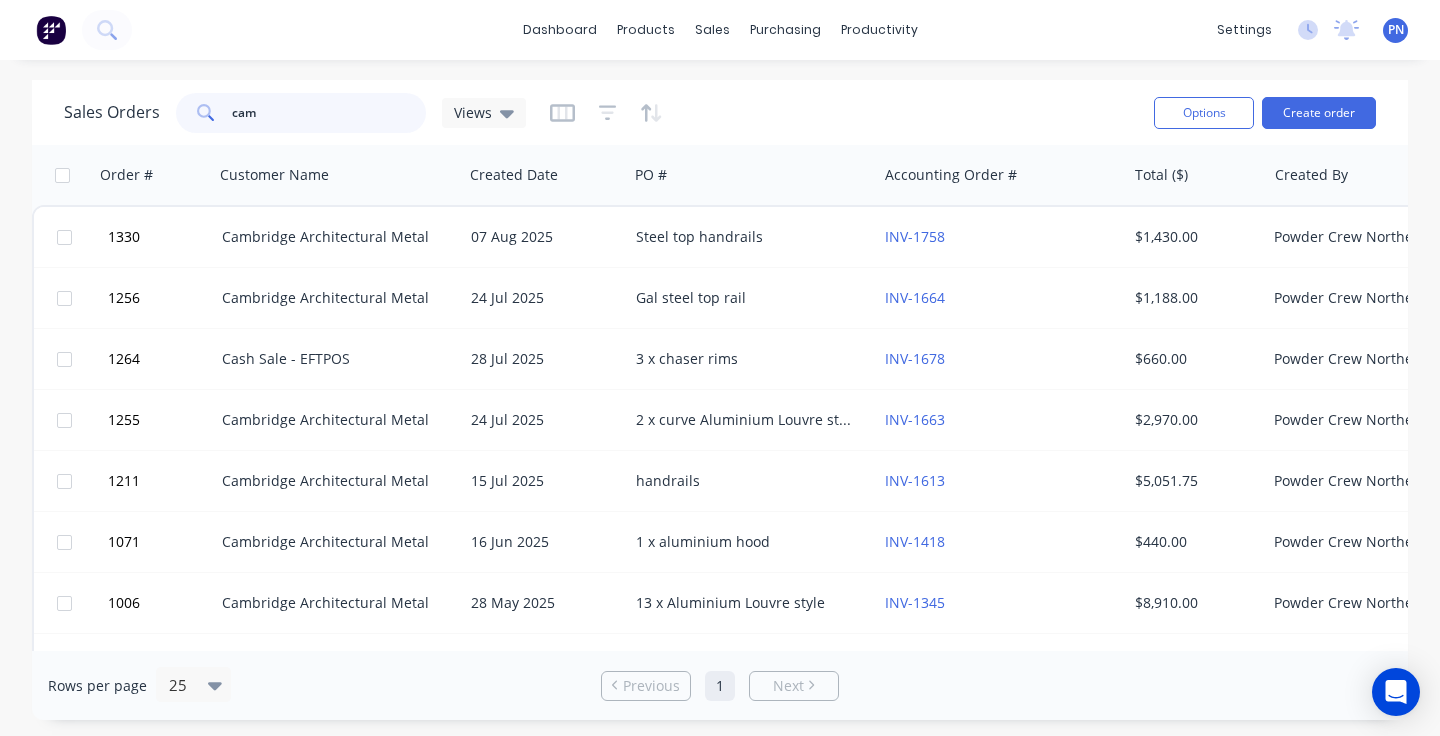 click on "cam" at bounding box center (329, 113) 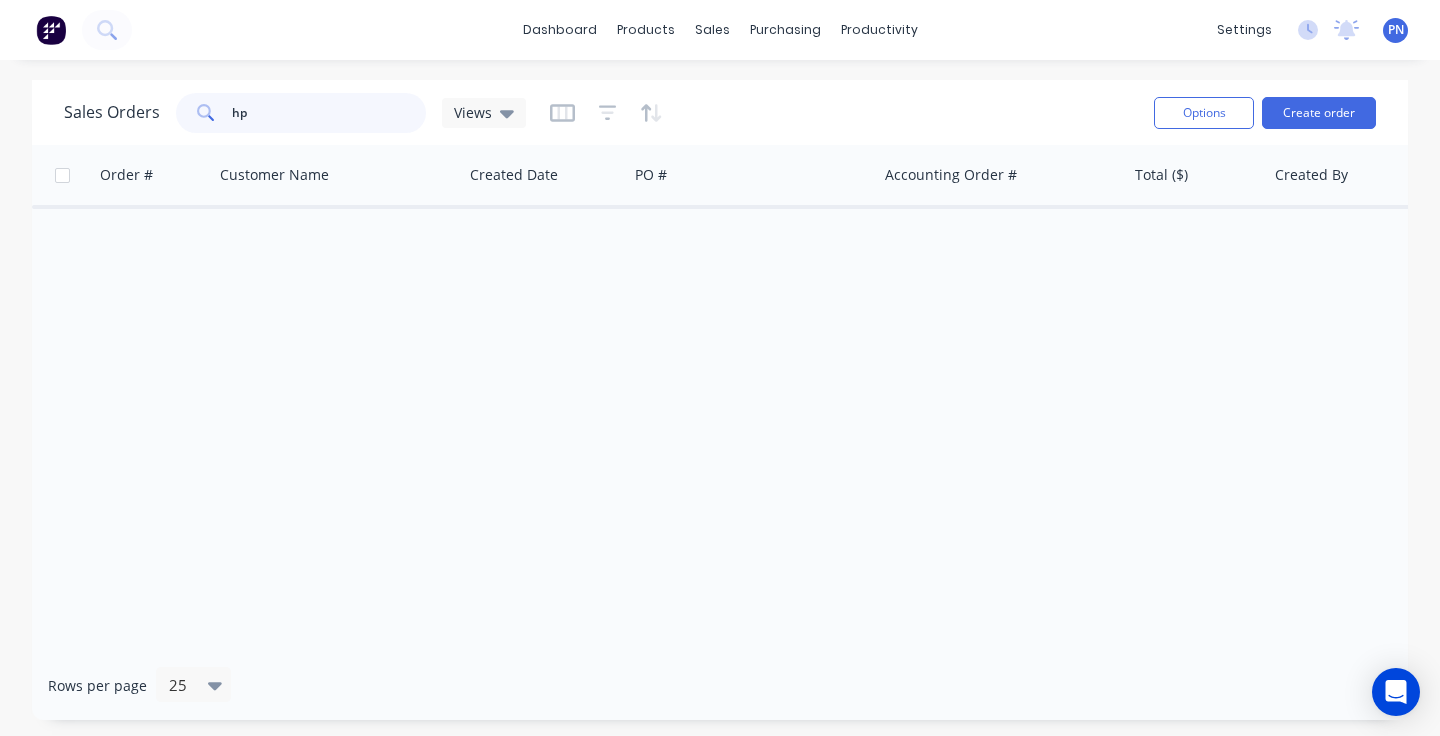 type on "h" 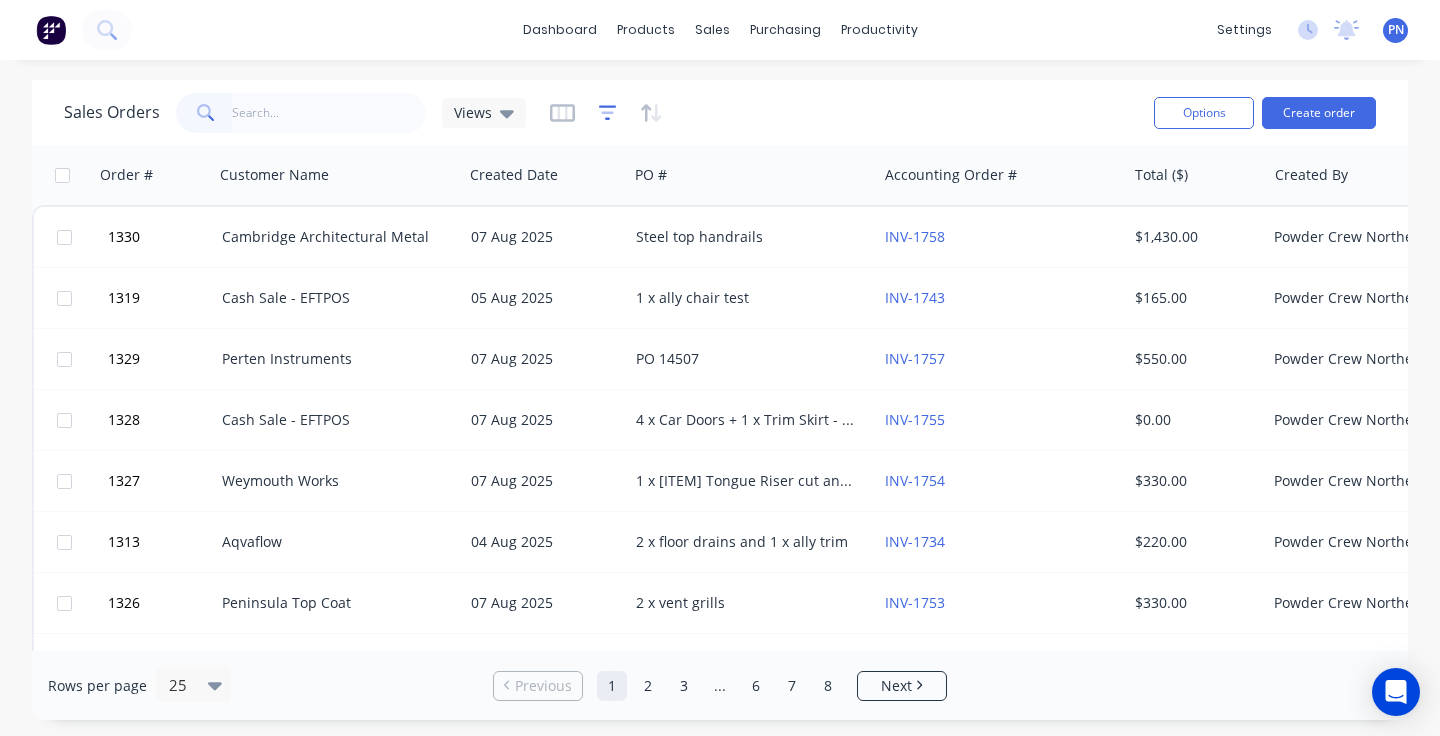 click 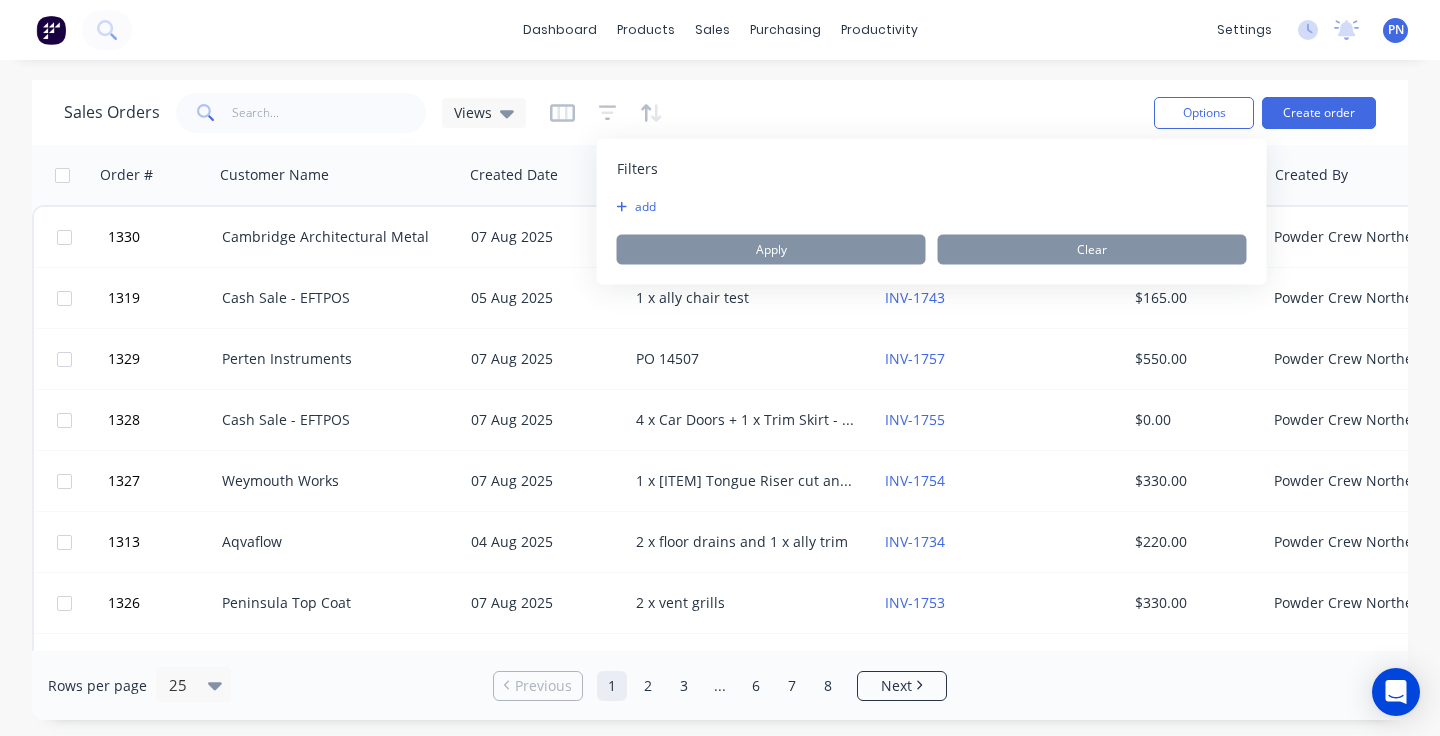 click on "Filters  add Apply   Clear" at bounding box center [932, 212] 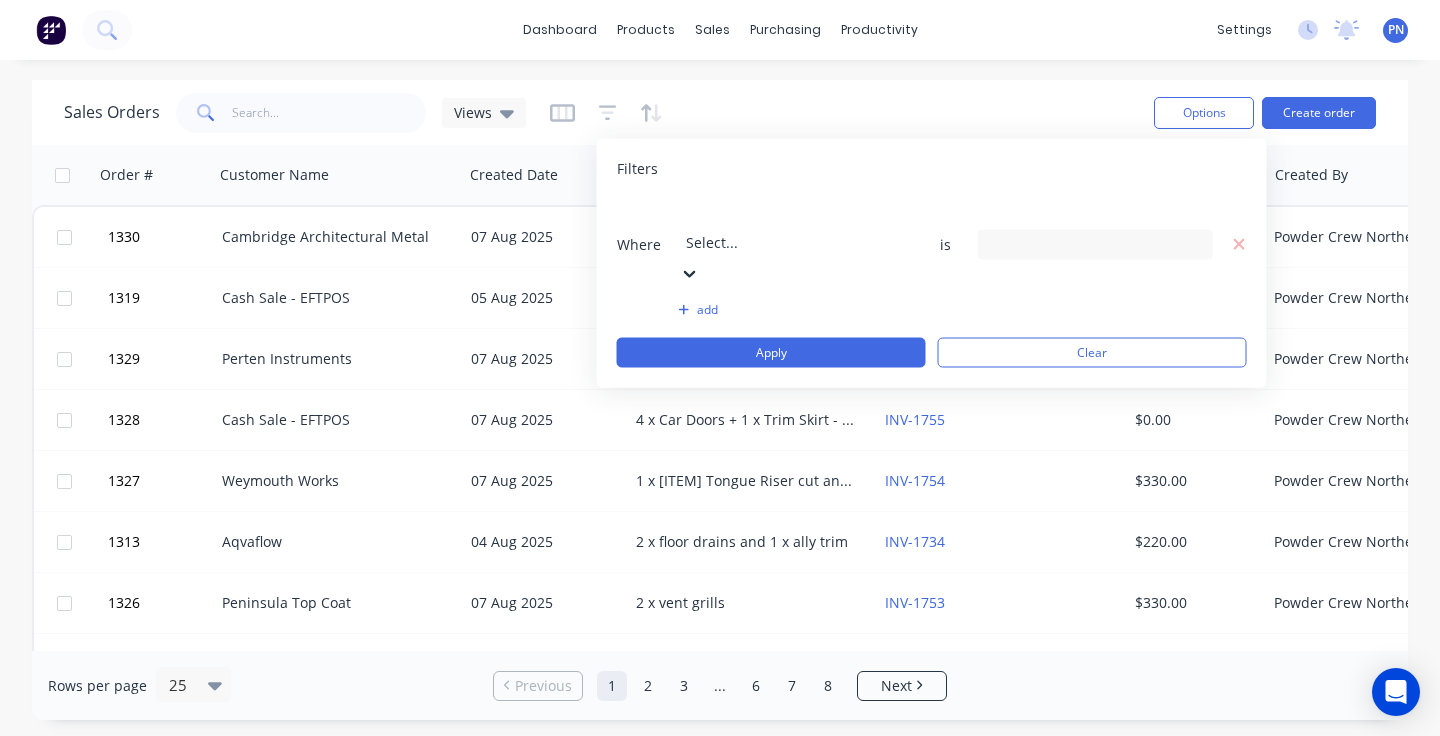 click on "Select..." at bounding box center [770, 242] 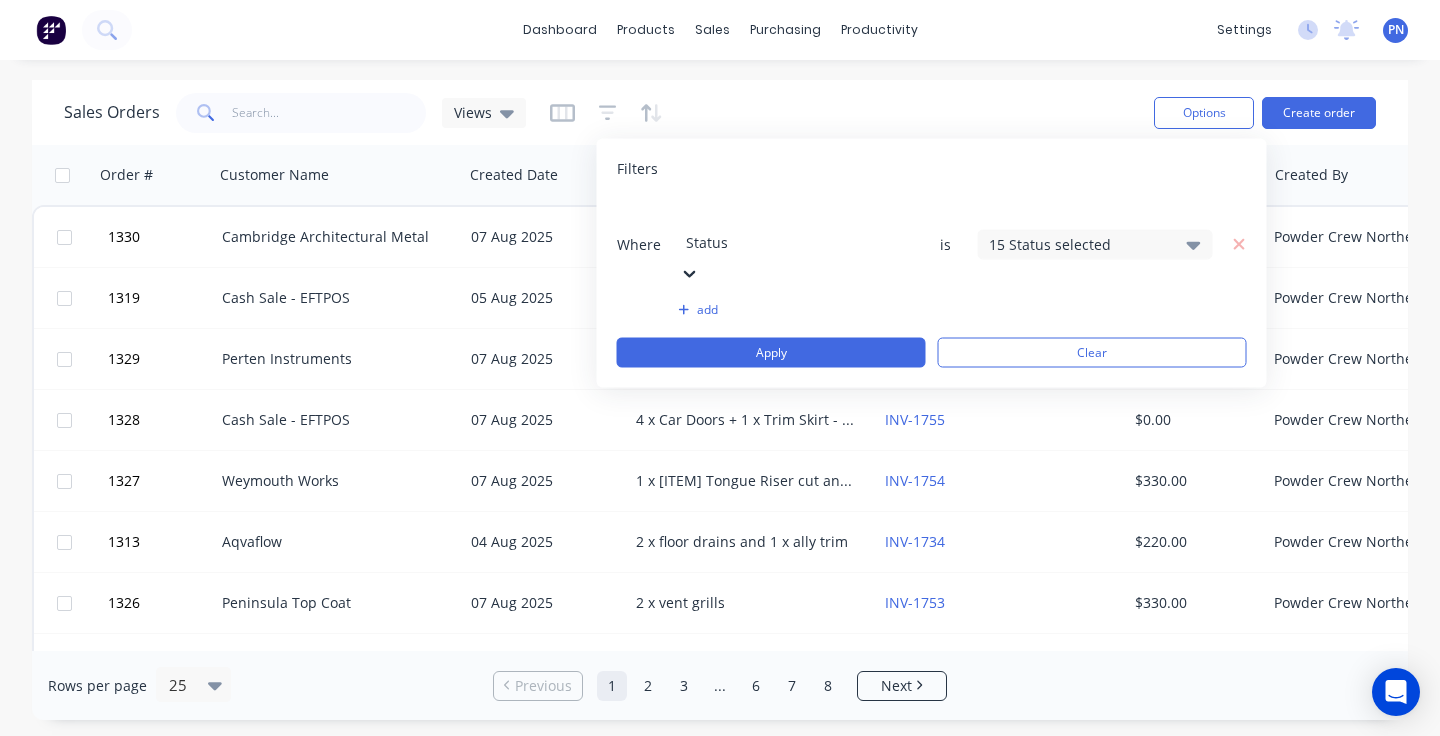 click on "15 Status selected" at bounding box center (1079, 244) 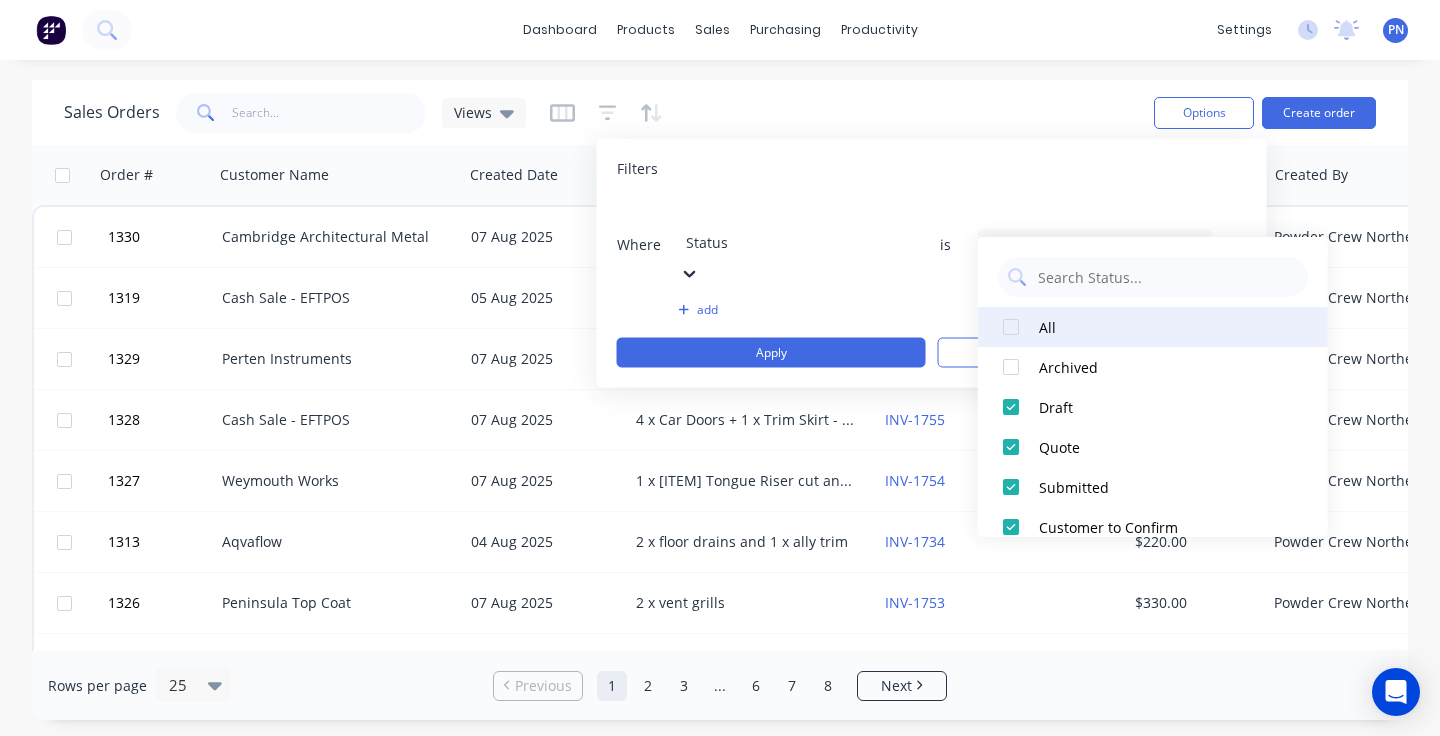 click at bounding box center (1011, 327) 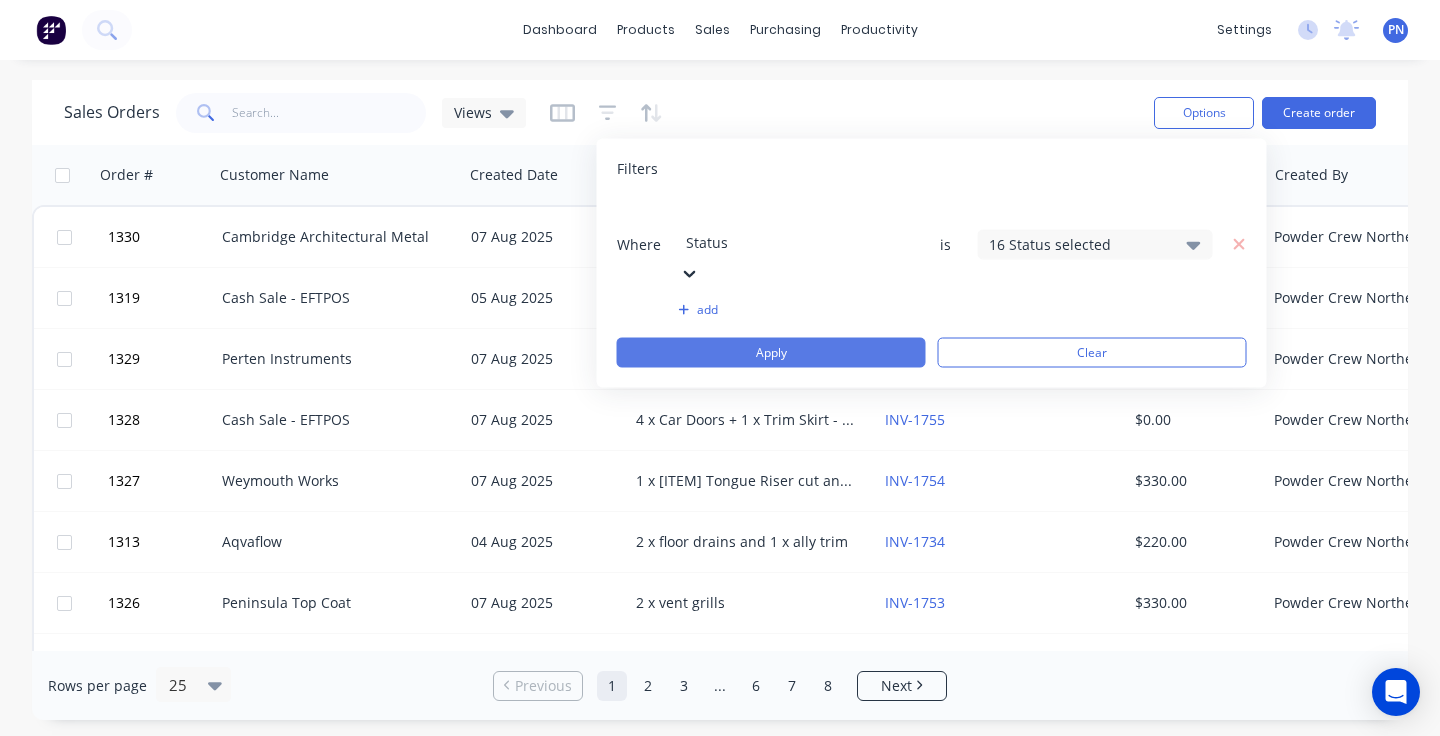 click on "Apply" at bounding box center (771, 353) 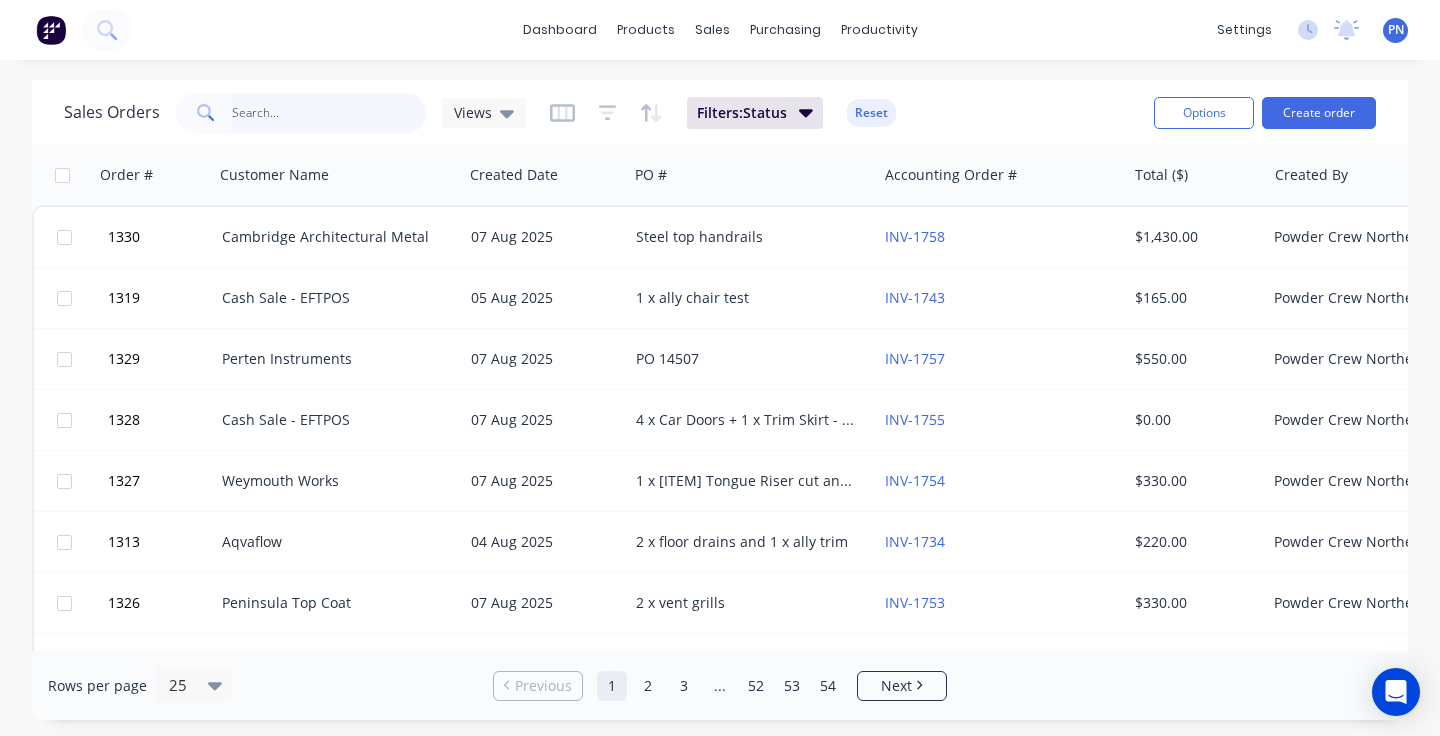 click at bounding box center [329, 113] 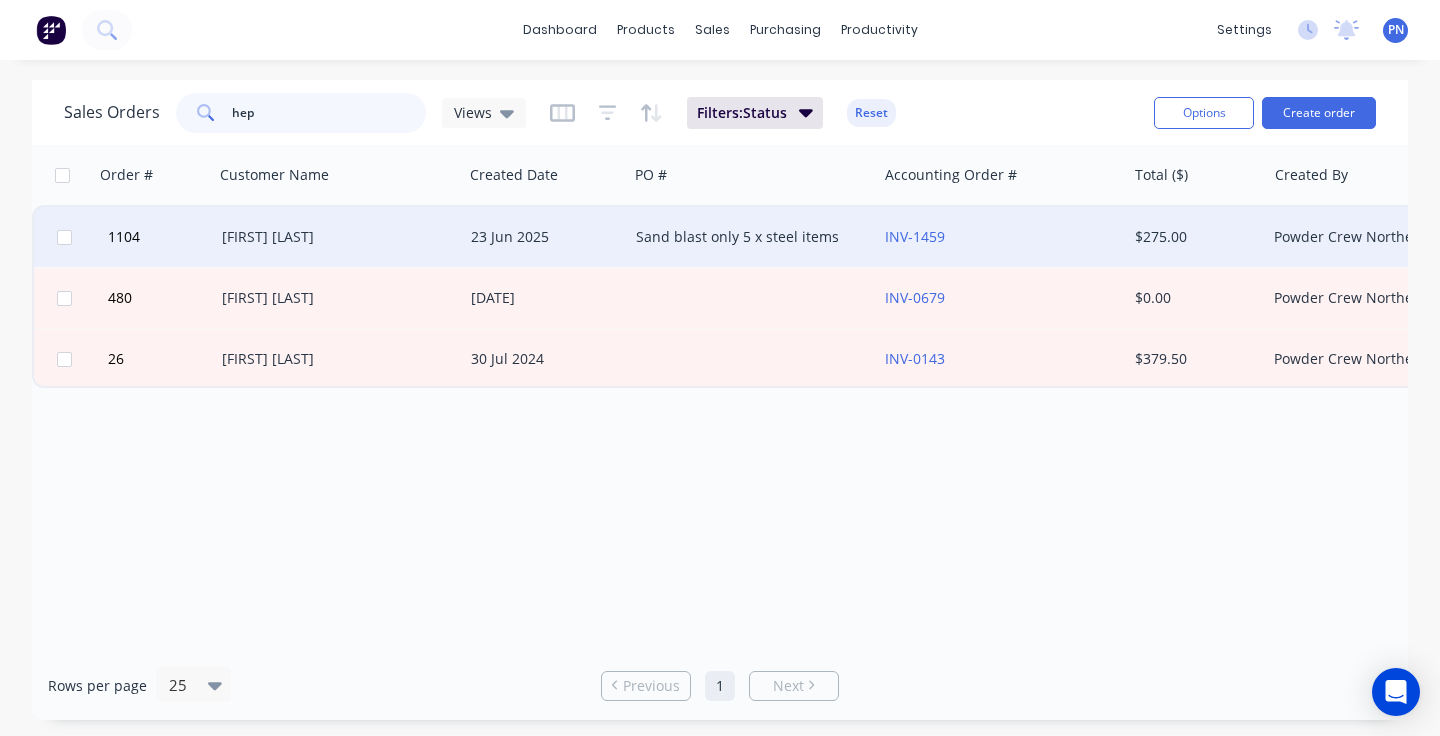 type on "hep" 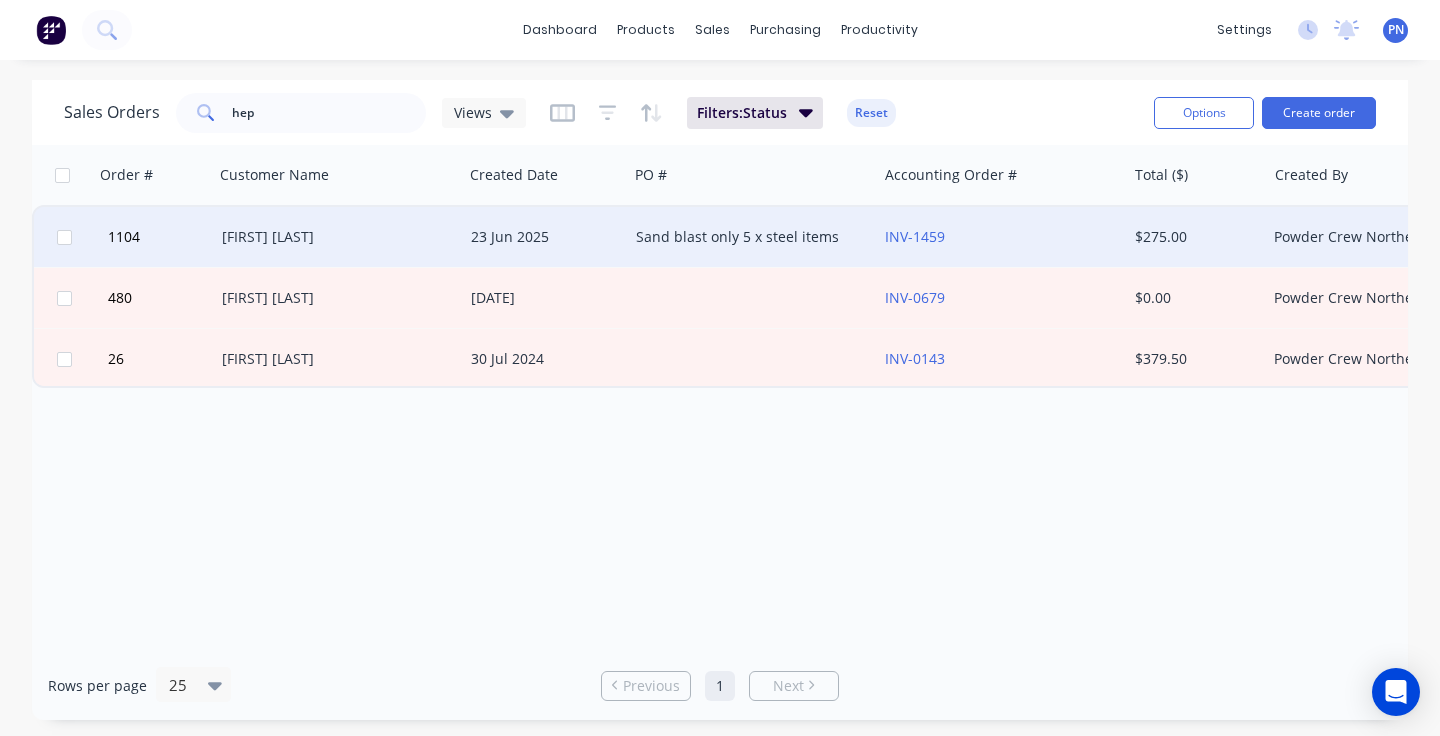 click on "23 Jun 2025" at bounding box center (545, 237) 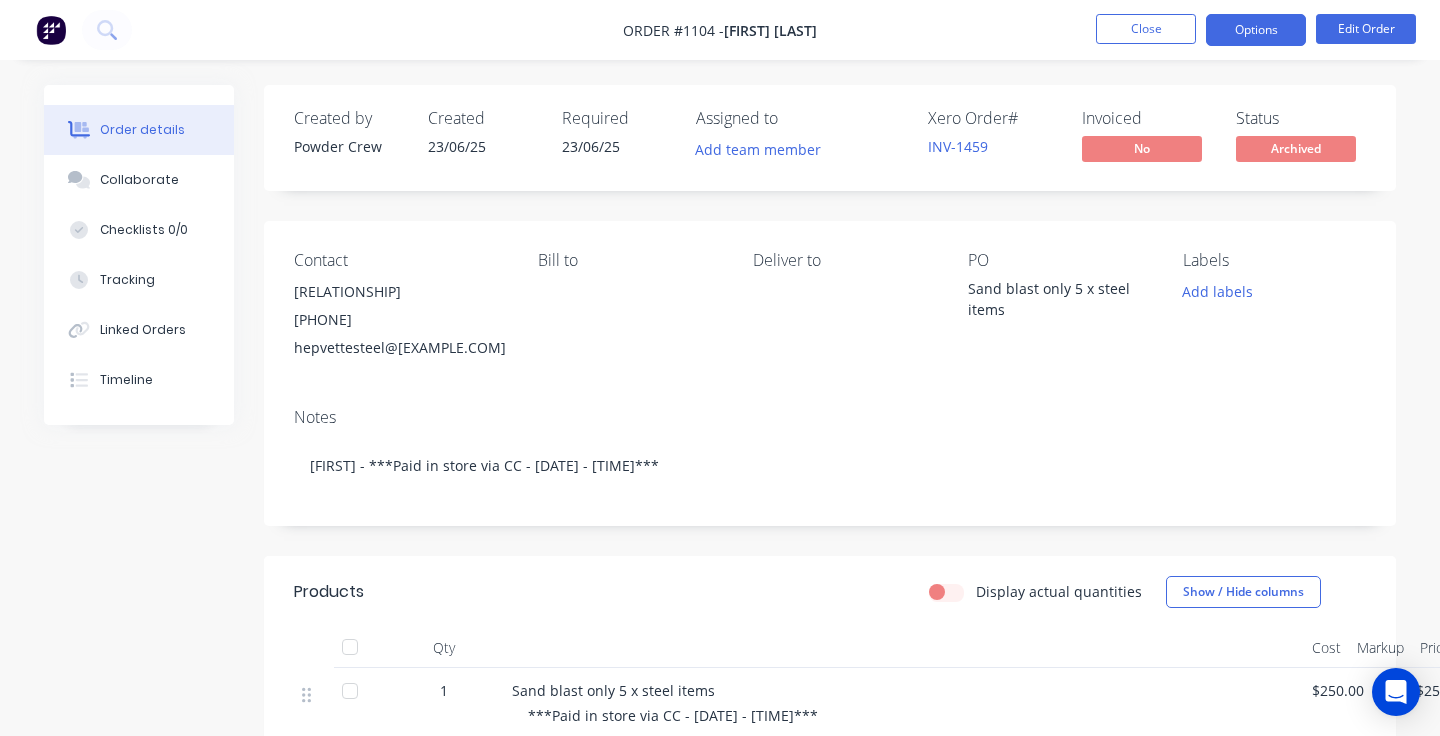 click on "Options" at bounding box center (1256, 30) 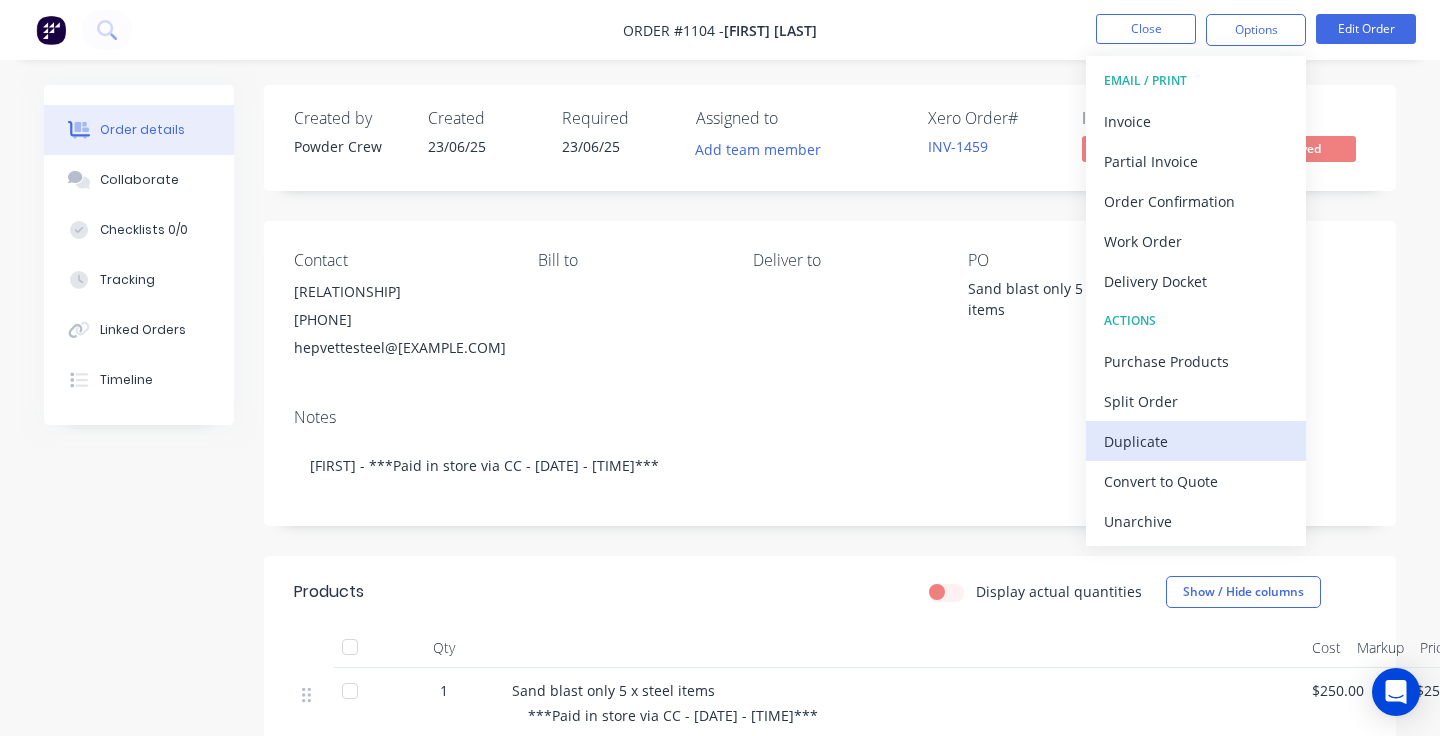click on "Duplicate" at bounding box center [1196, 441] 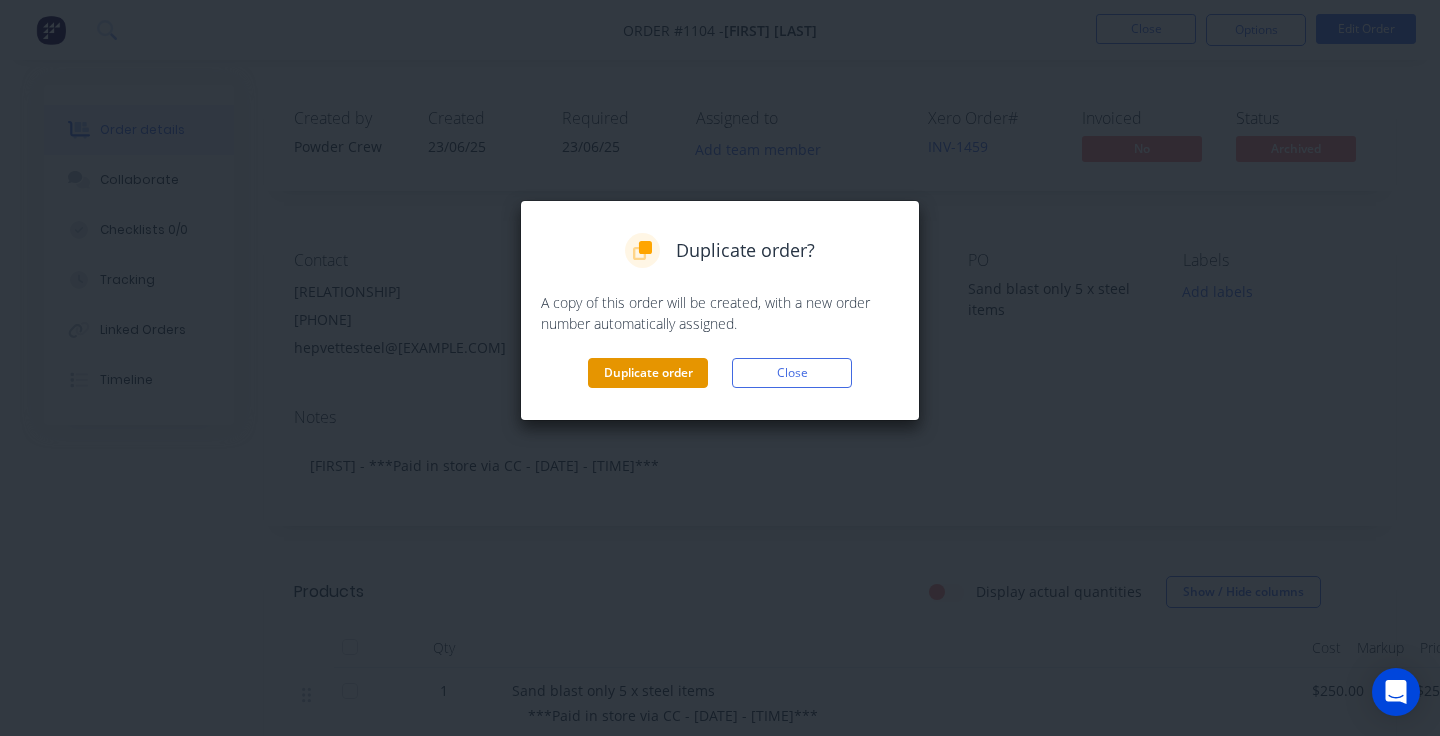 click on "Duplicate order" at bounding box center (648, 373) 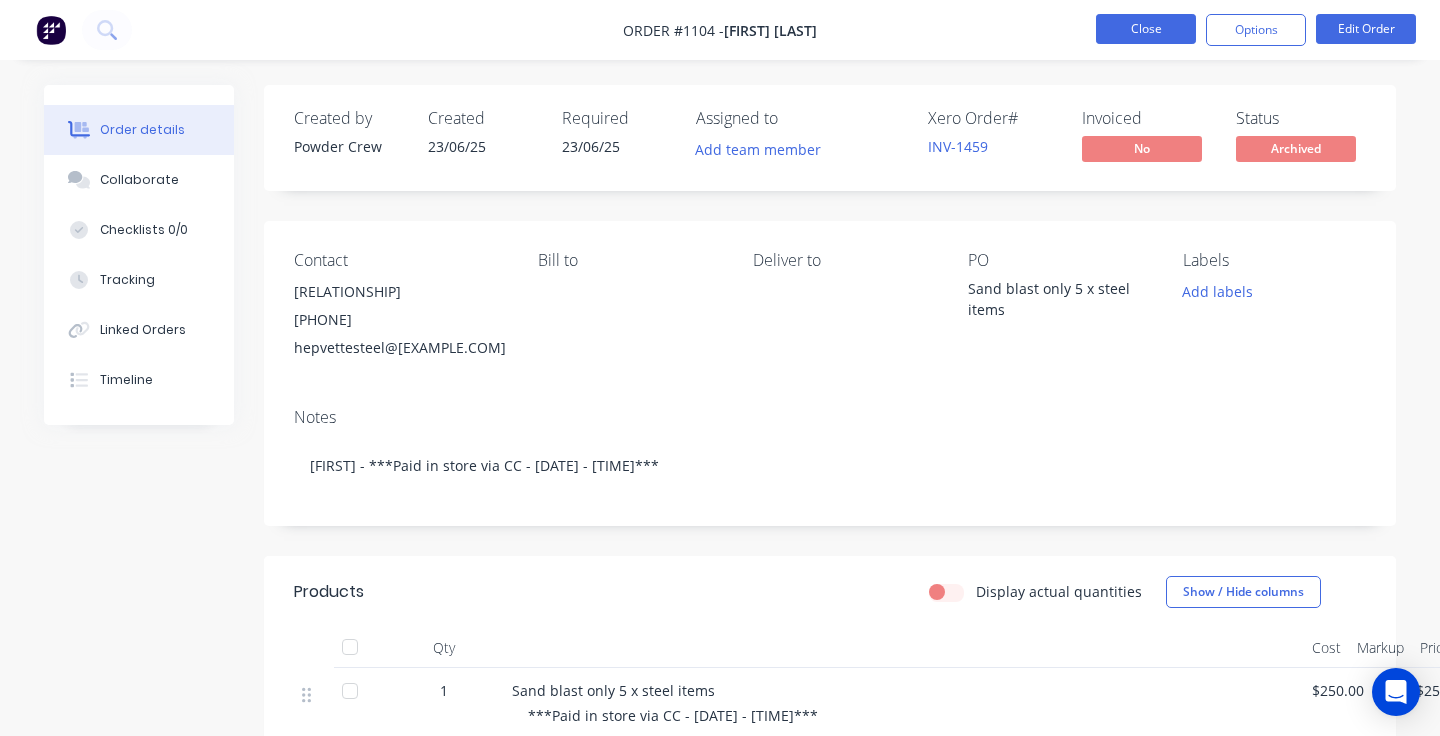 click on "Close" at bounding box center [1146, 29] 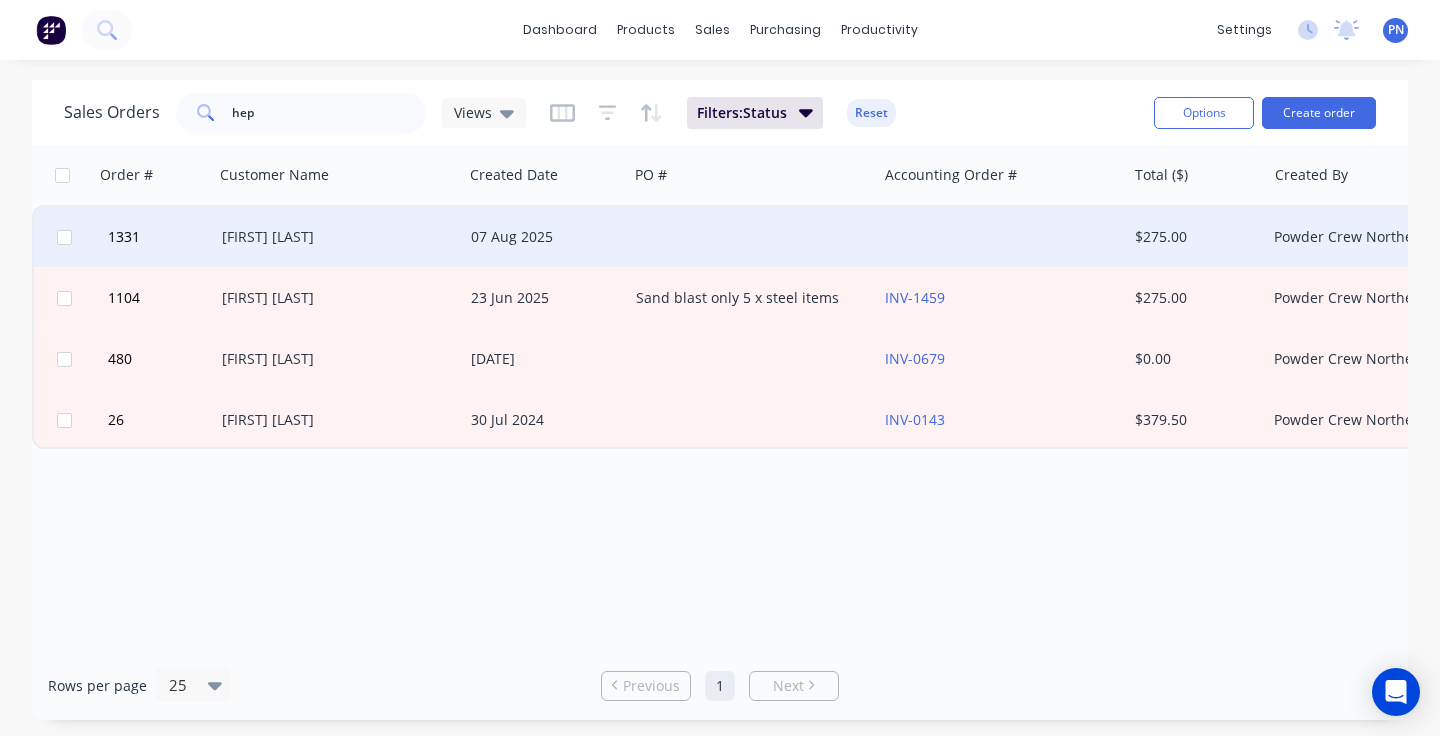 click at bounding box center (1001, 237) 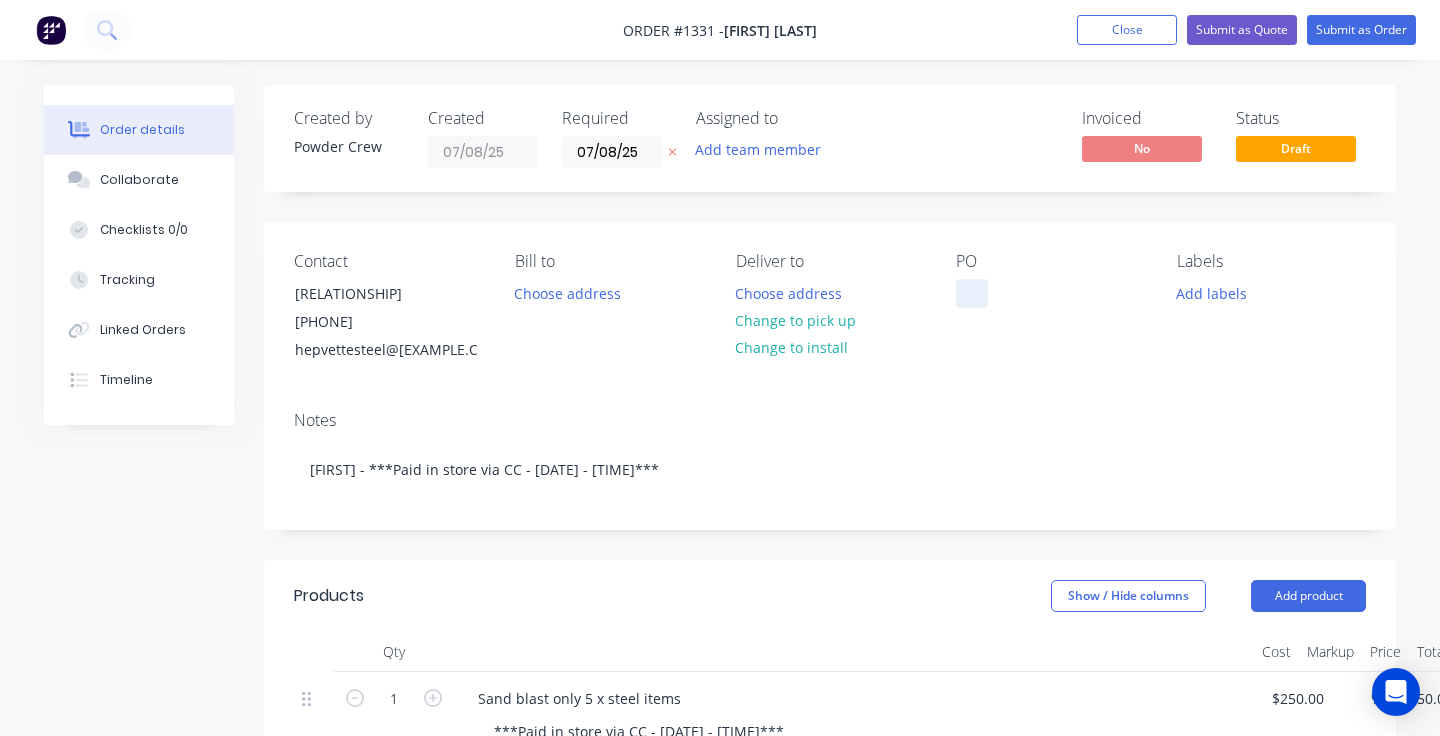 click at bounding box center [972, 293] 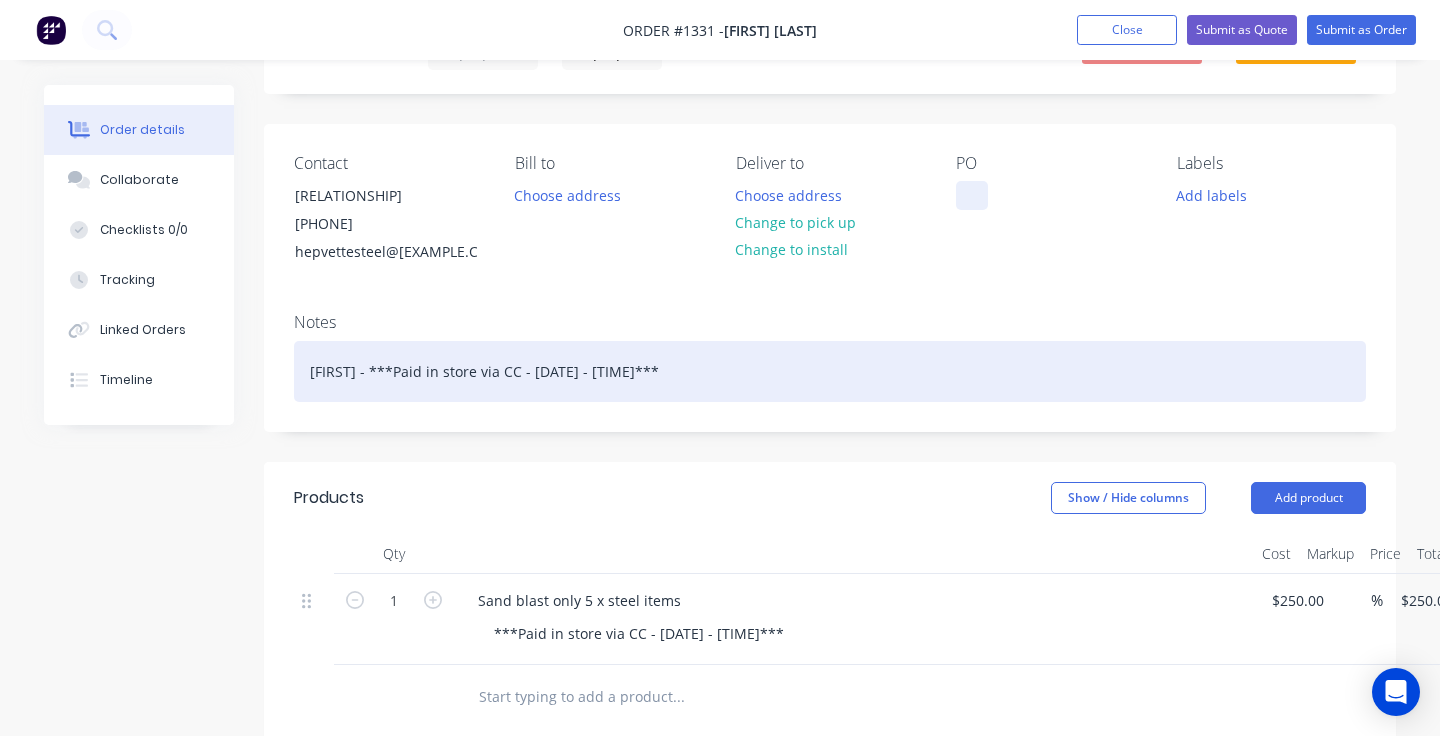 scroll, scrollTop: 145, scrollLeft: 0, axis: vertical 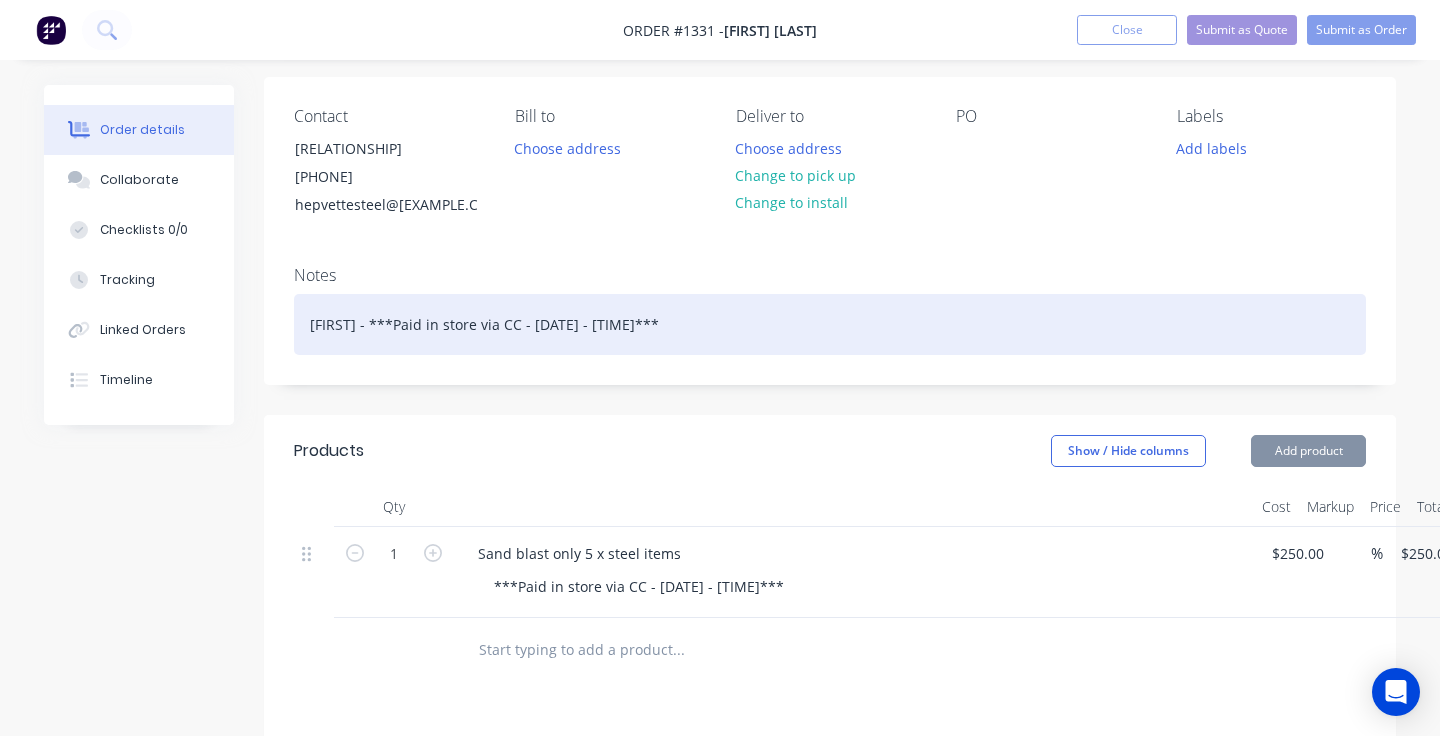 click on "[FIRST] - ***Paid in store via CC - [DATE] - [TIME]***" at bounding box center [830, 324] 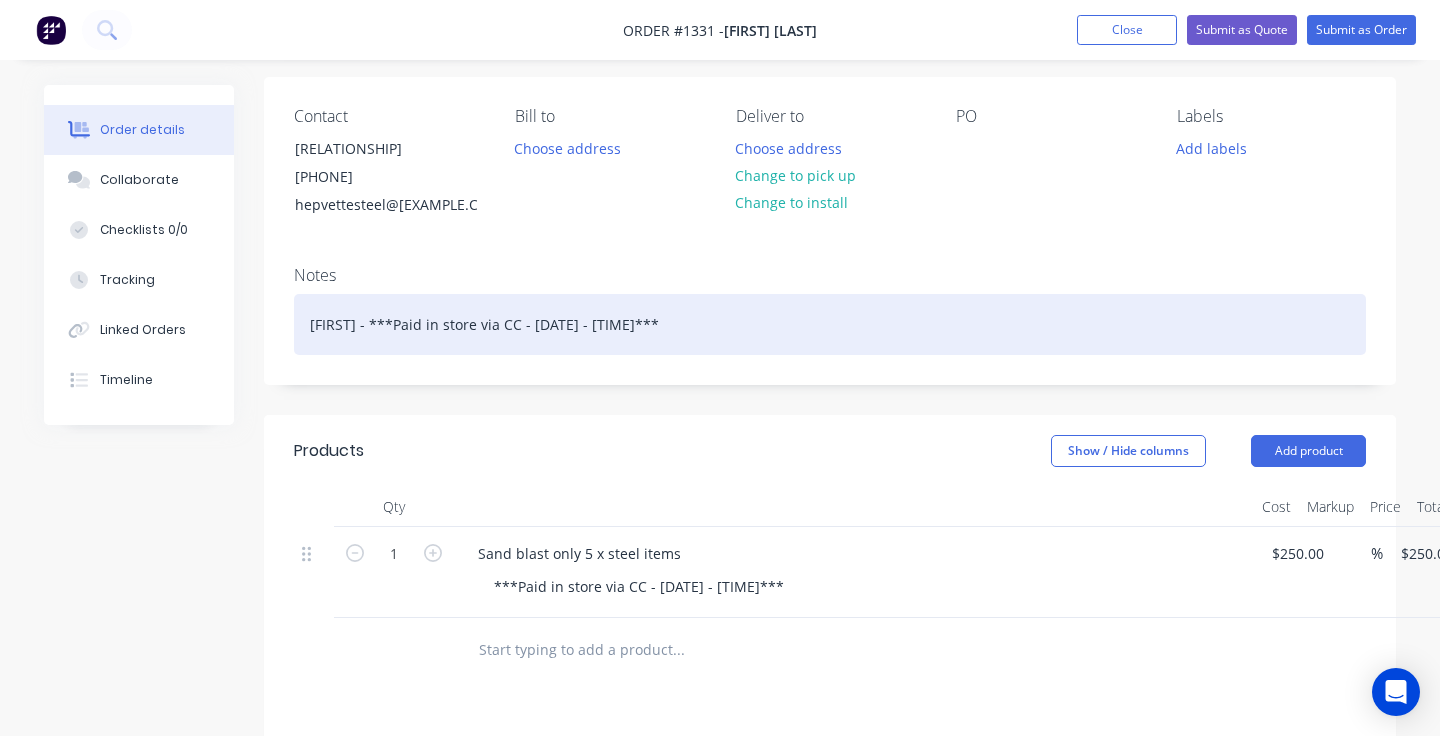 click on "[FIRST] - ***Paid in store via CC - [DATE] - [TIME]***" at bounding box center (830, 324) 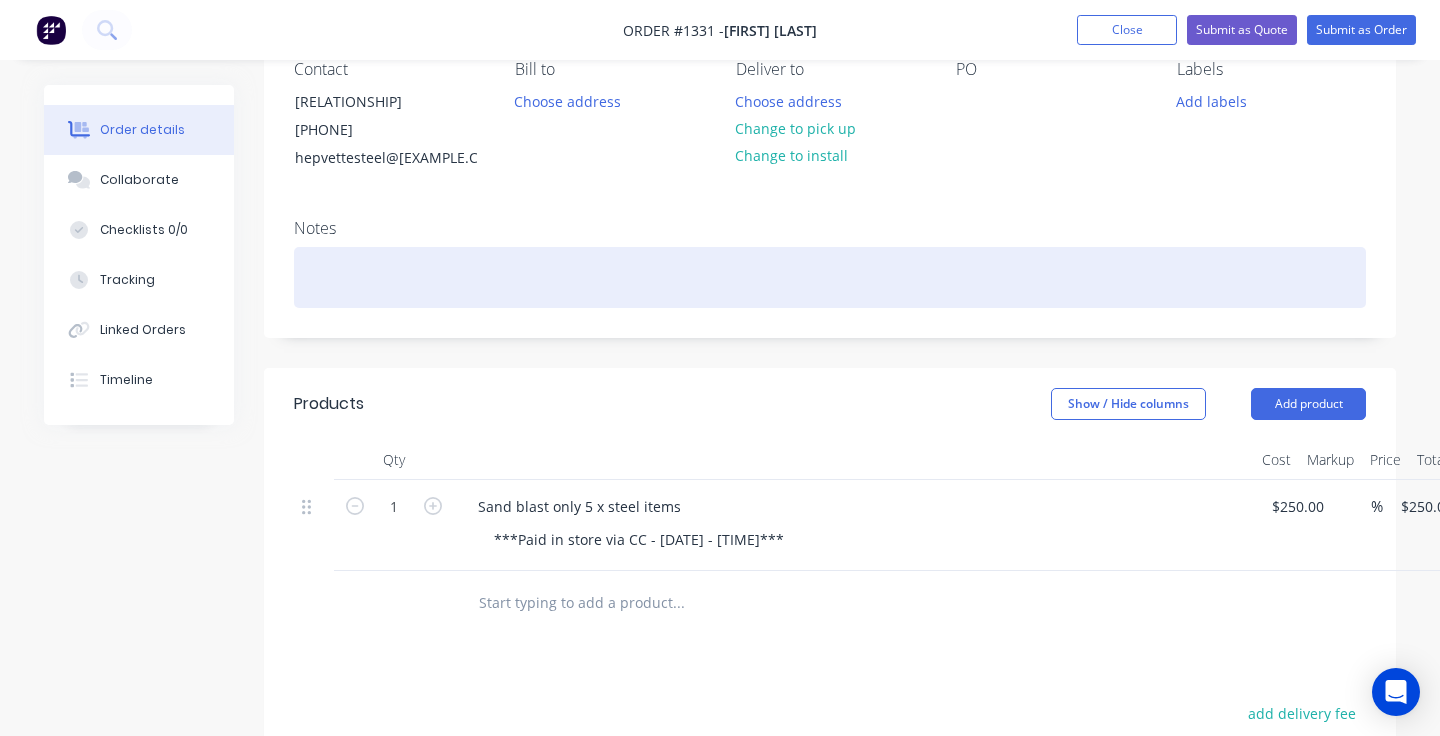 scroll, scrollTop: 196, scrollLeft: 0, axis: vertical 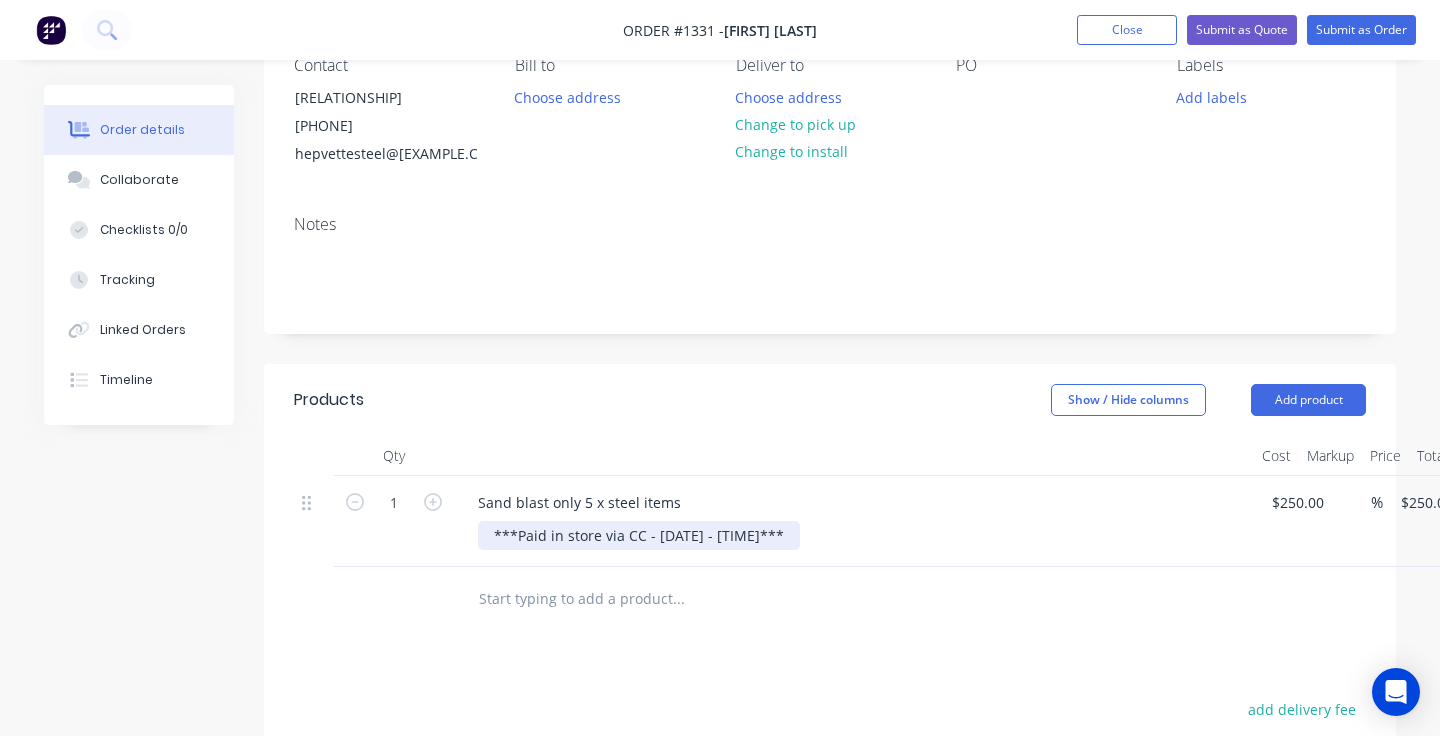 drag, startPoint x: 816, startPoint y: 535, endPoint x: 471, endPoint y: 533, distance: 345.0058 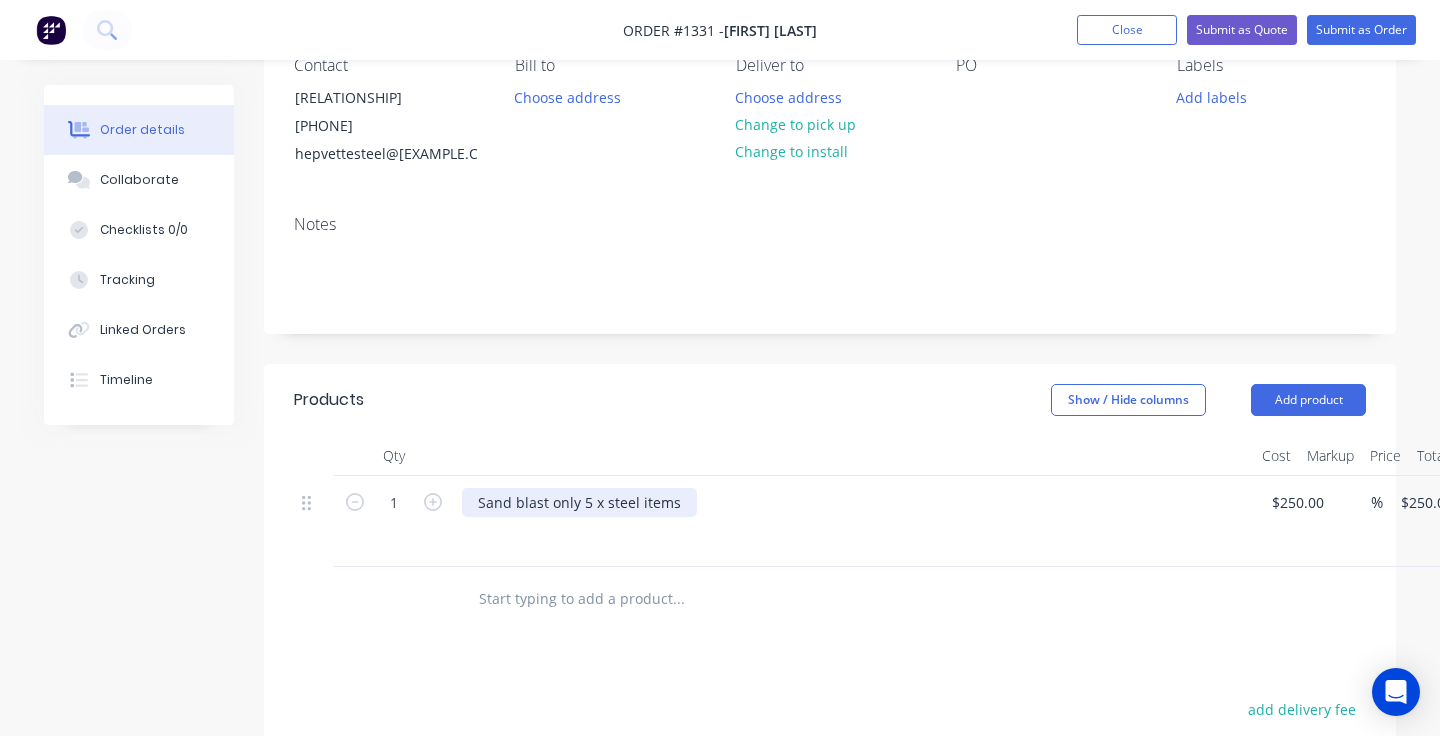 click on "Sand blast only 5 x steel items" at bounding box center [579, 502] 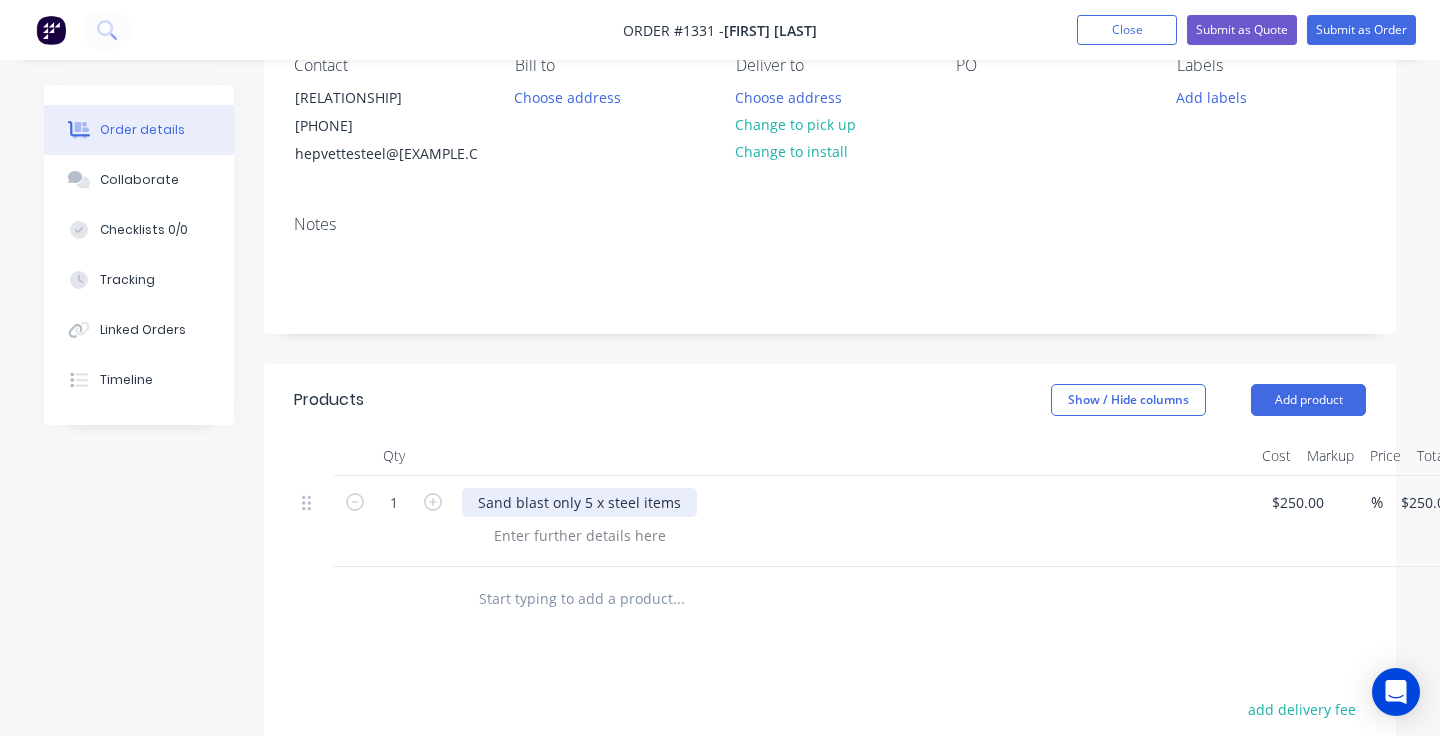 type 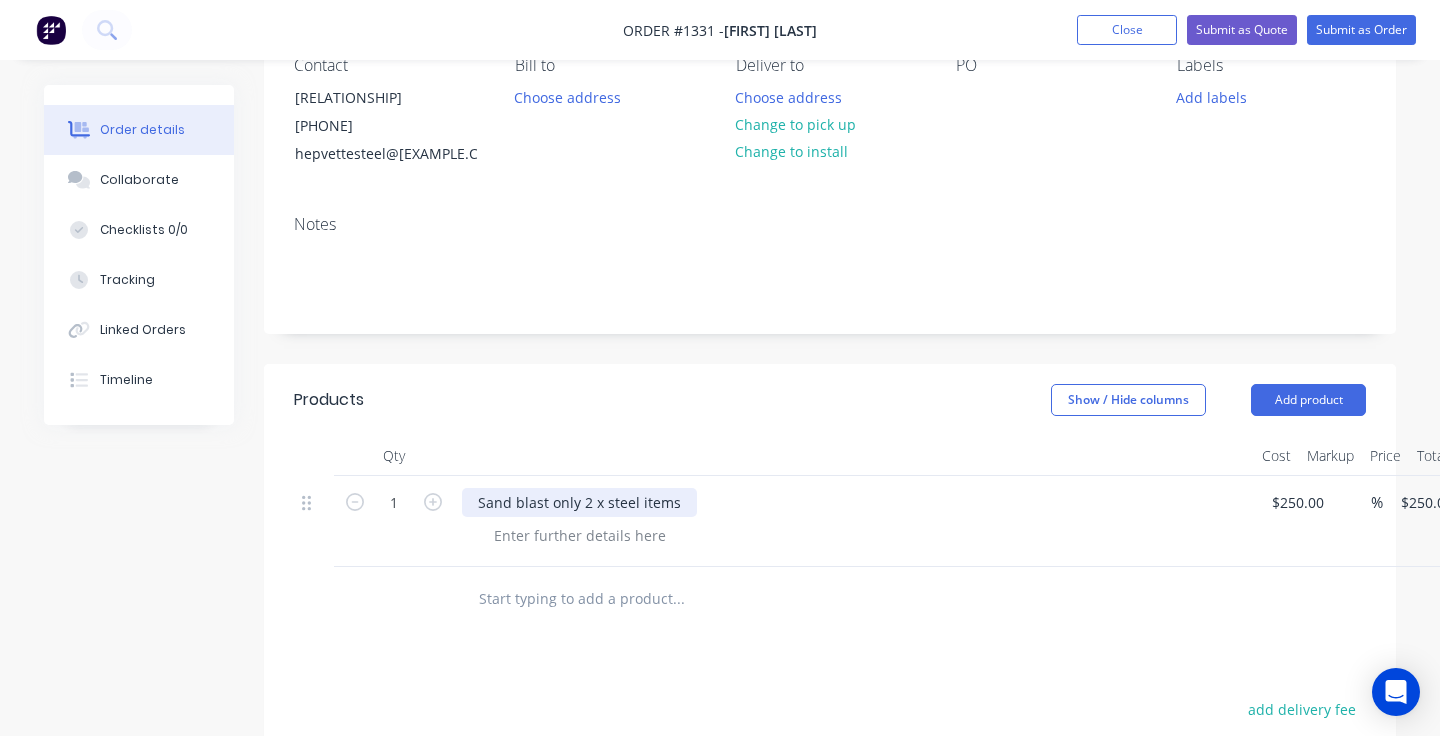drag, startPoint x: 636, startPoint y: 504, endPoint x: 637, endPoint y: 563, distance: 59.008472 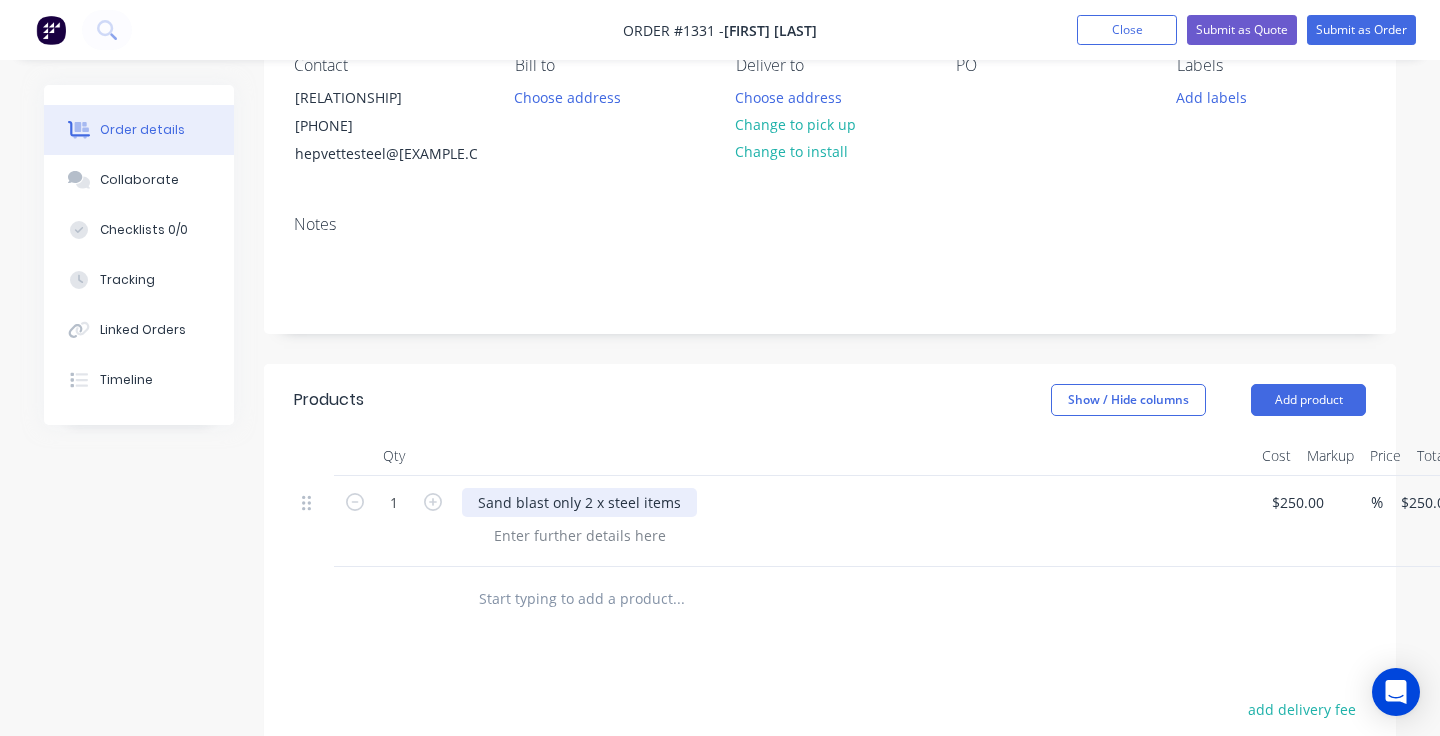 click on "Sand blast only 2 x steel items" at bounding box center (579, 502) 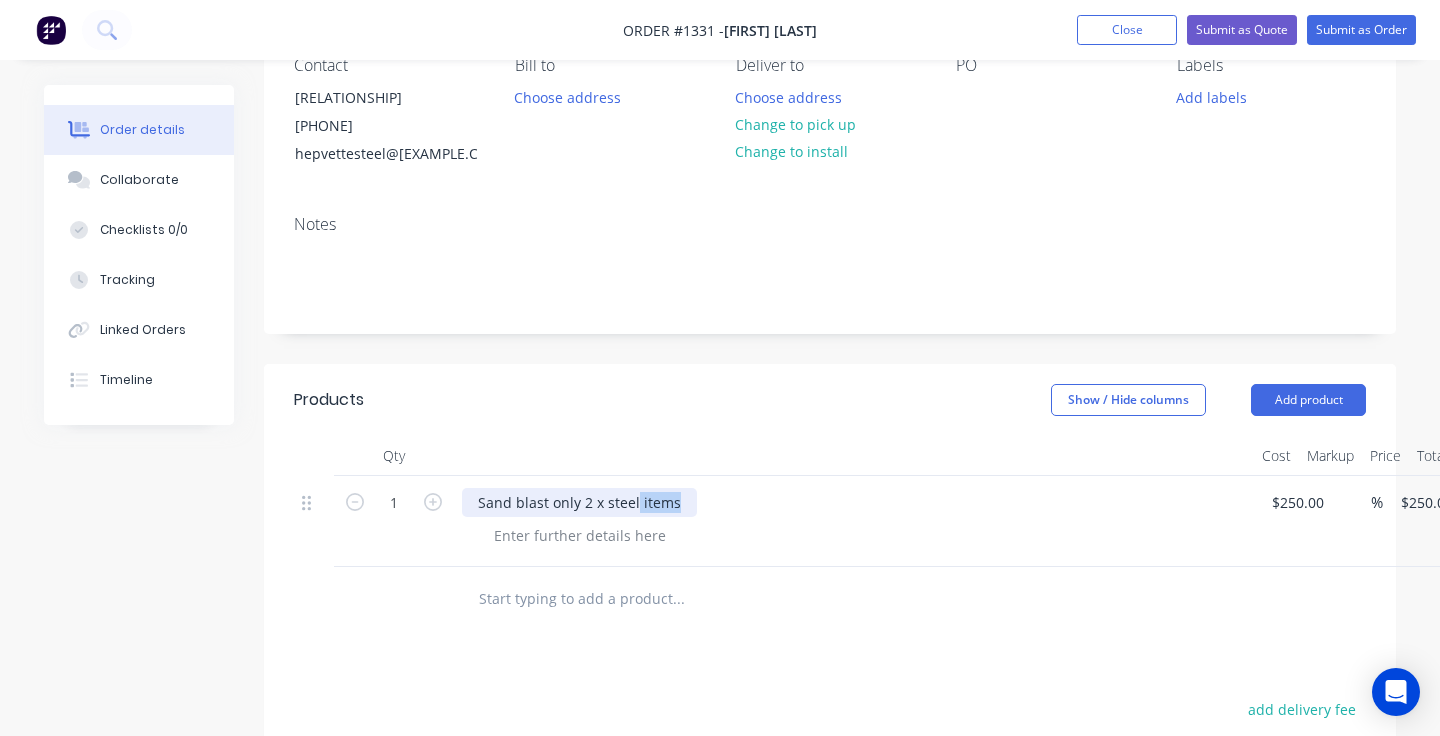 click on "Sand blast only 2 x steel items" at bounding box center [579, 502] 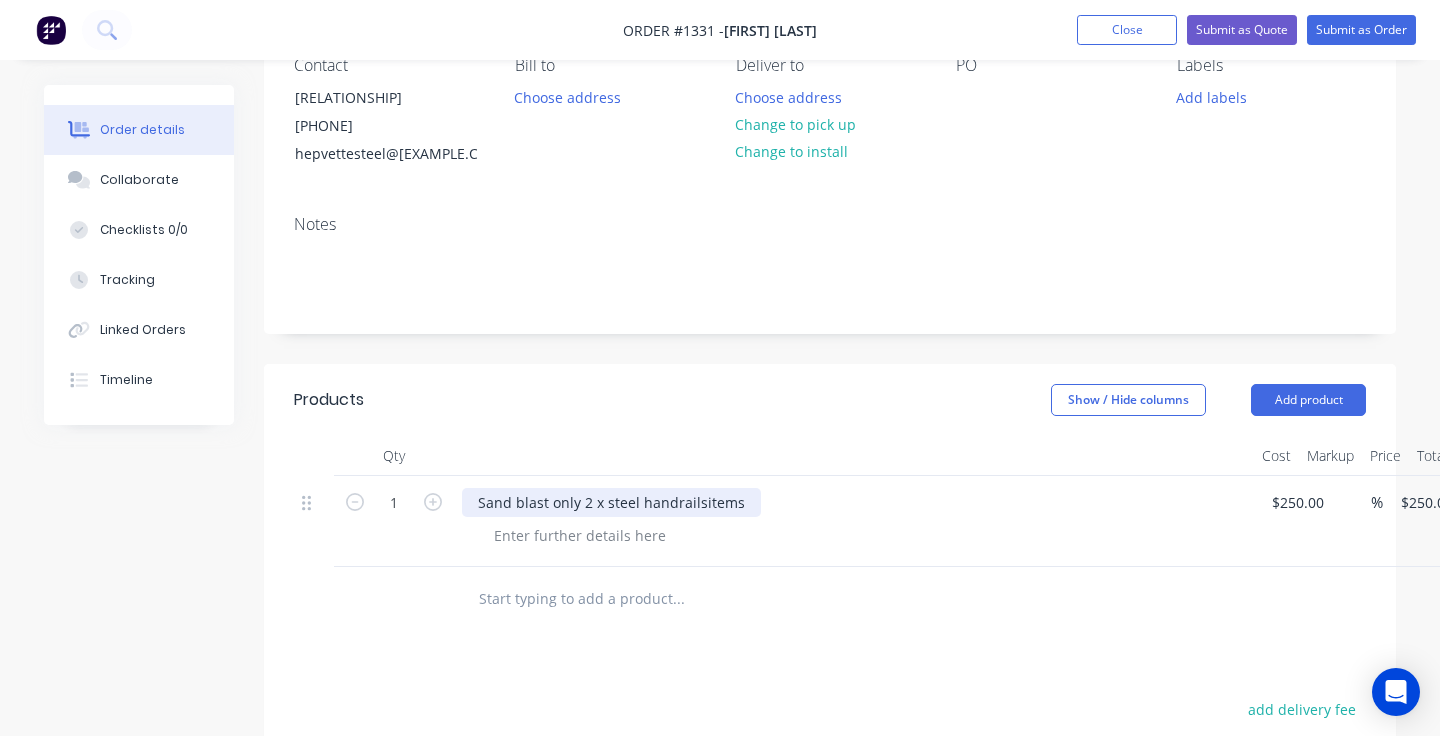 click on "Sand blast only 2 x steel handrailsitems" at bounding box center [611, 502] 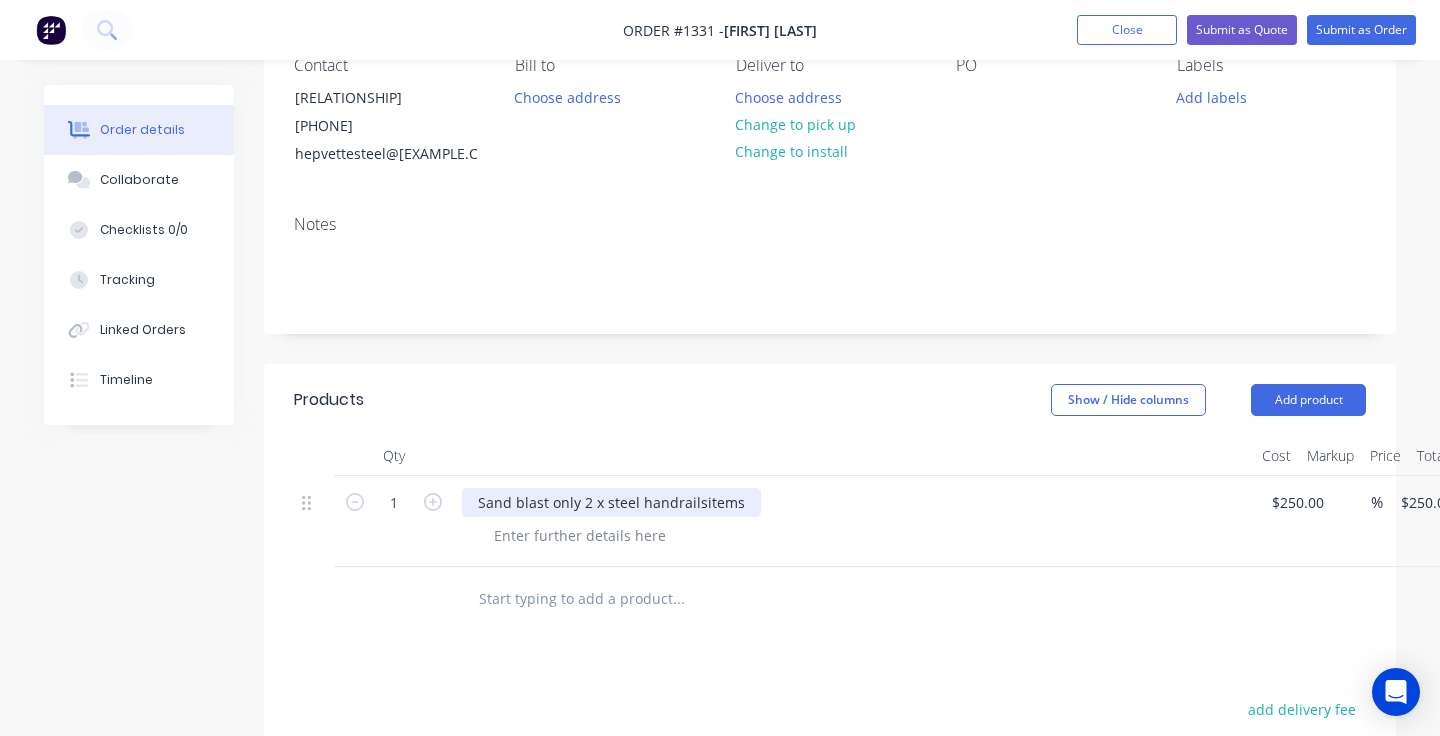 click on "Sand blast only 2 x steel handrailsitems" at bounding box center (611, 502) 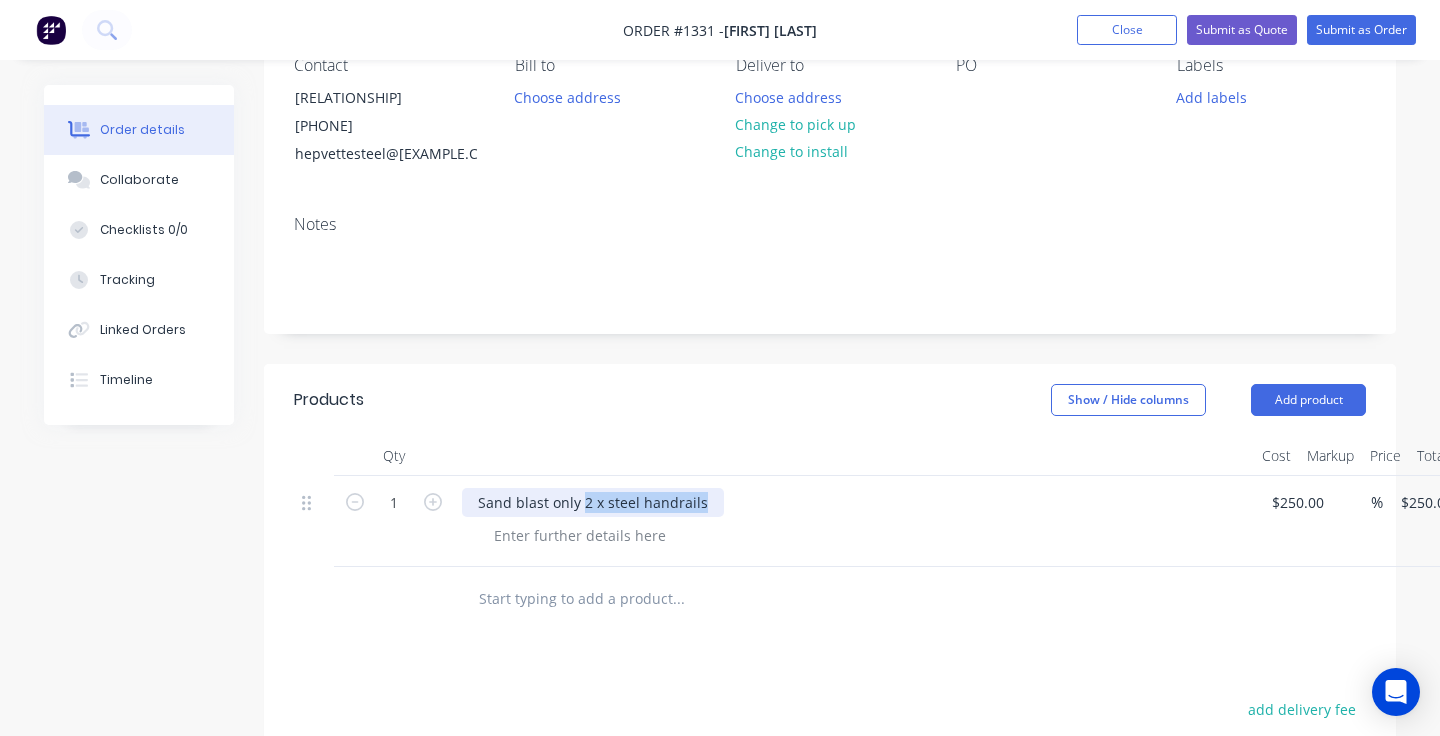 drag, startPoint x: 710, startPoint y: 503, endPoint x: 580, endPoint y: 504, distance: 130.00385 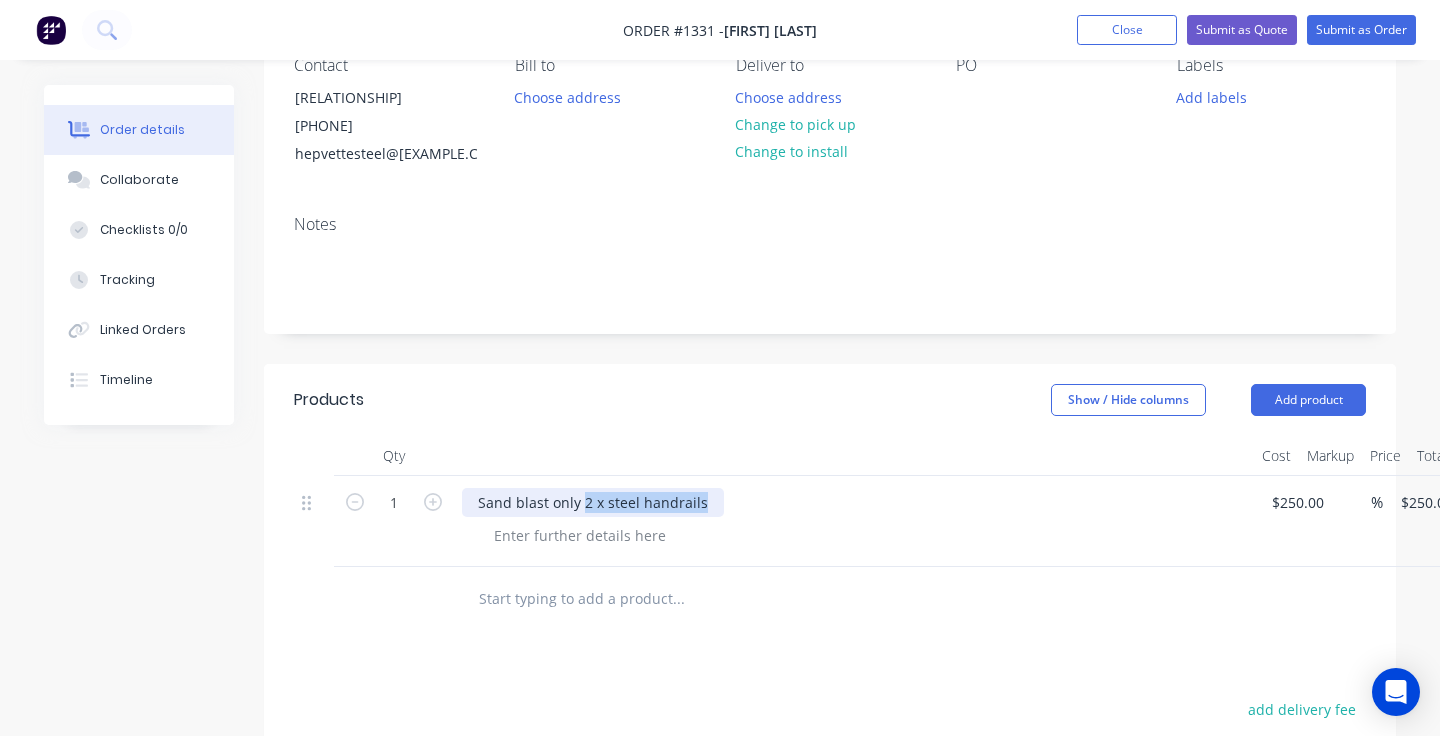 click on "Sand blast only 2 x steel handrails" at bounding box center (593, 502) 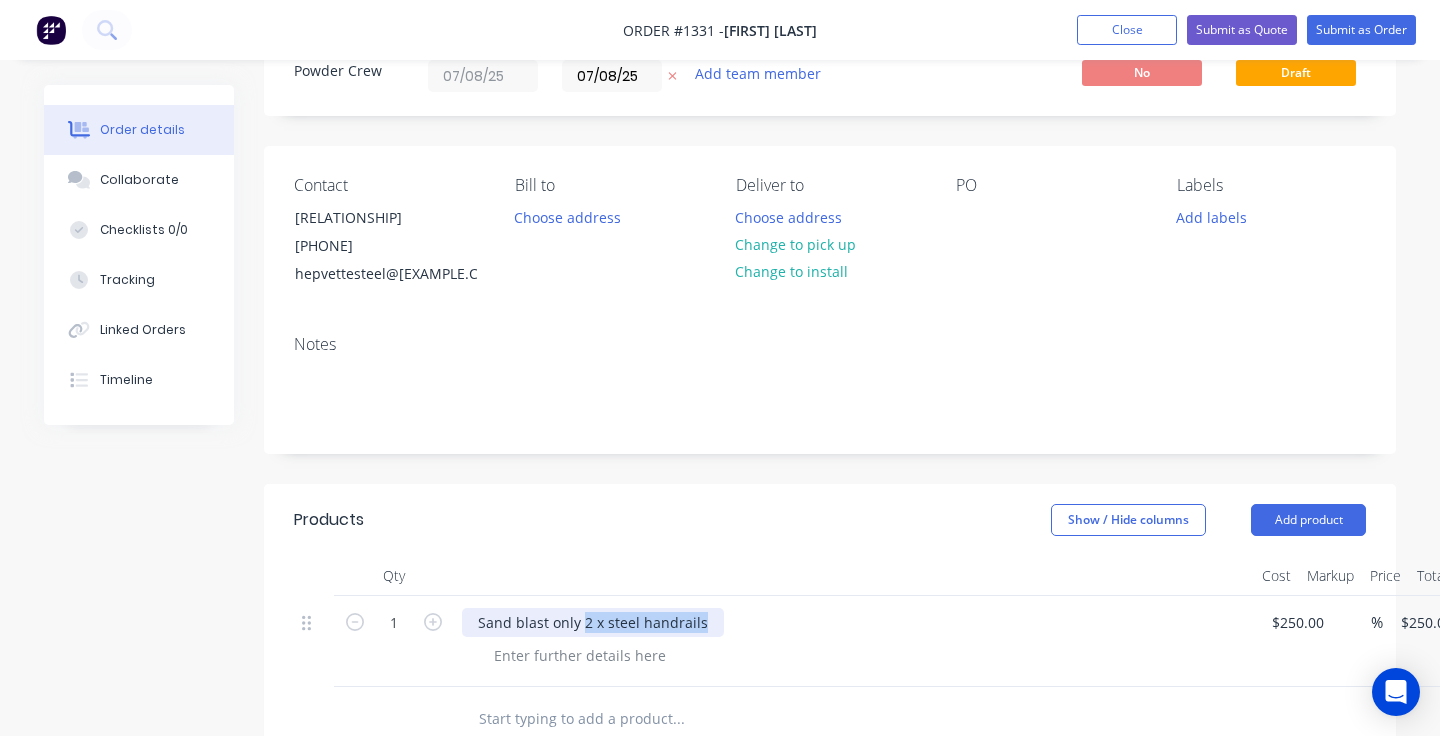 scroll, scrollTop: 34, scrollLeft: 0, axis: vertical 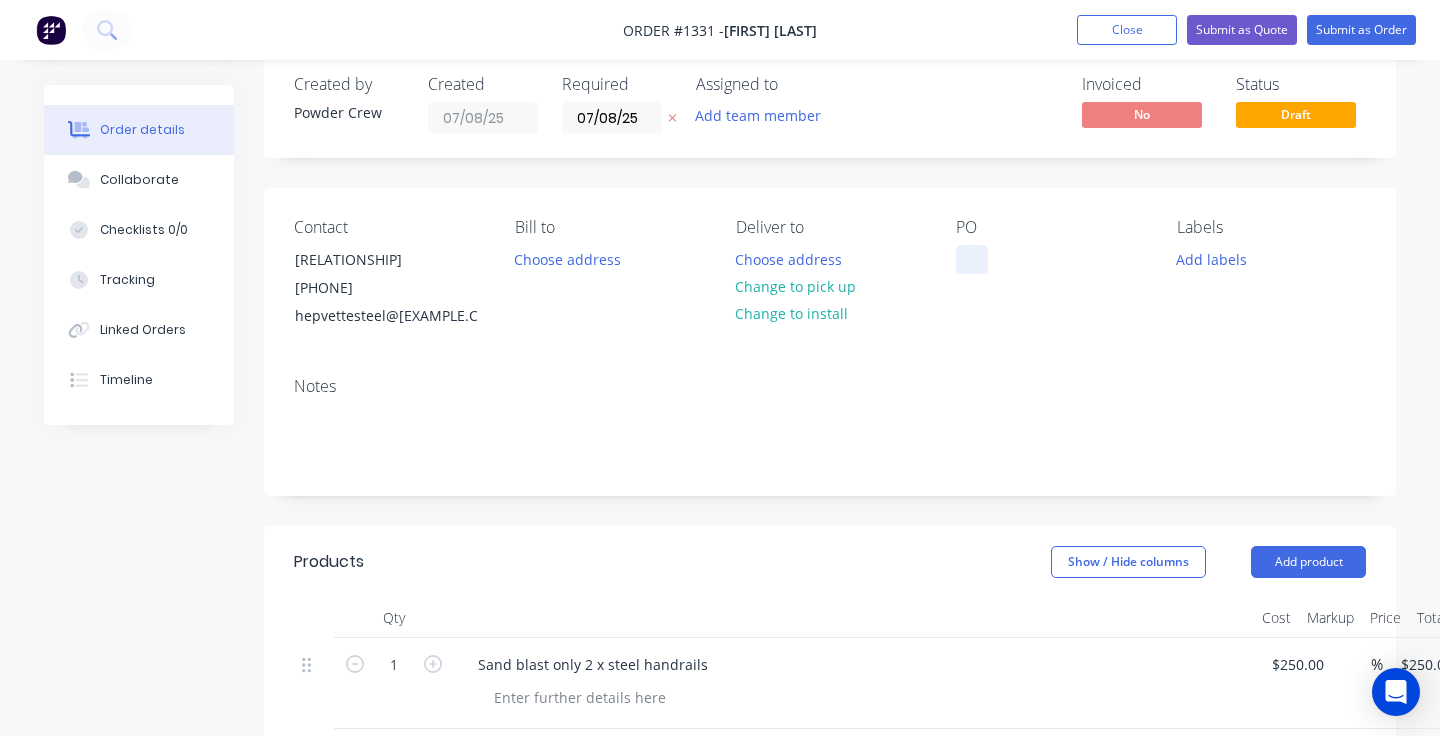 click at bounding box center (972, 259) 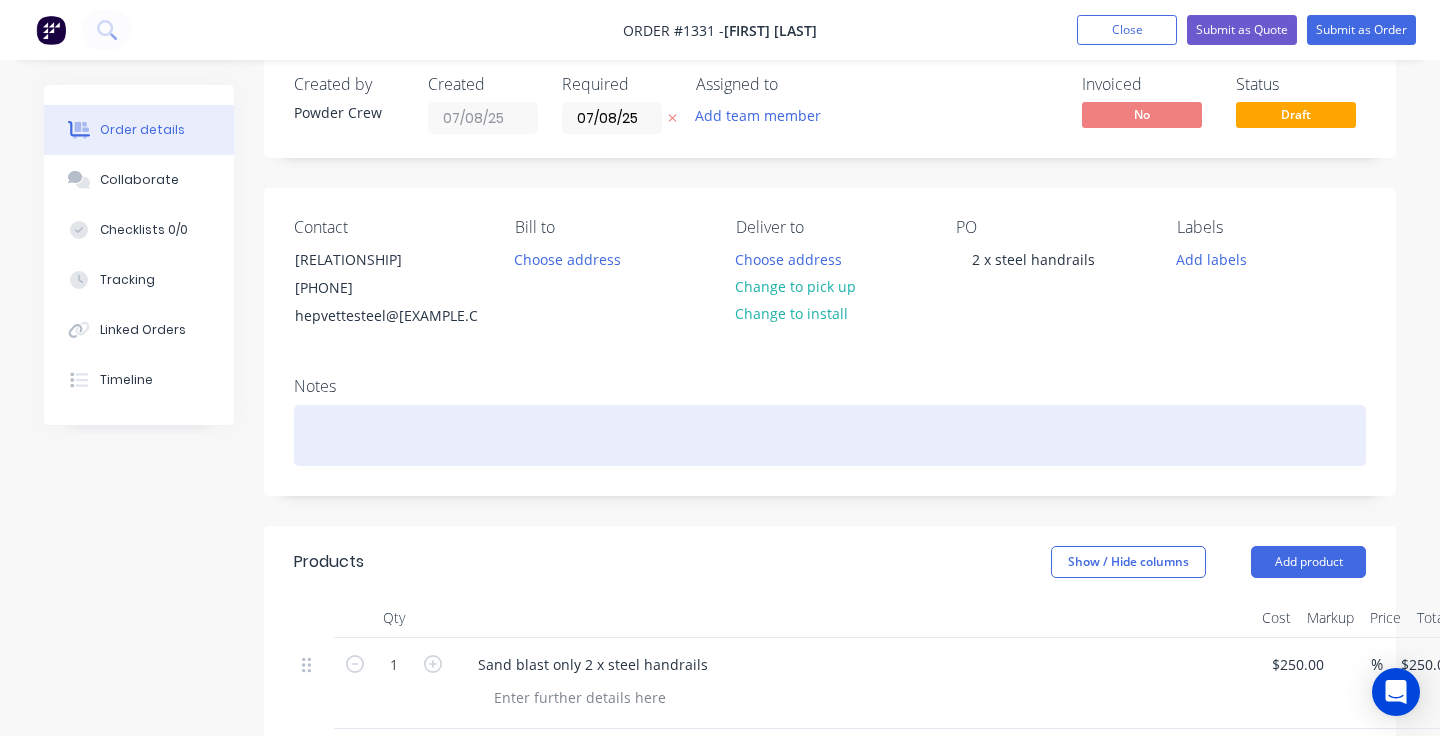 click at bounding box center [830, 435] 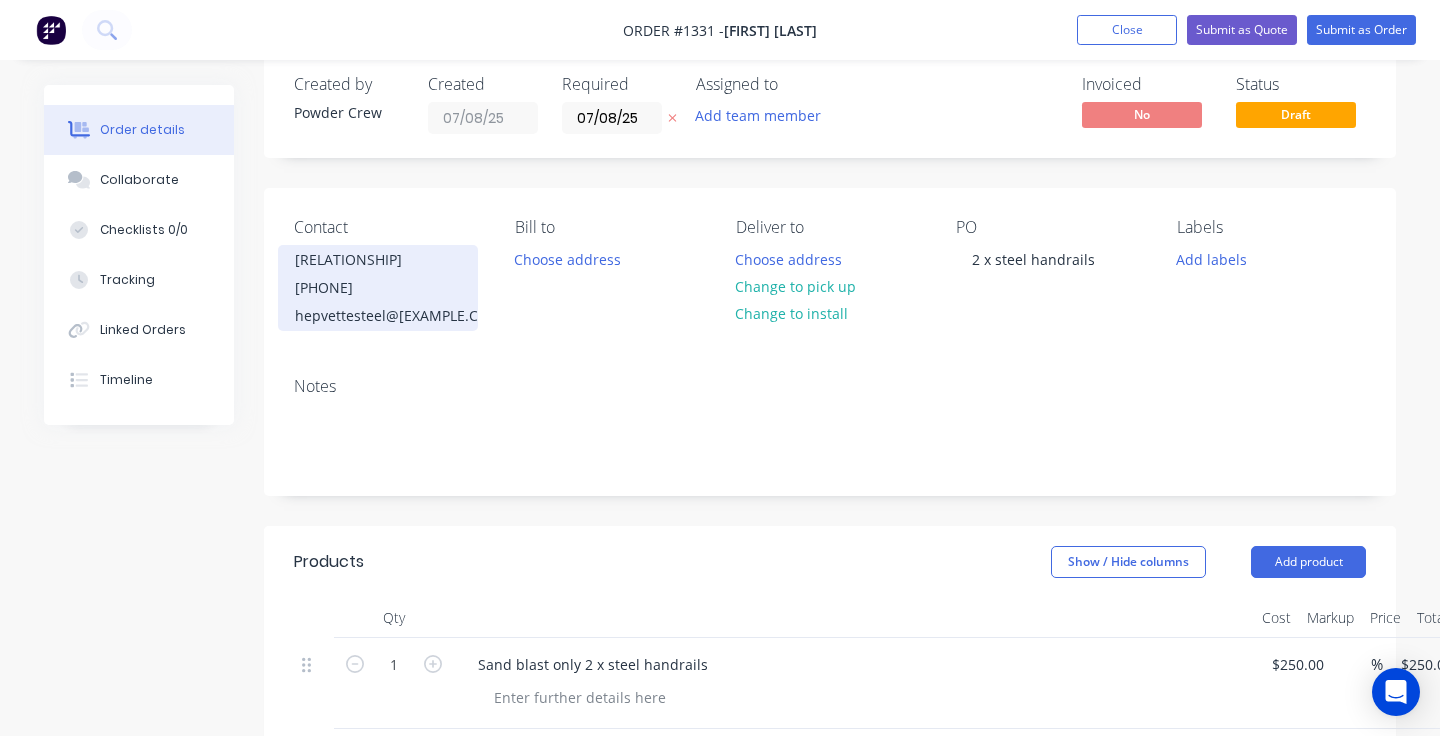 click on "[RELATIONSHIP]" at bounding box center [378, 260] 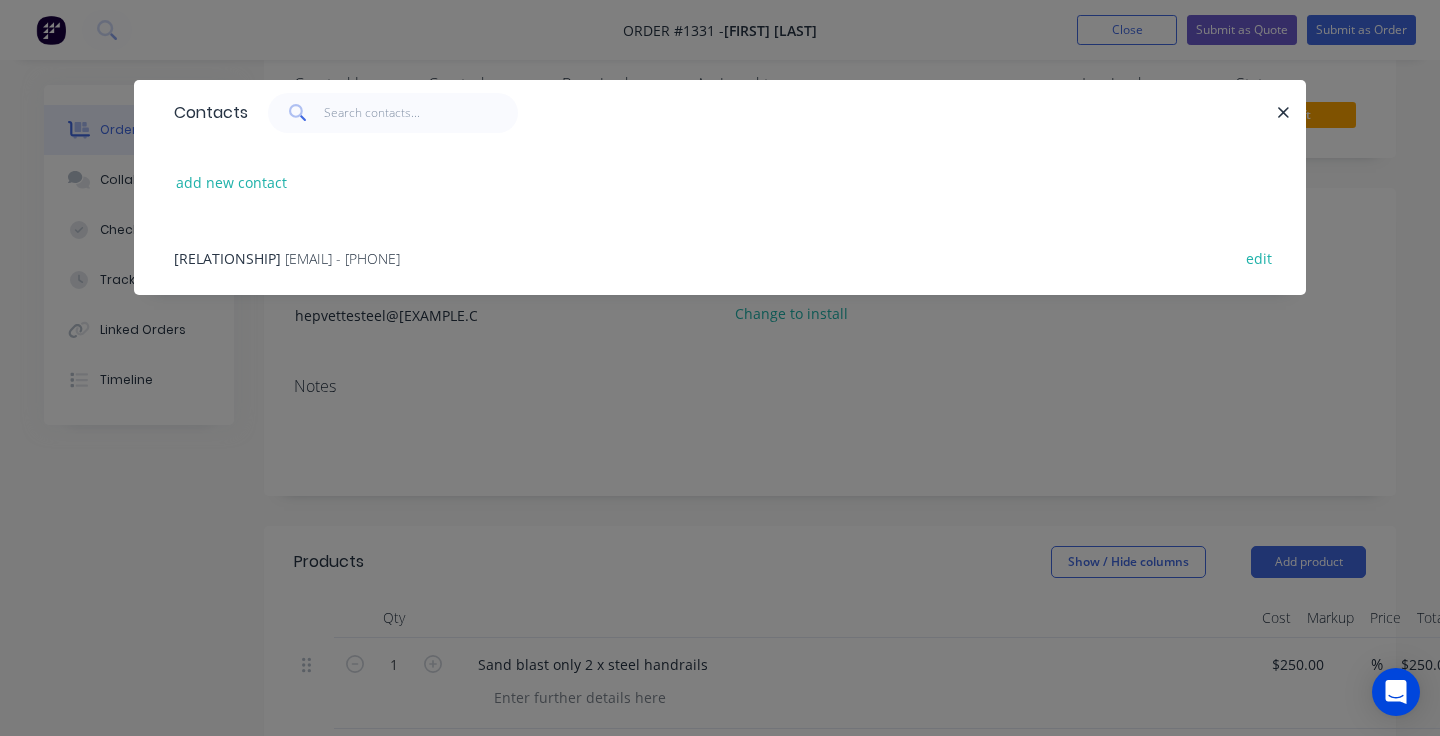 click on "Contacts add new contact   [RELATIONSHIP] - [EMAIL] - [PHONE] edit" at bounding box center [720, 368] 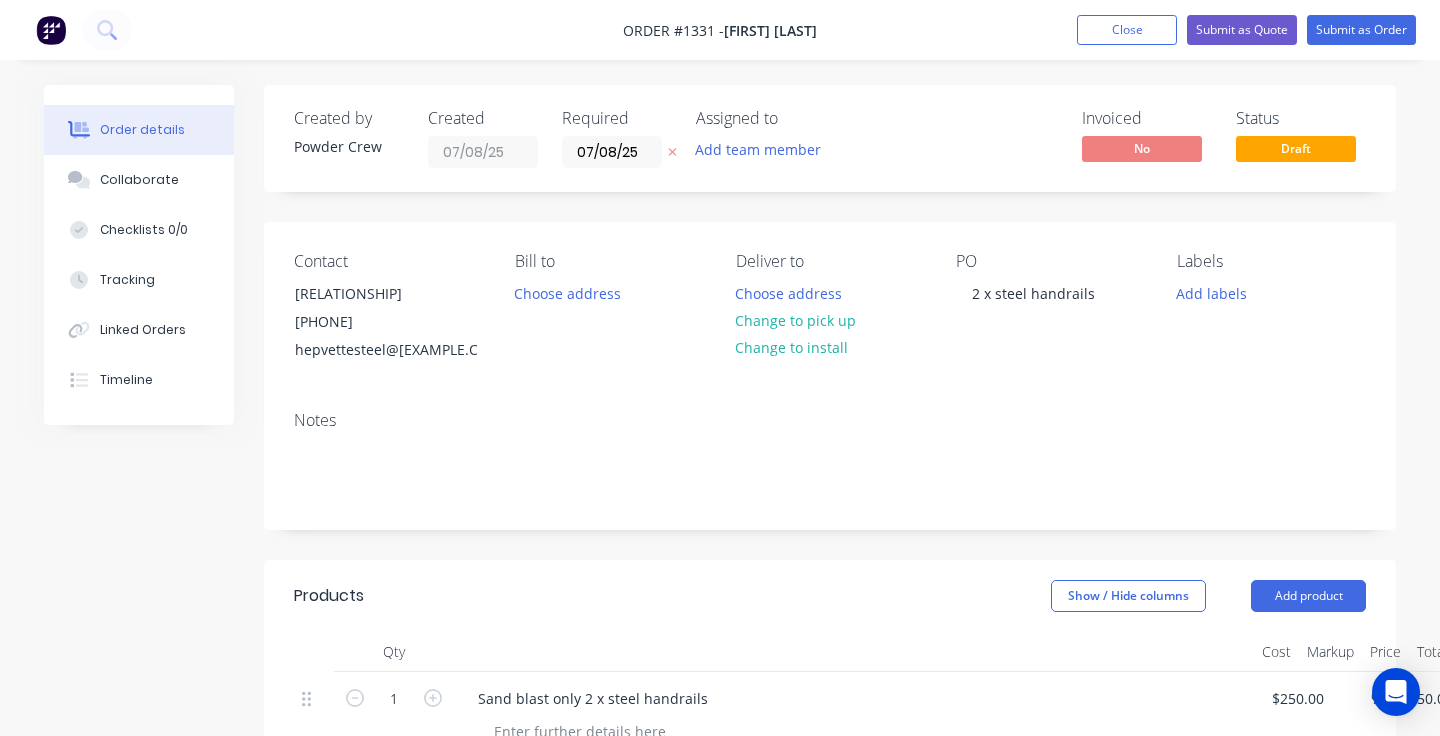 scroll, scrollTop: 0, scrollLeft: 0, axis: both 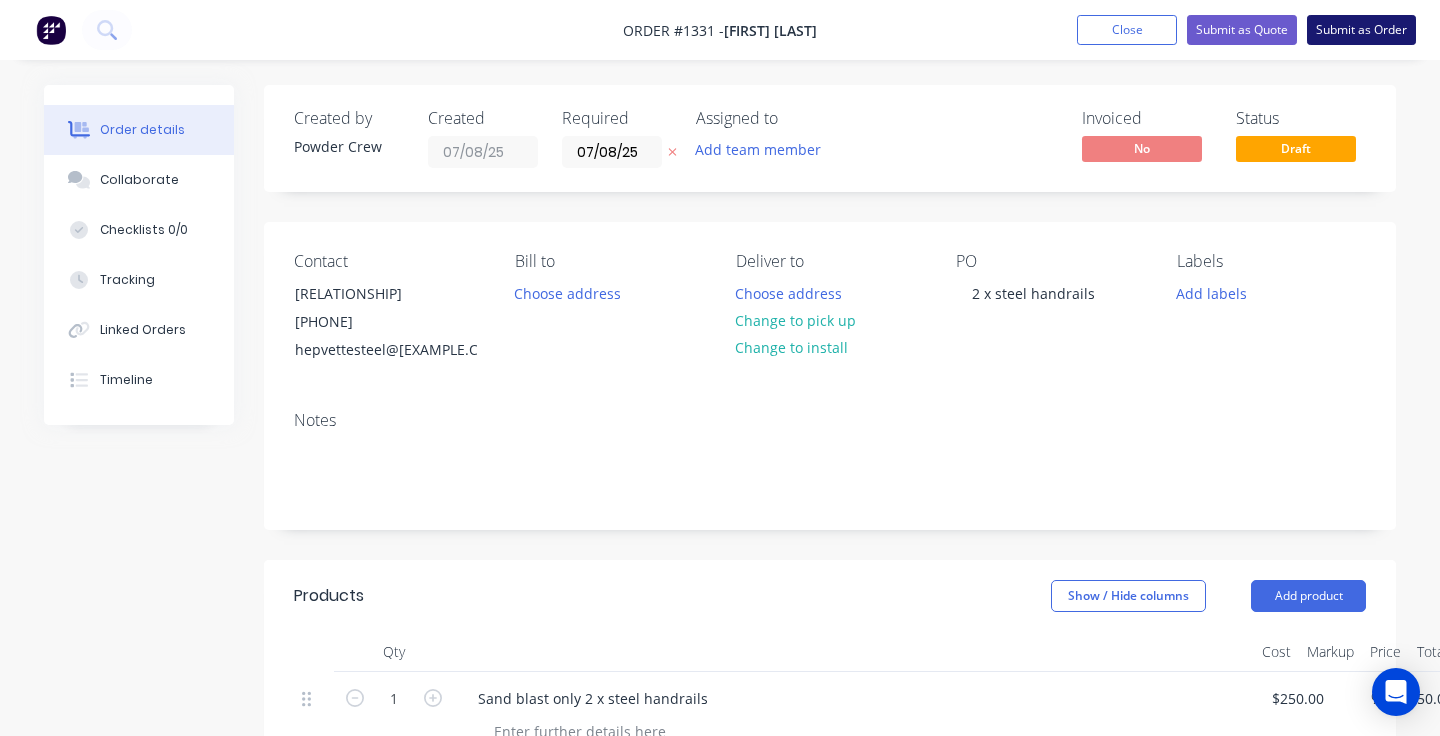 click on "Submit as Order" at bounding box center [1361, 30] 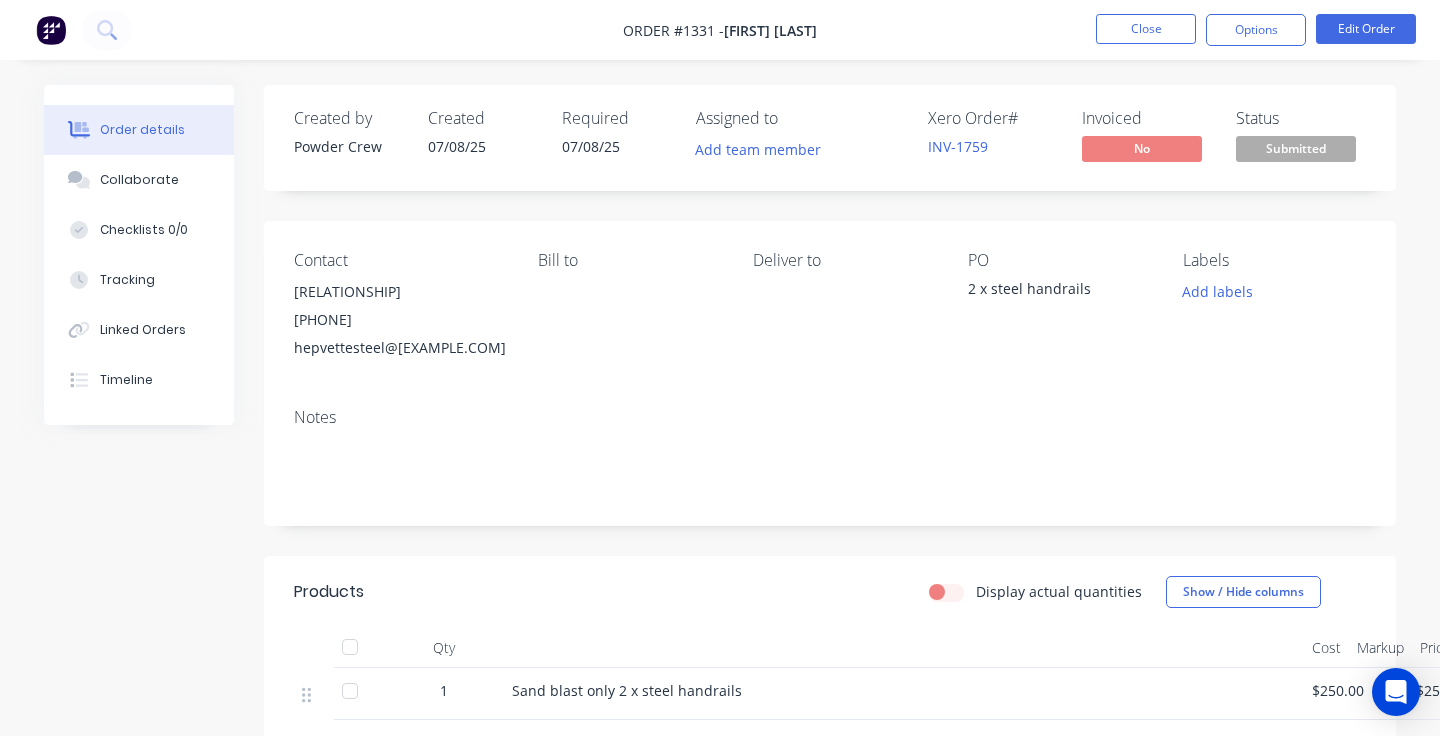 click on "Submitted" at bounding box center (1296, 148) 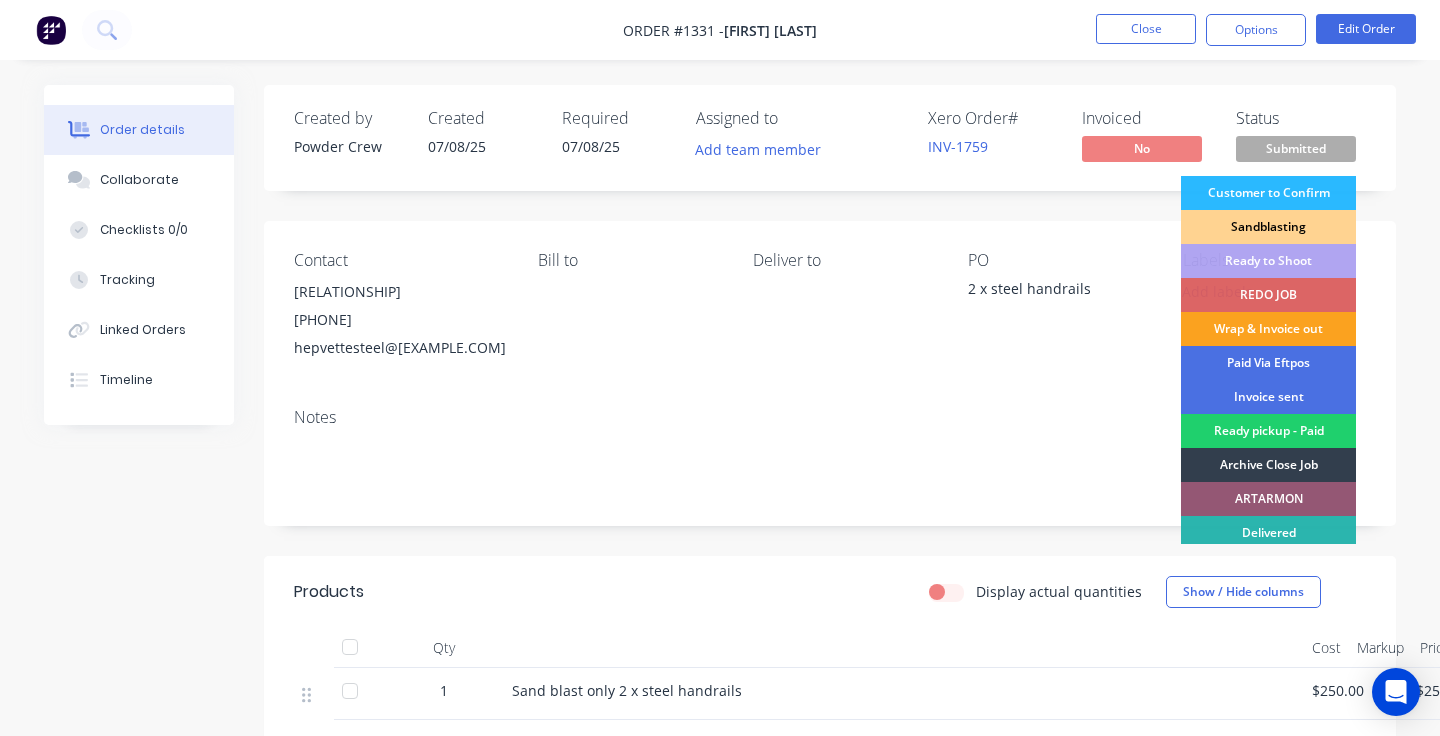 click on "Sandblasting" at bounding box center [1268, 227] 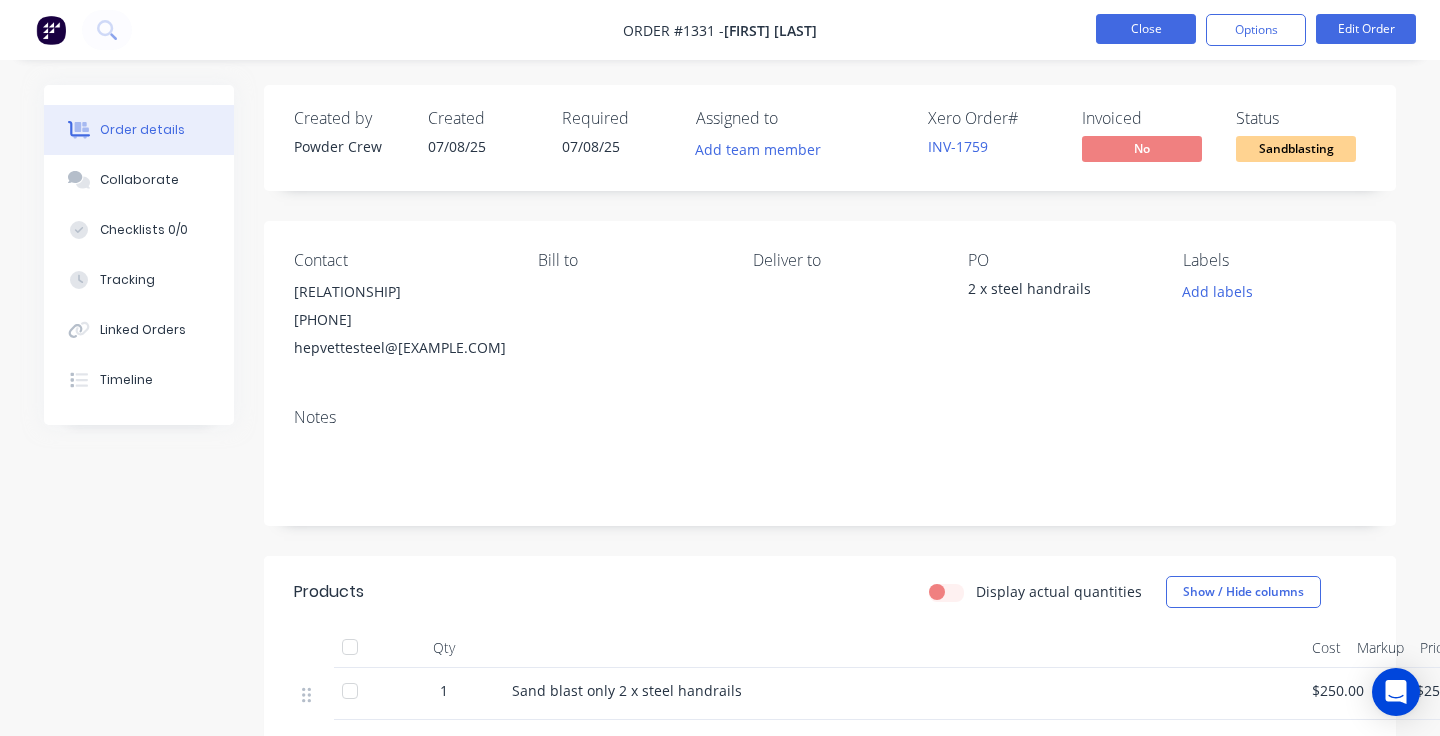 click on "Close" at bounding box center (1146, 29) 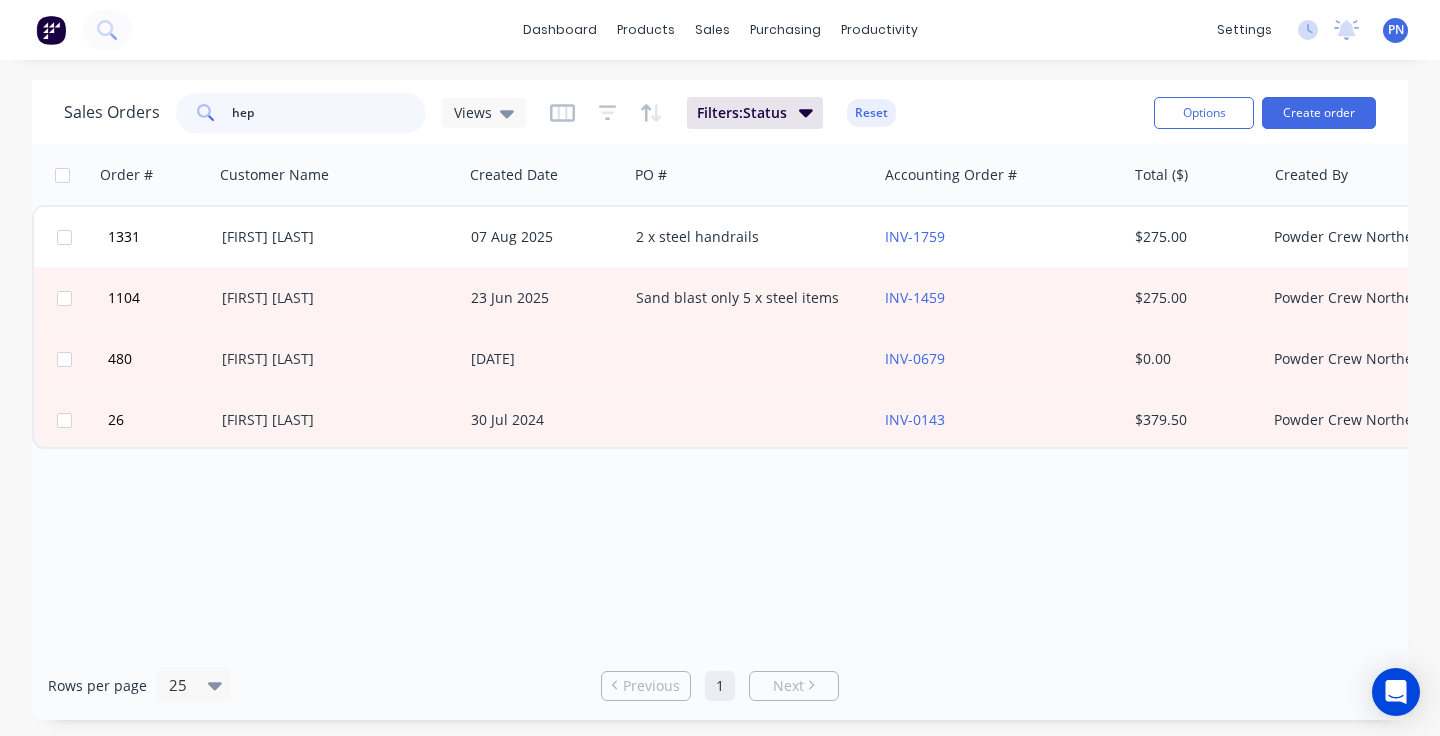 click on "hep" at bounding box center (329, 113) 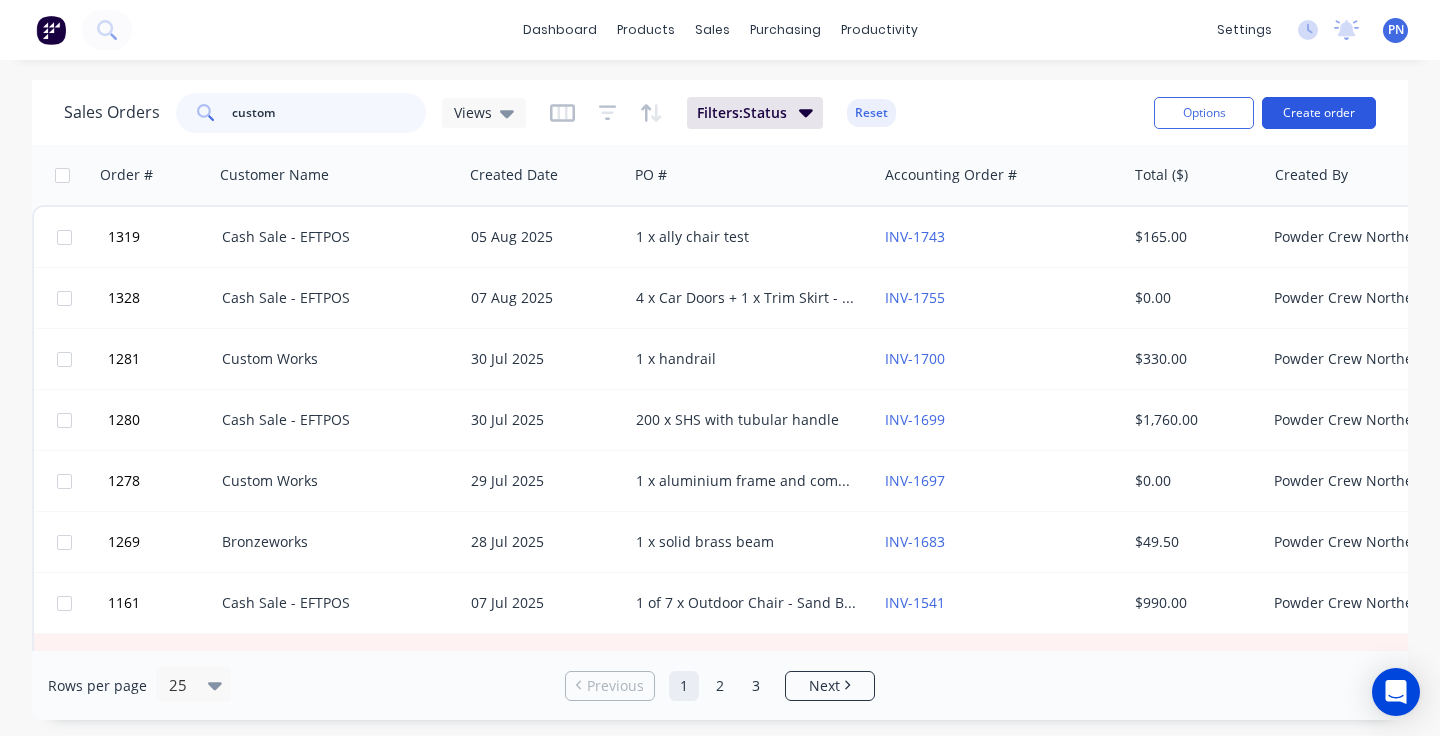 type on "custom" 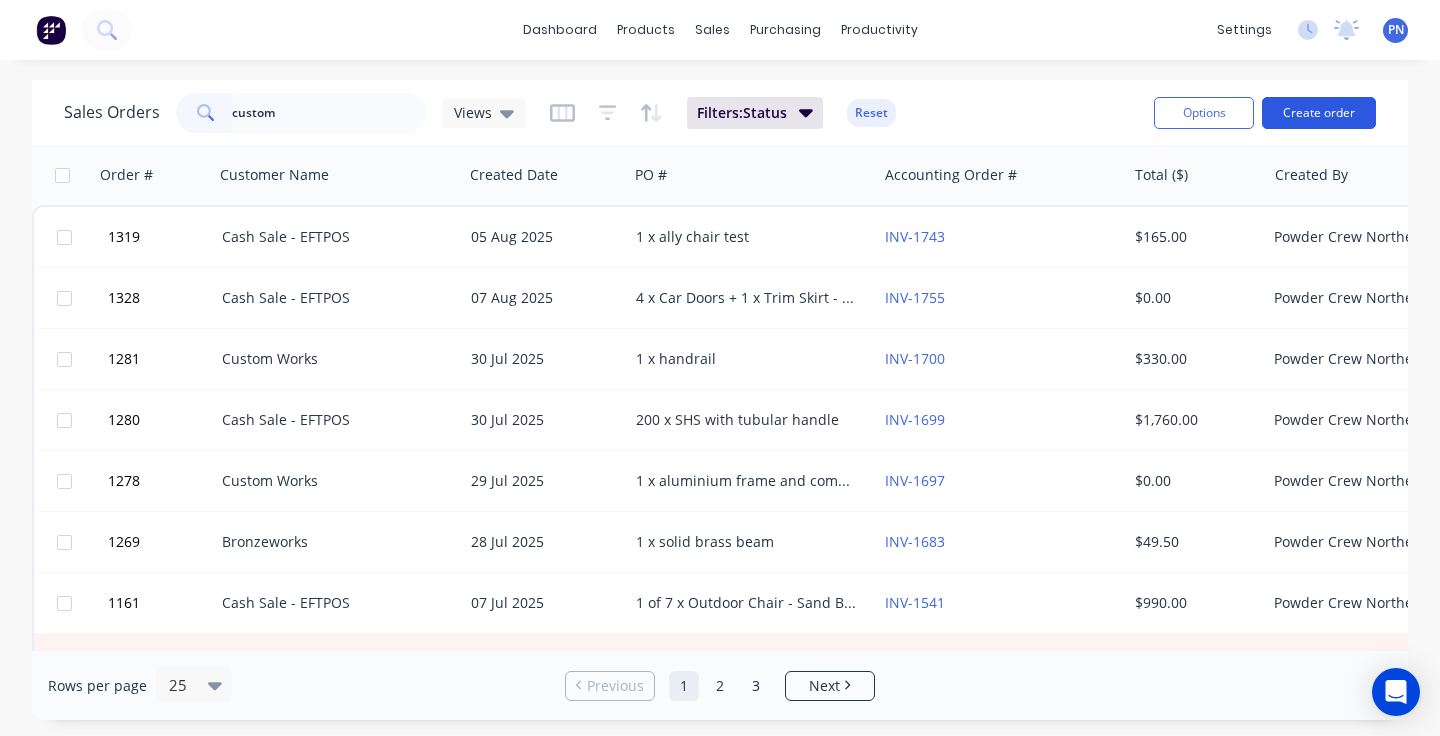 click on "Create order" at bounding box center (1319, 113) 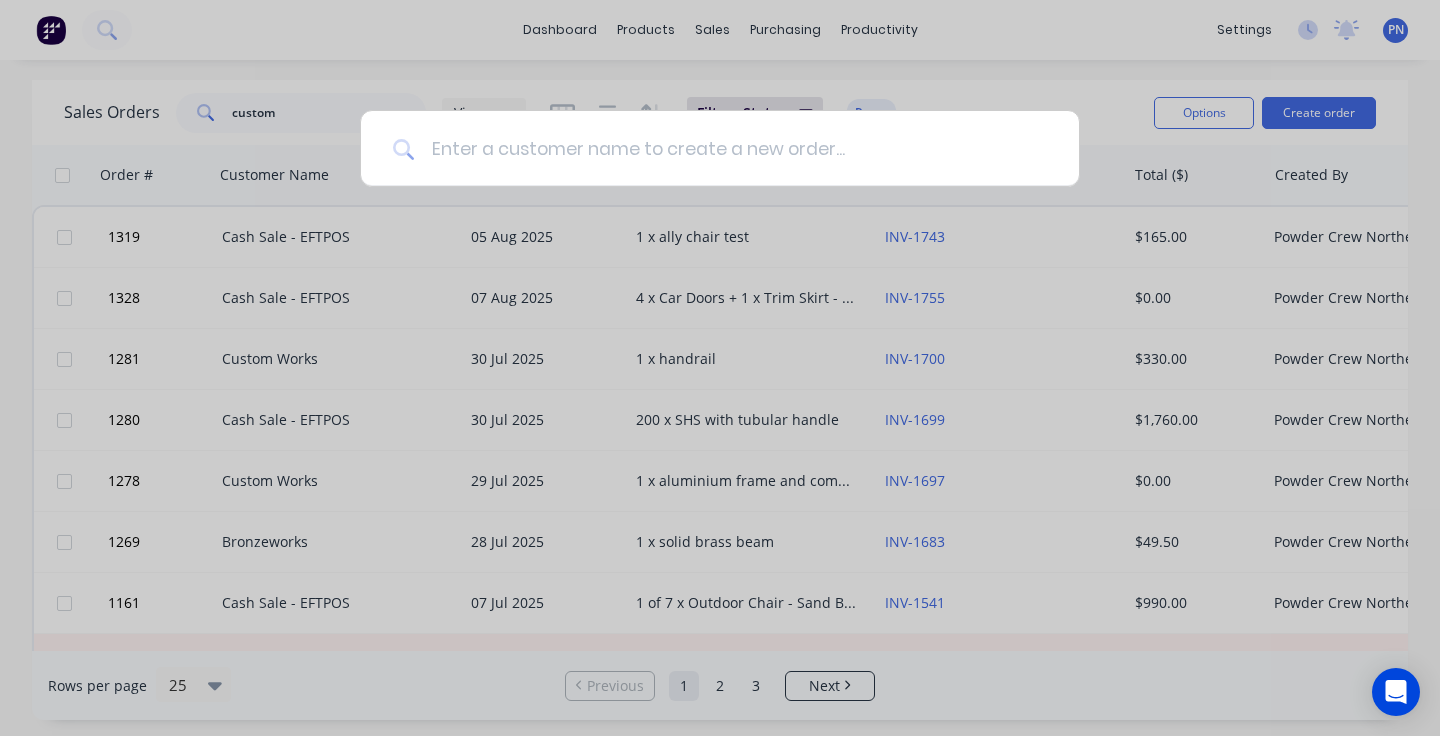 click at bounding box center (731, 148) 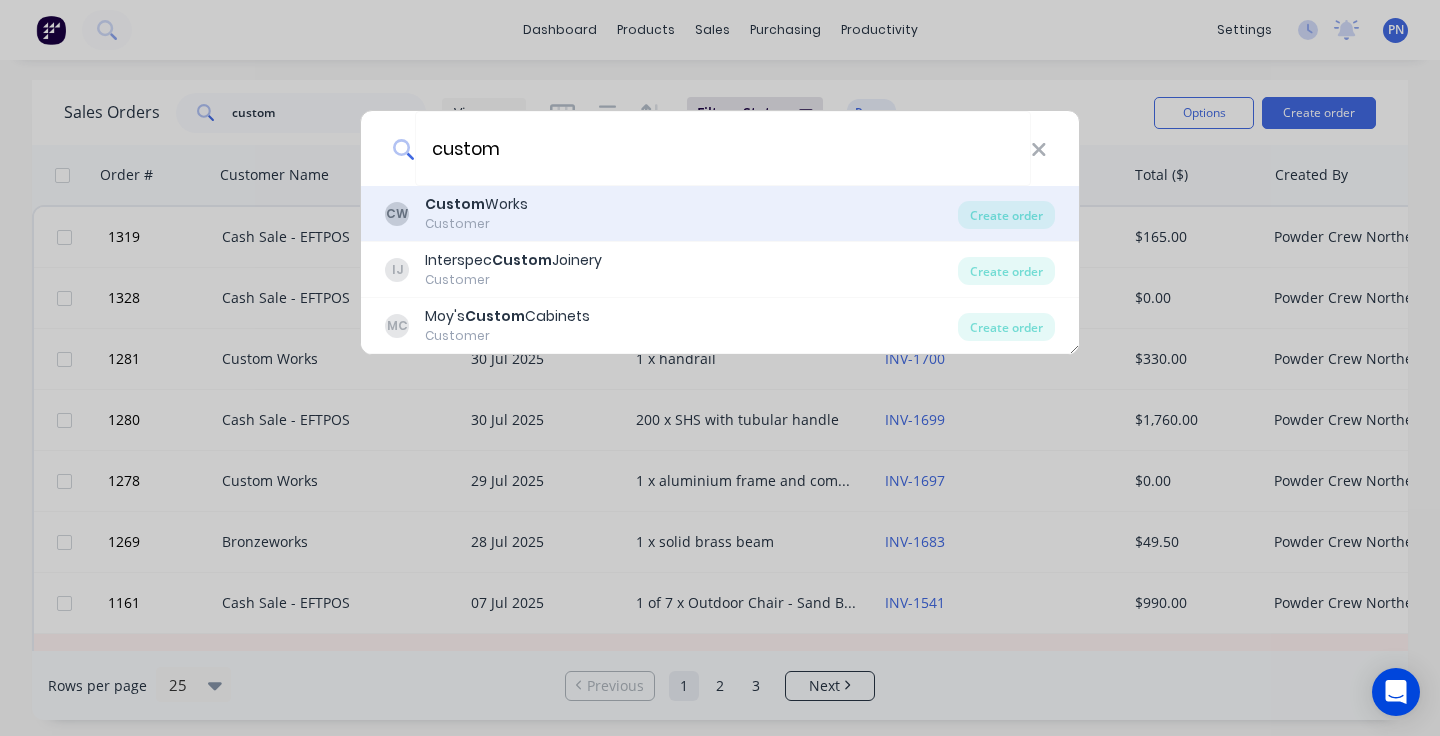 type on "custom" 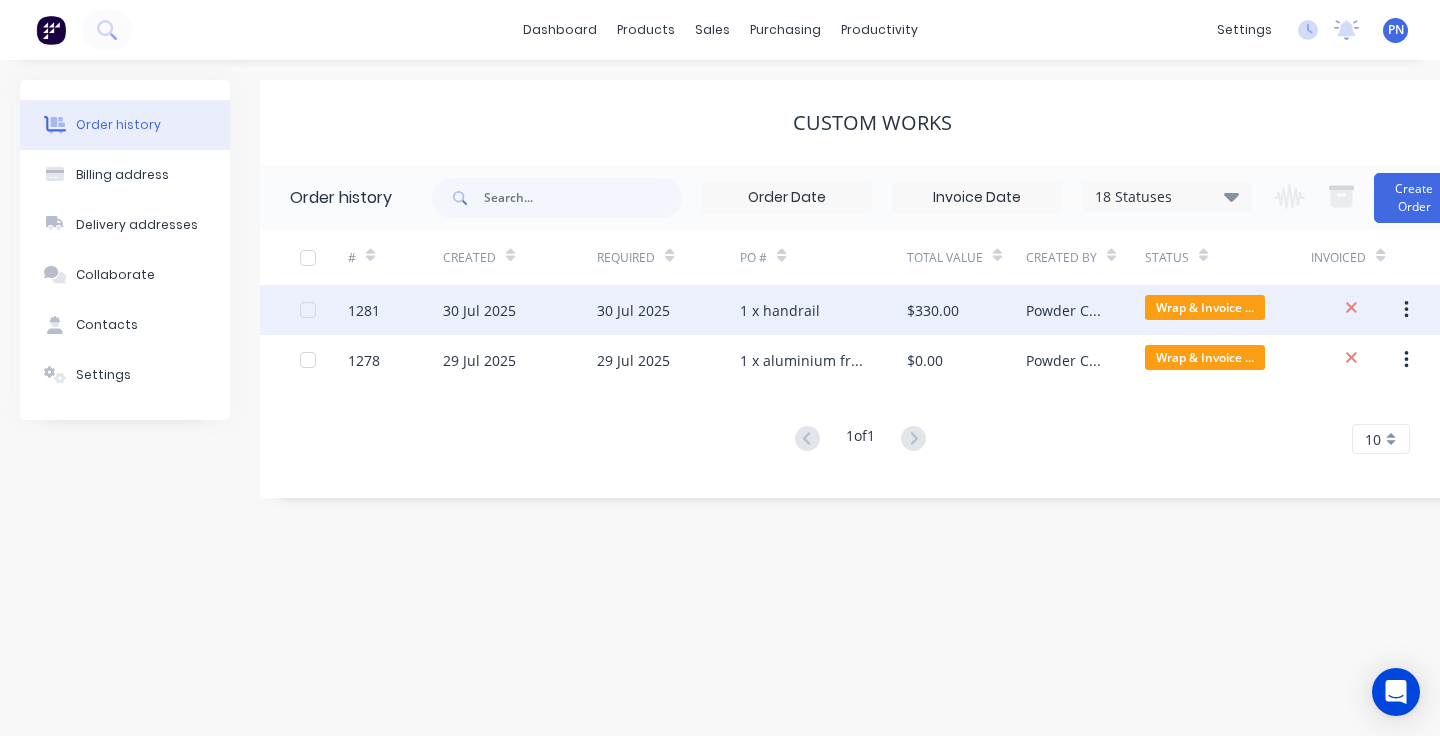 click on "1 x handrail" at bounding box center [823, 310] 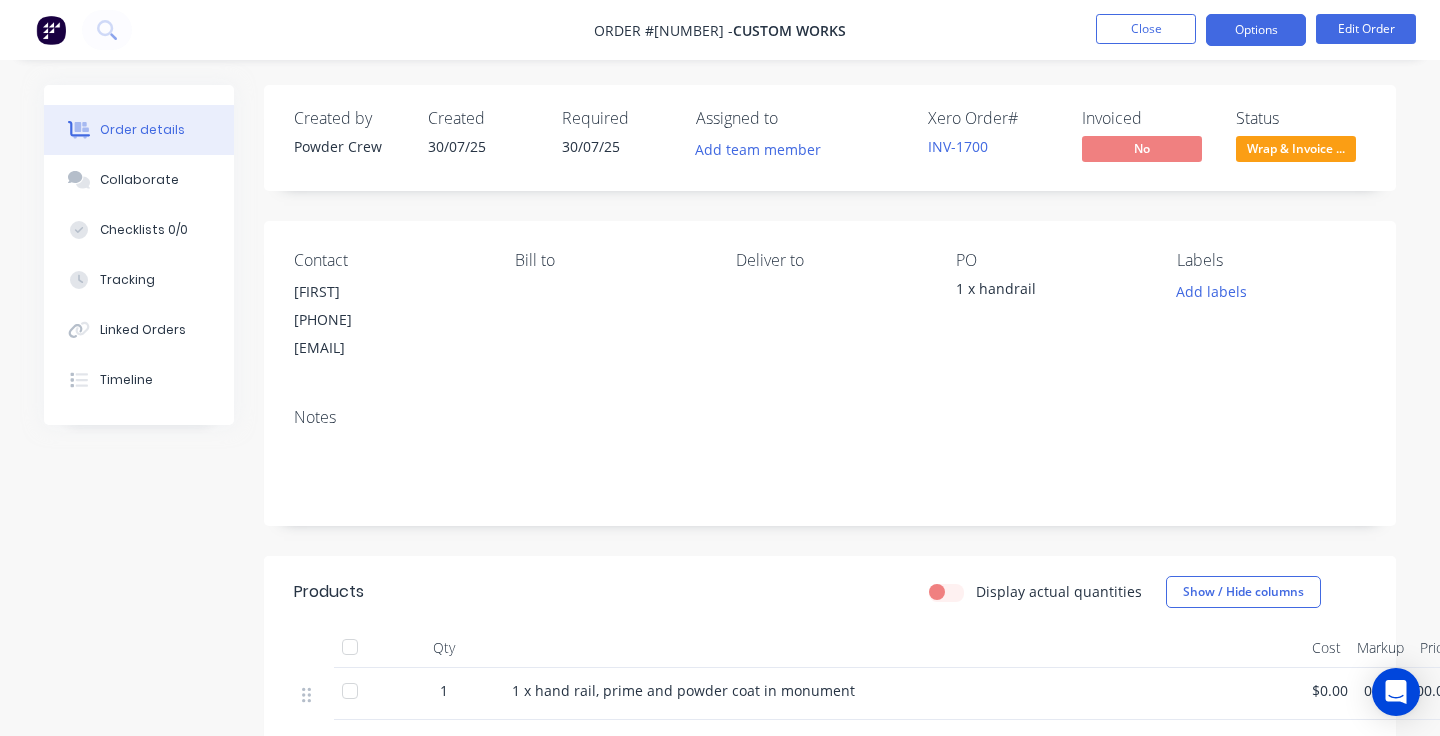 click on "Options" at bounding box center (1256, 30) 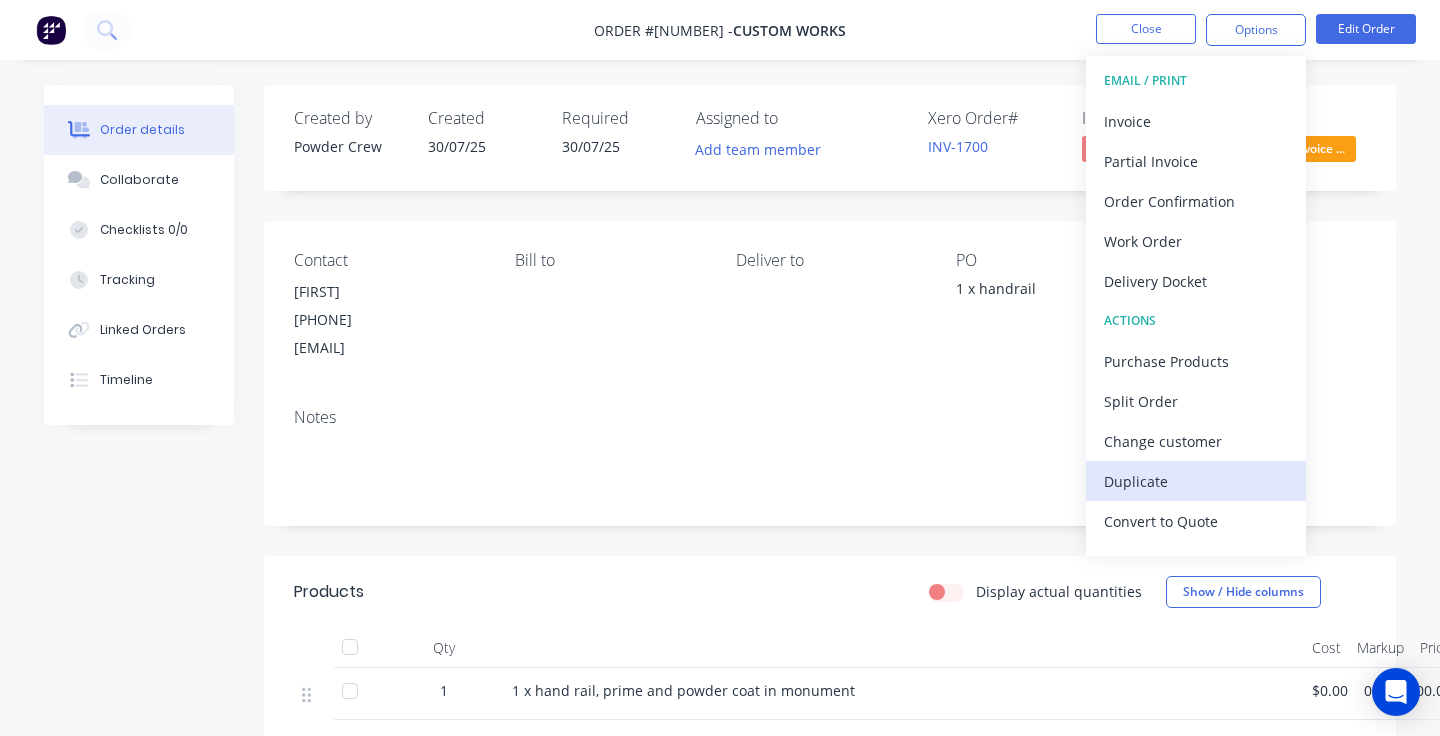 click on "Duplicate" at bounding box center [1196, 481] 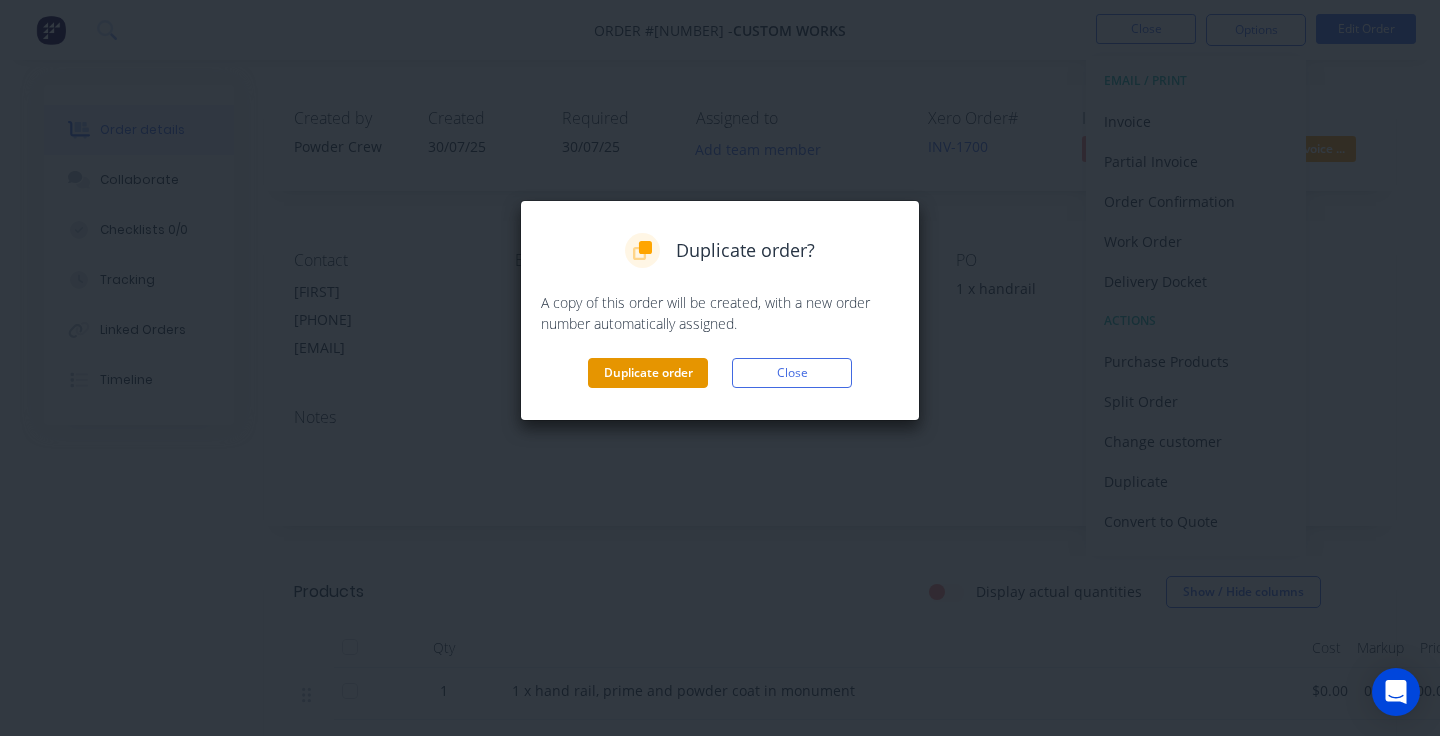 click on "Duplicate order" at bounding box center [648, 373] 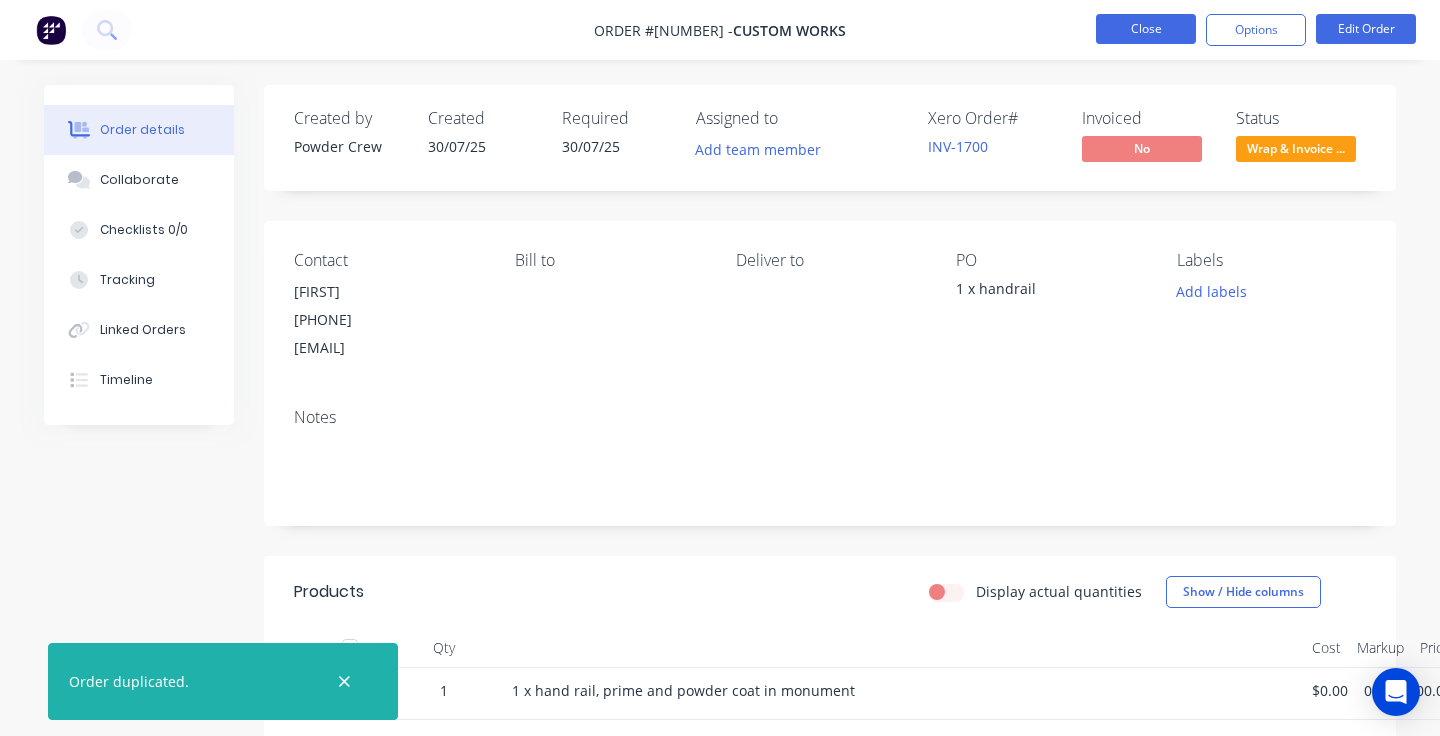 click on "Close" at bounding box center [1146, 29] 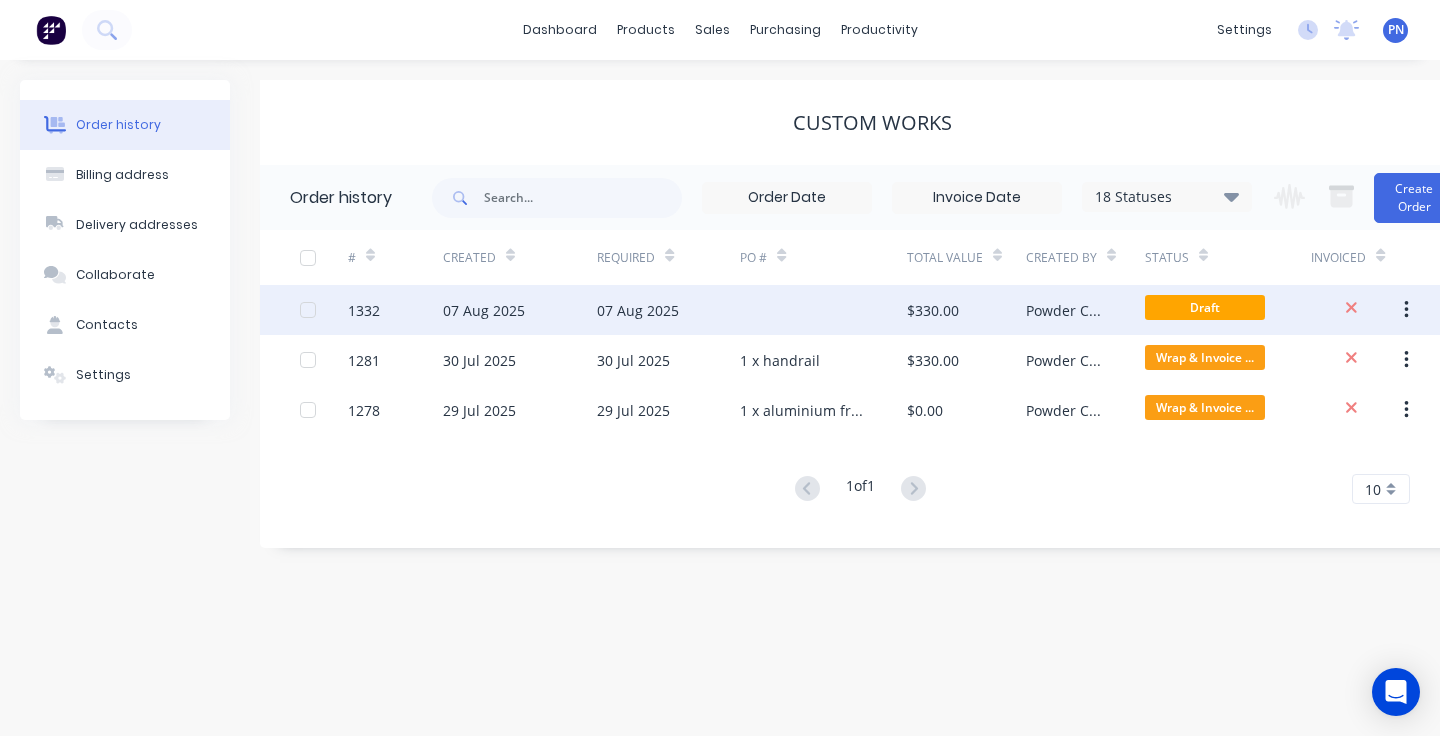 click at bounding box center [823, 310] 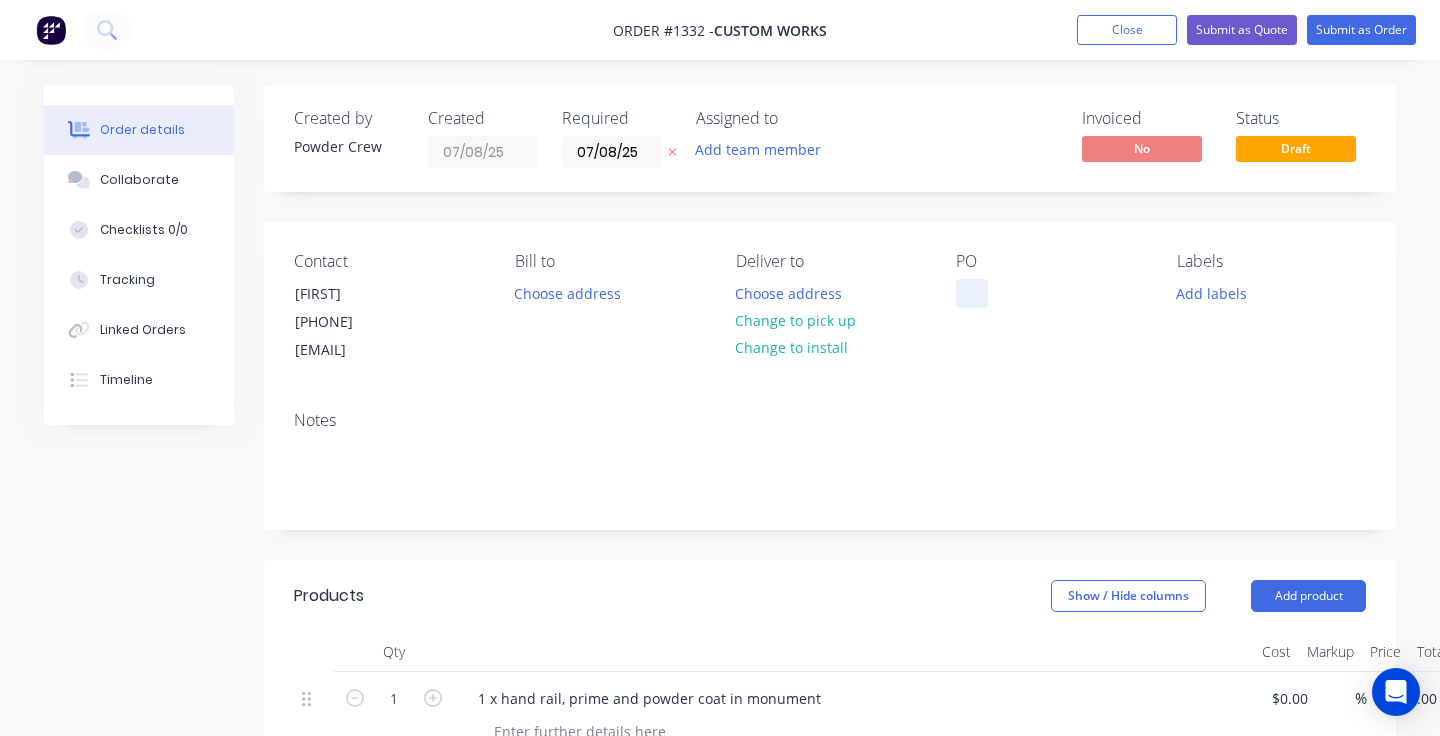 click at bounding box center [972, 293] 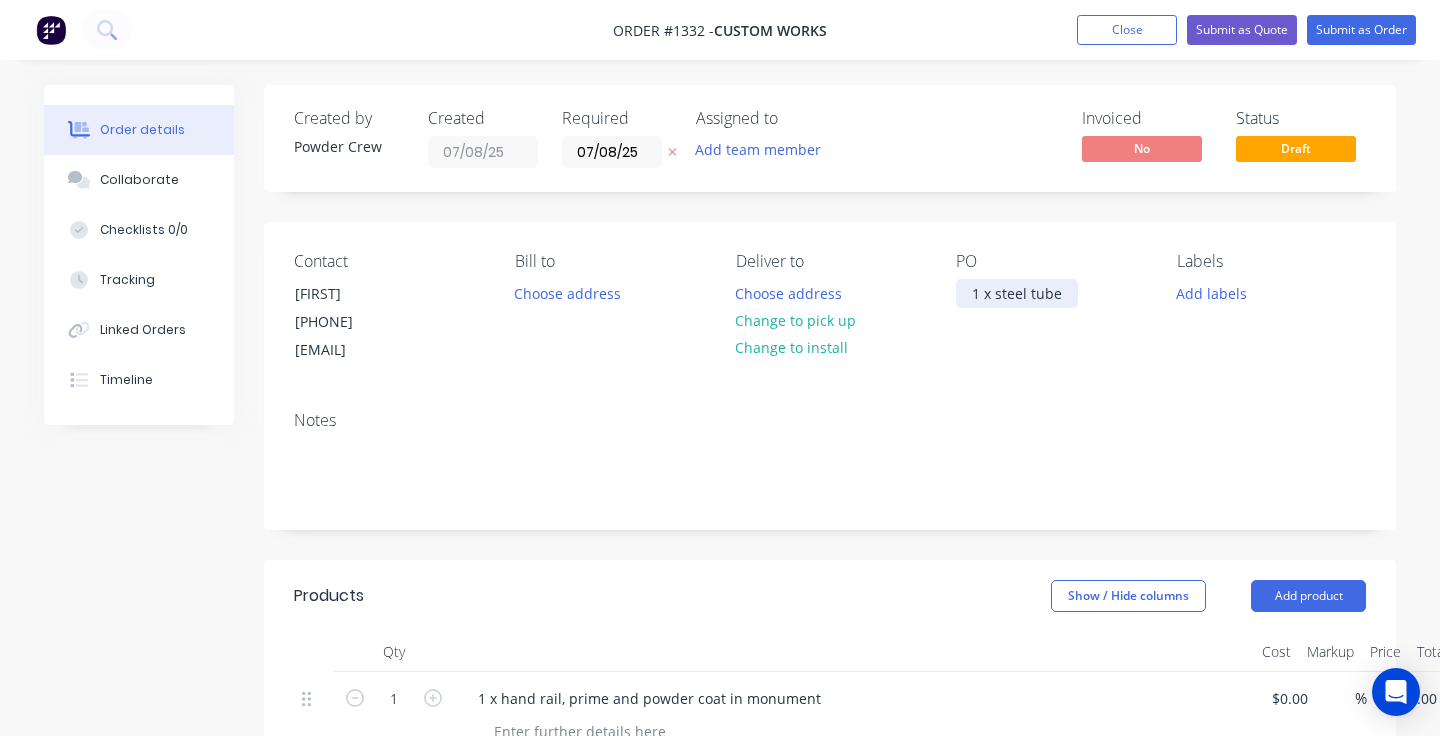 click on "1 x steel tube" at bounding box center [1017, 293] 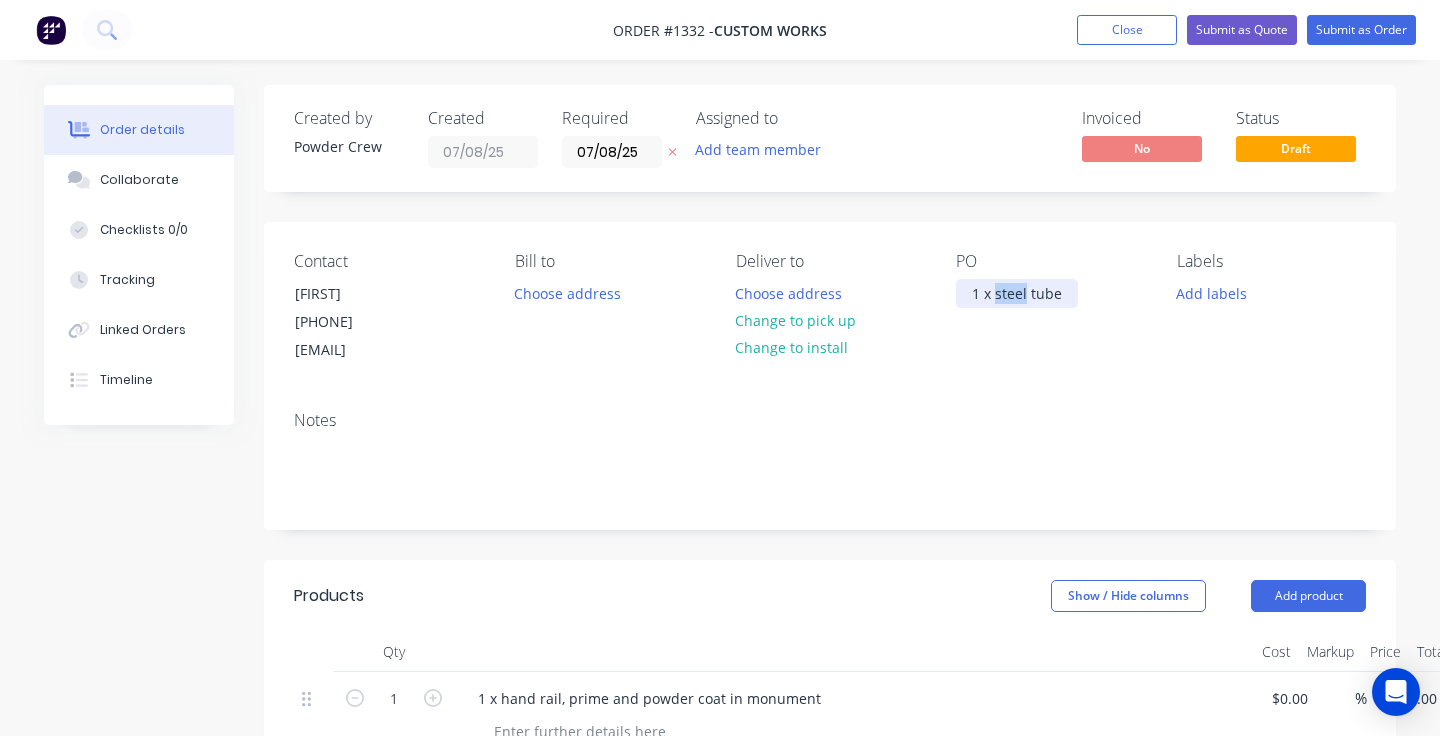 click on "1 x steel tube" at bounding box center (1017, 293) 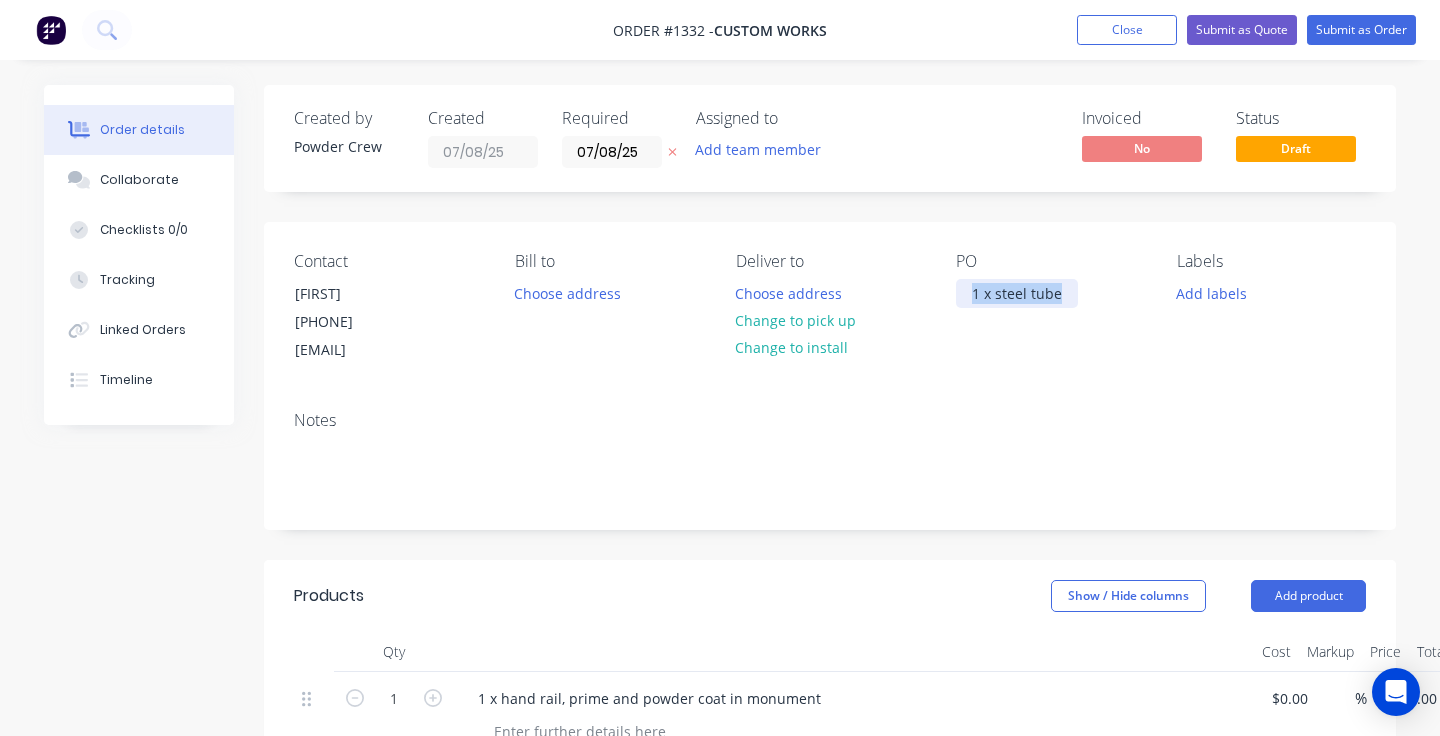 click on "1 x steel tube" at bounding box center (1017, 293) 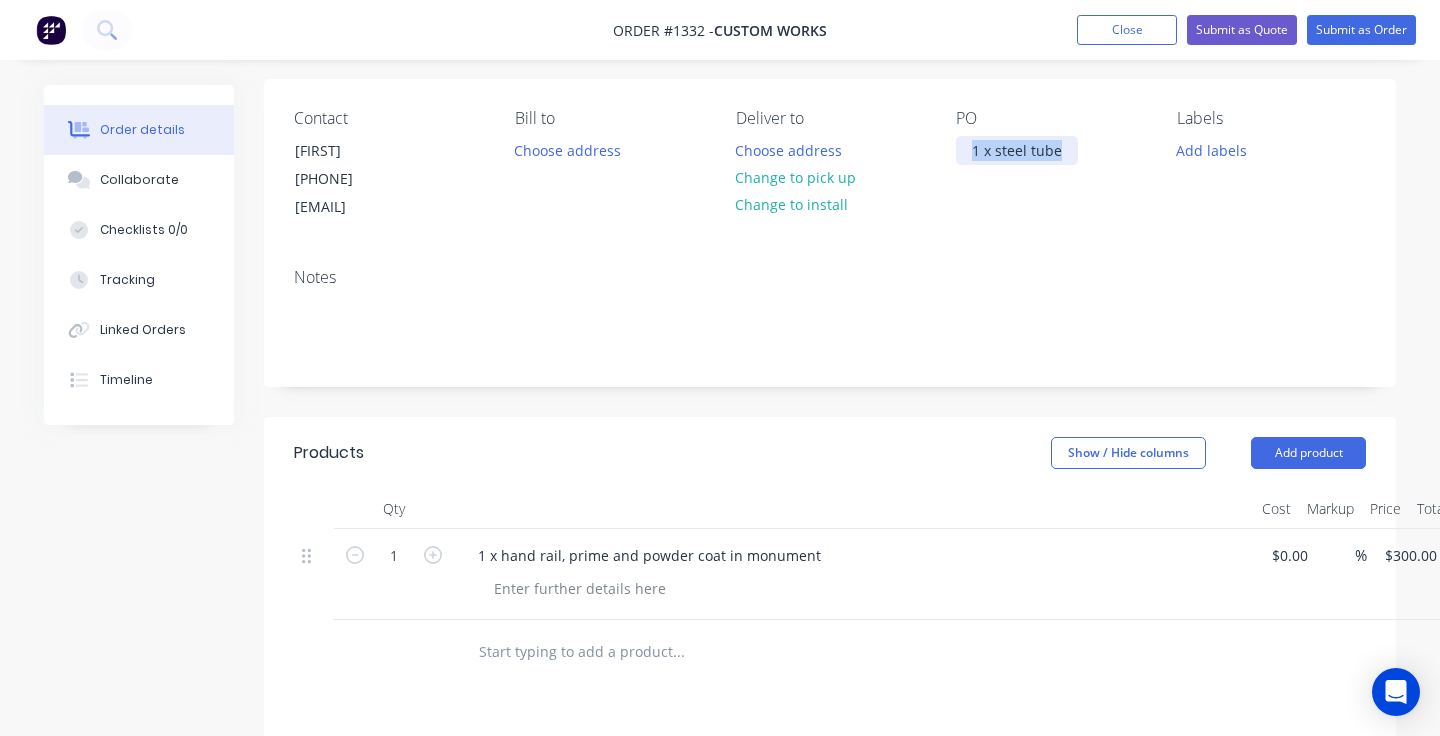 scroll, scrollTop: 270, scrollLeft: 0, axis: vertical 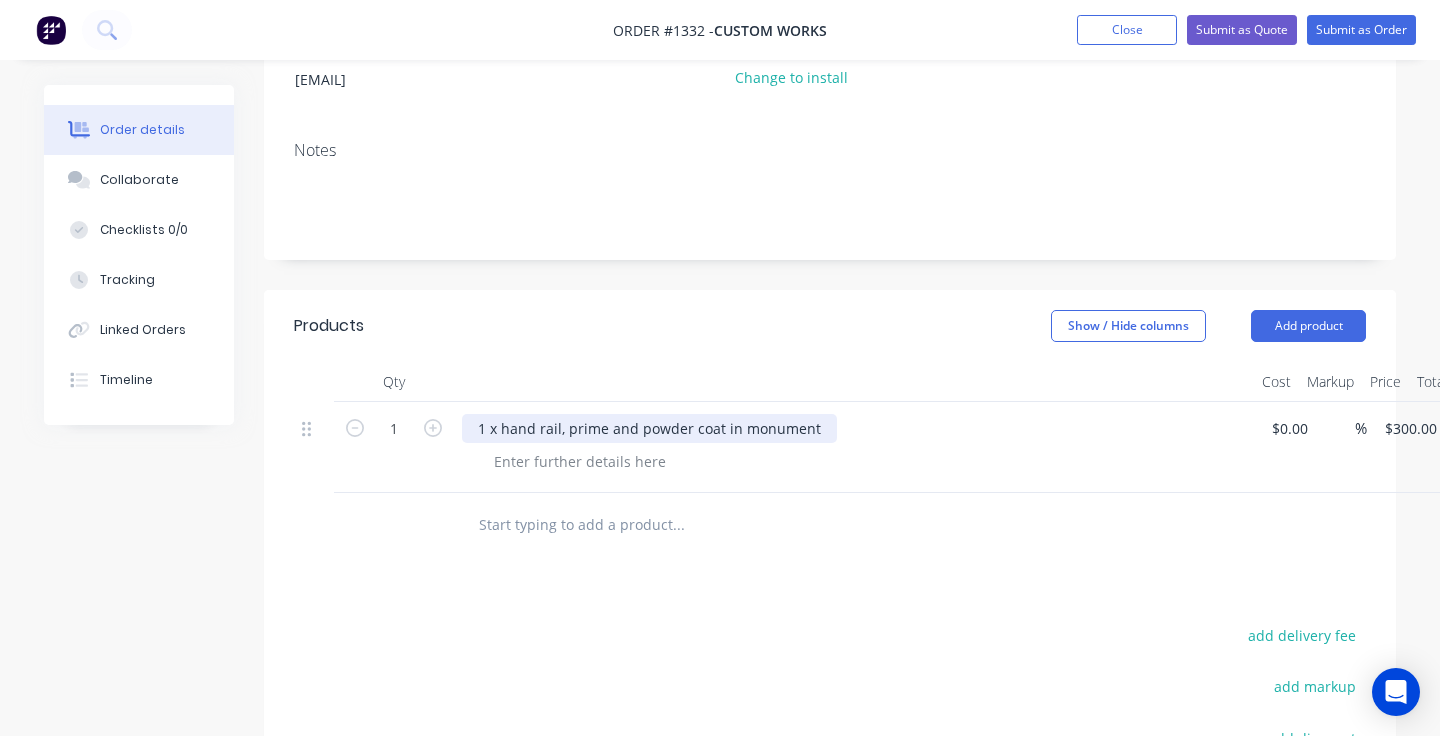drag, startPoint x: 821, startPoint y: 435, endPoint x: 452, endPoint y: 435, distance: 369 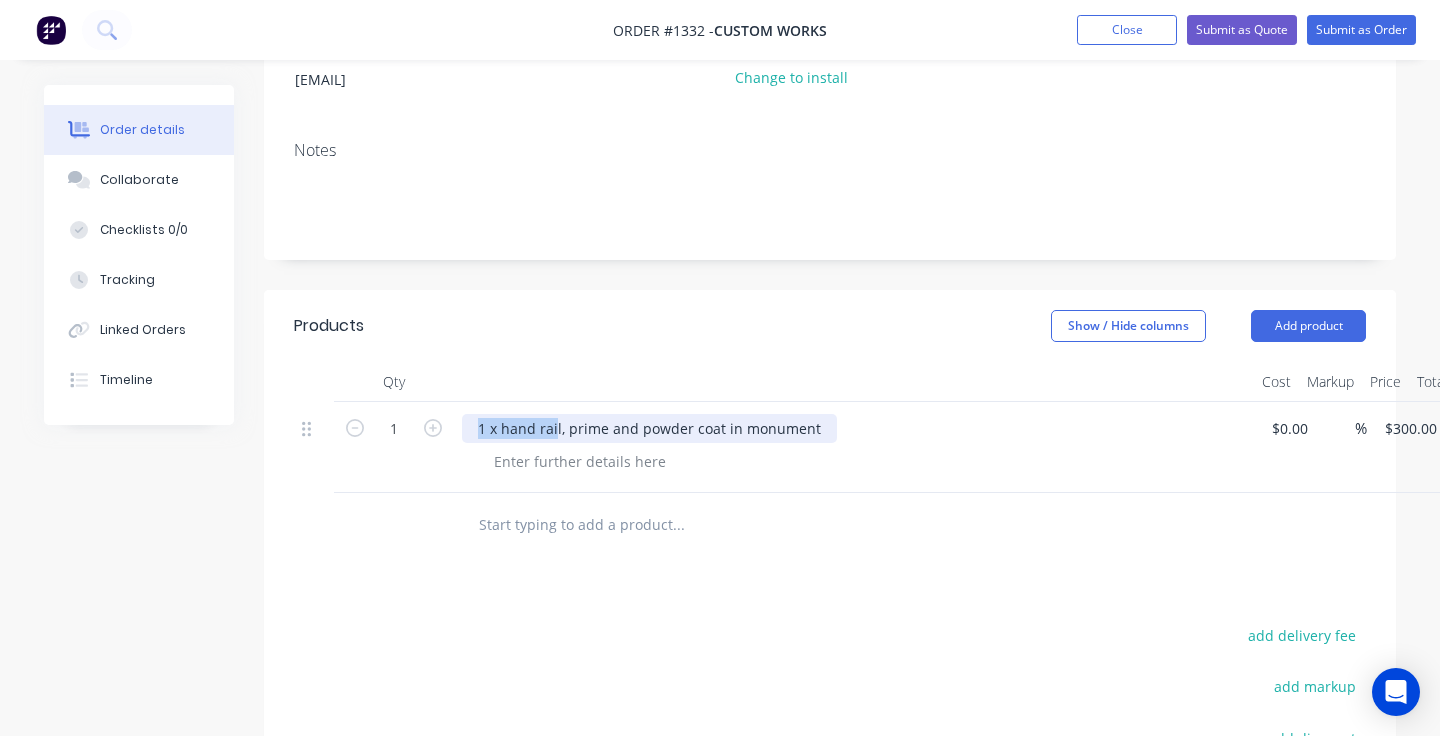 drag, startPoint x: 555, startPoint y: 432, endPoint x: 443, endPoint y: 434, distance: 112.01785 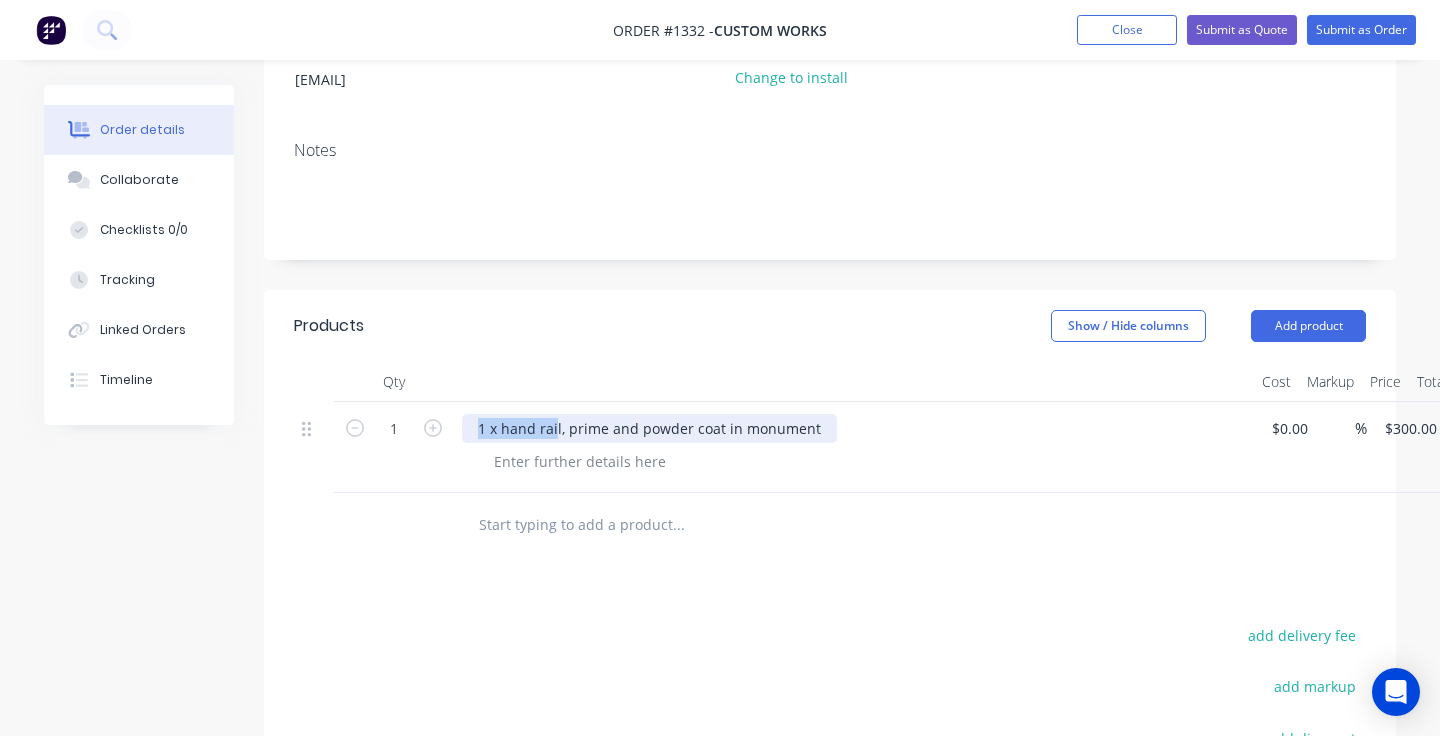 click on "1 1 x hand rail, prime and powder coat in monument 0.00 0.00 % 300.00 300.00 300.00 300.00" at bounding box center [830, 447] 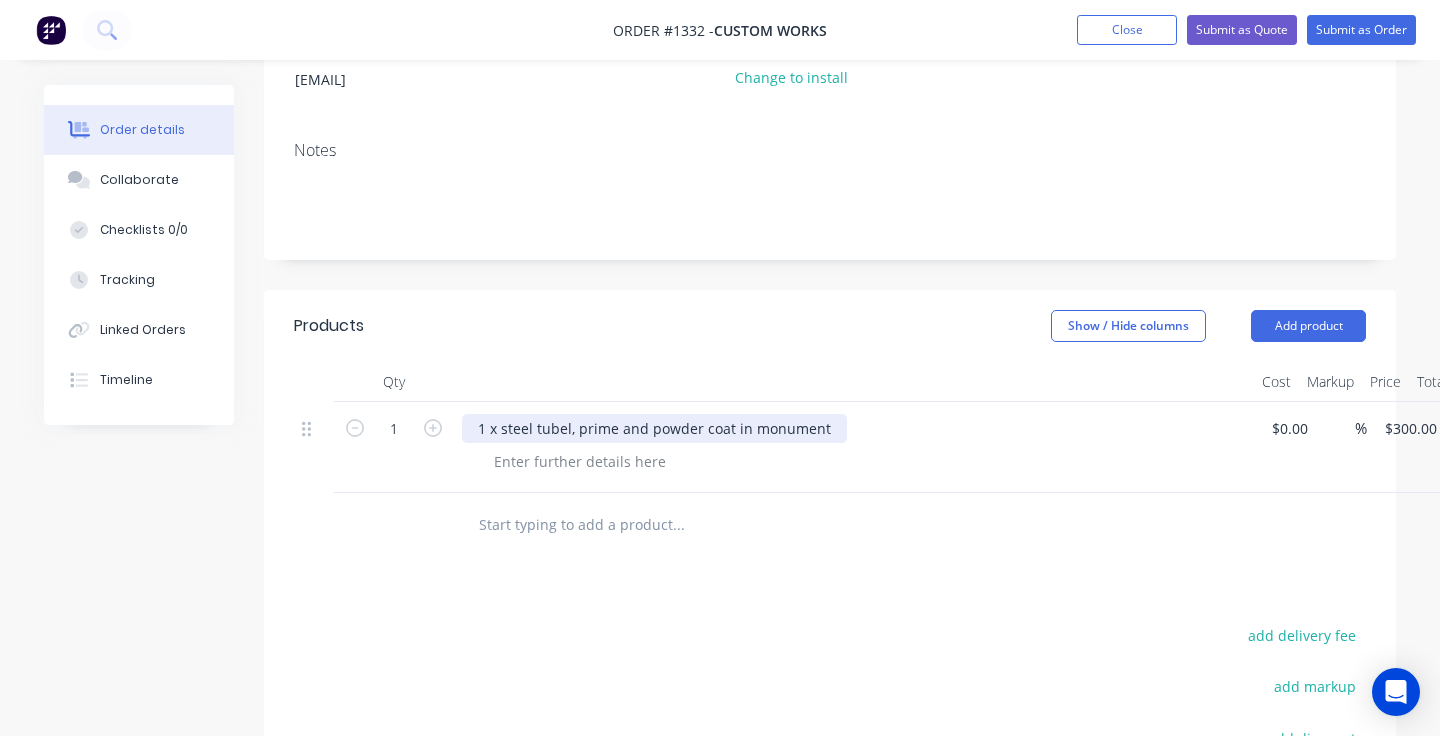 click on "1 x steel tubel, prime and powder coat in monument" at bounding box center [654, 428] 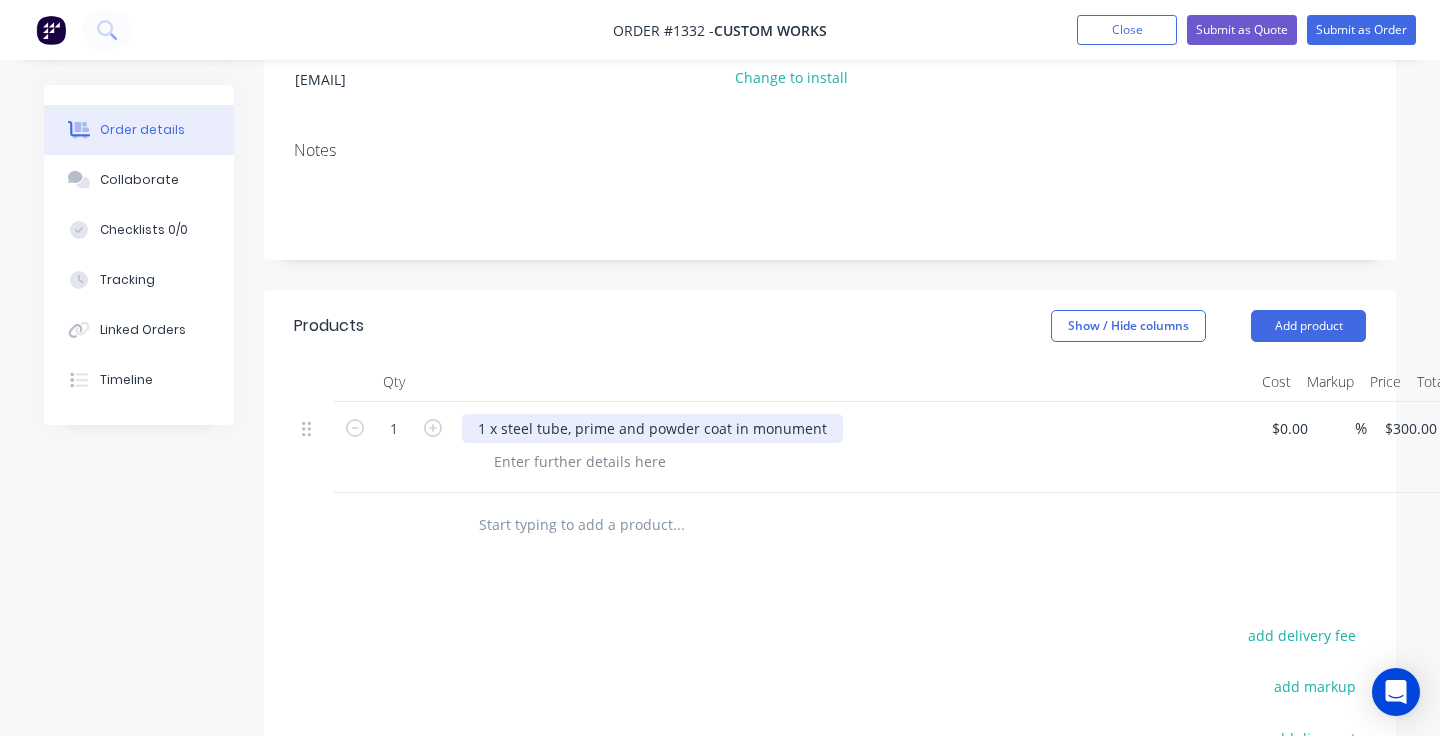 click on "1 x steel tube, prime and powder coat in monument" at bounding box center (652, 428) 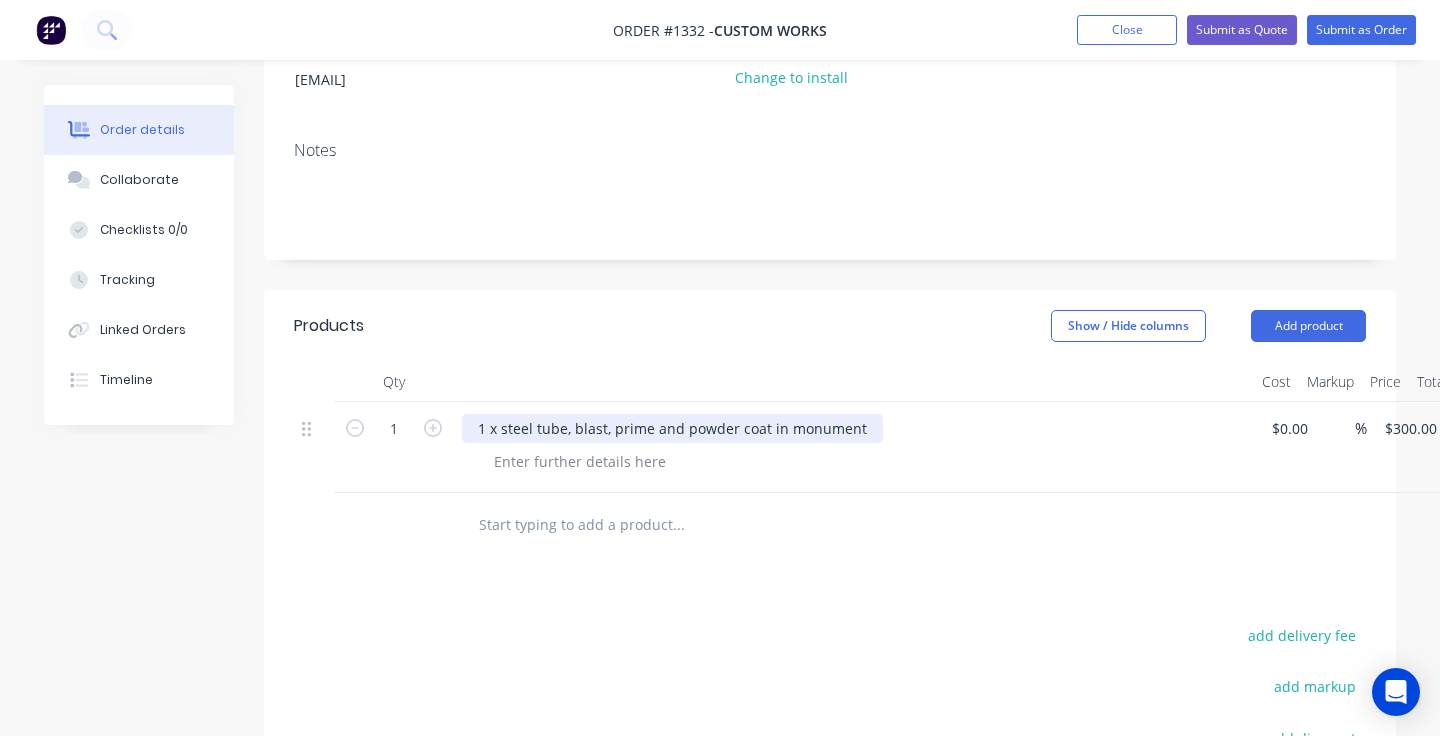 click on "1 x steel tube, blast, prime and powder coat in monument" at bounding box center (672, 428) 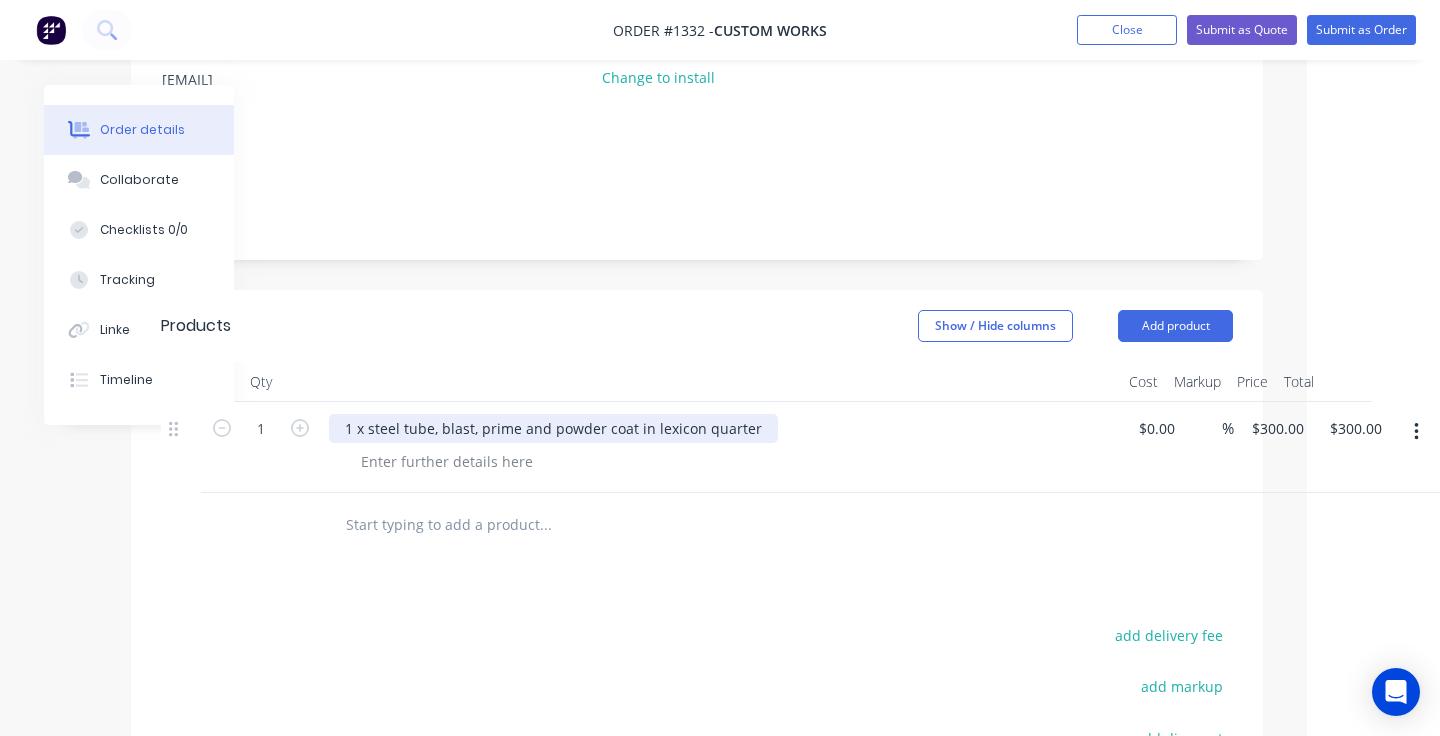 scroll, scrollTop: 270, scrollLeft: 133, axis: both 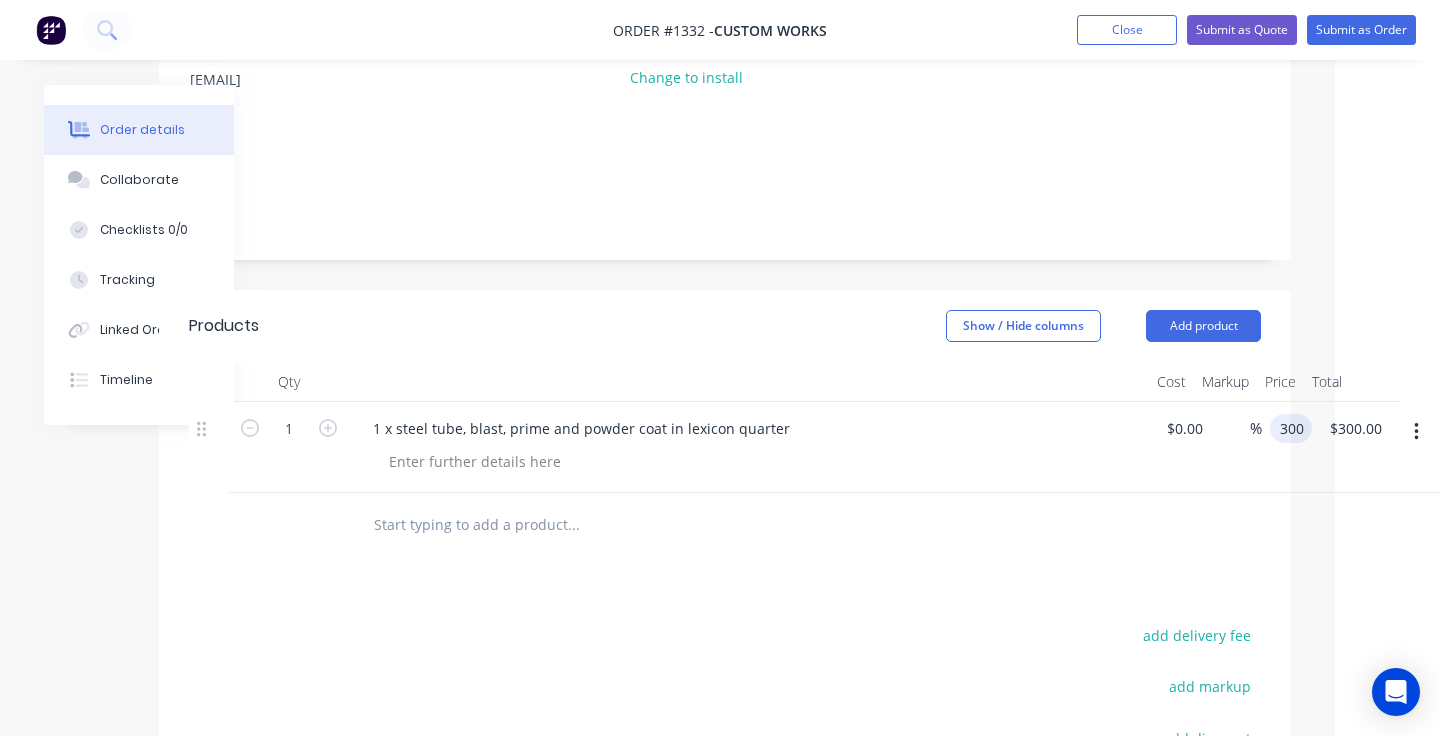 click on "300 300" at bounding box center [1291, 428] 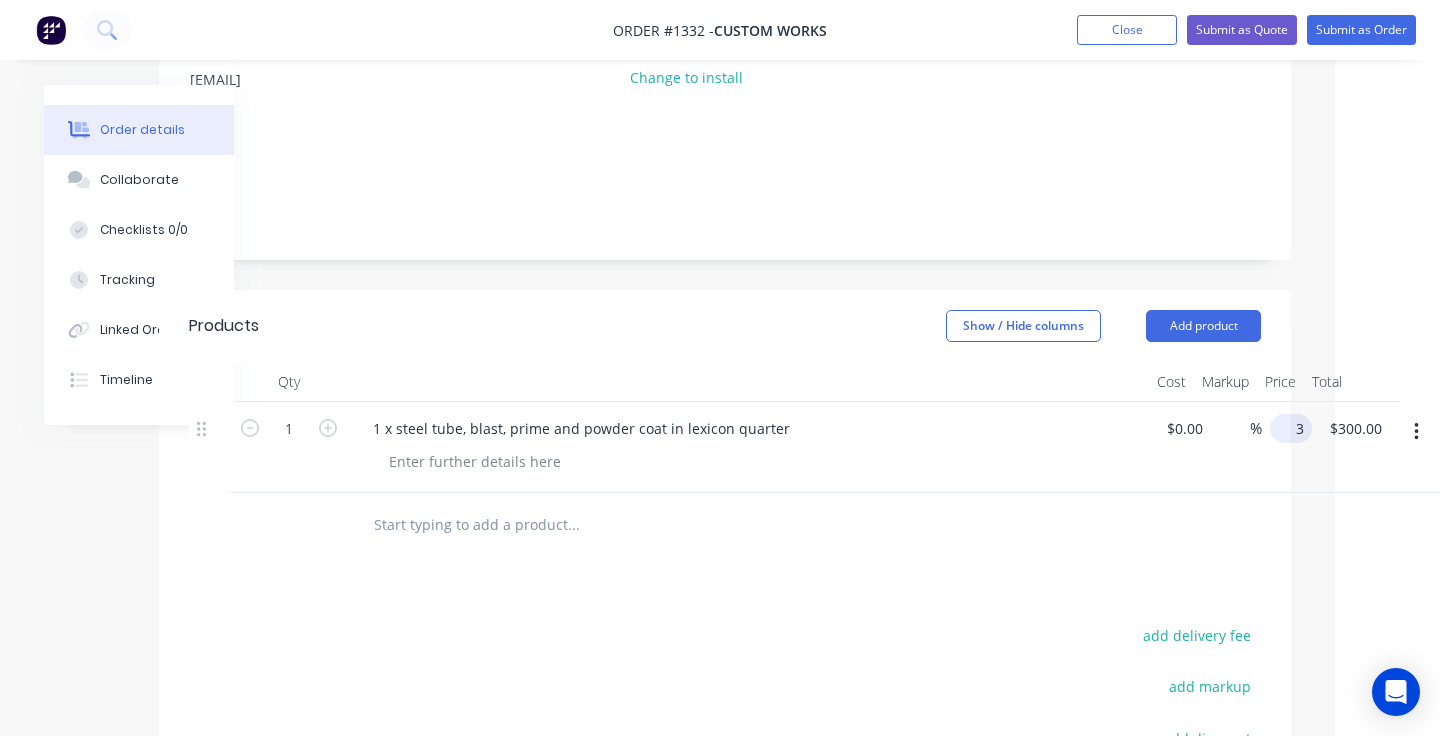 scroll, scrollTop: 270, scrollLeft: 94, axis: both 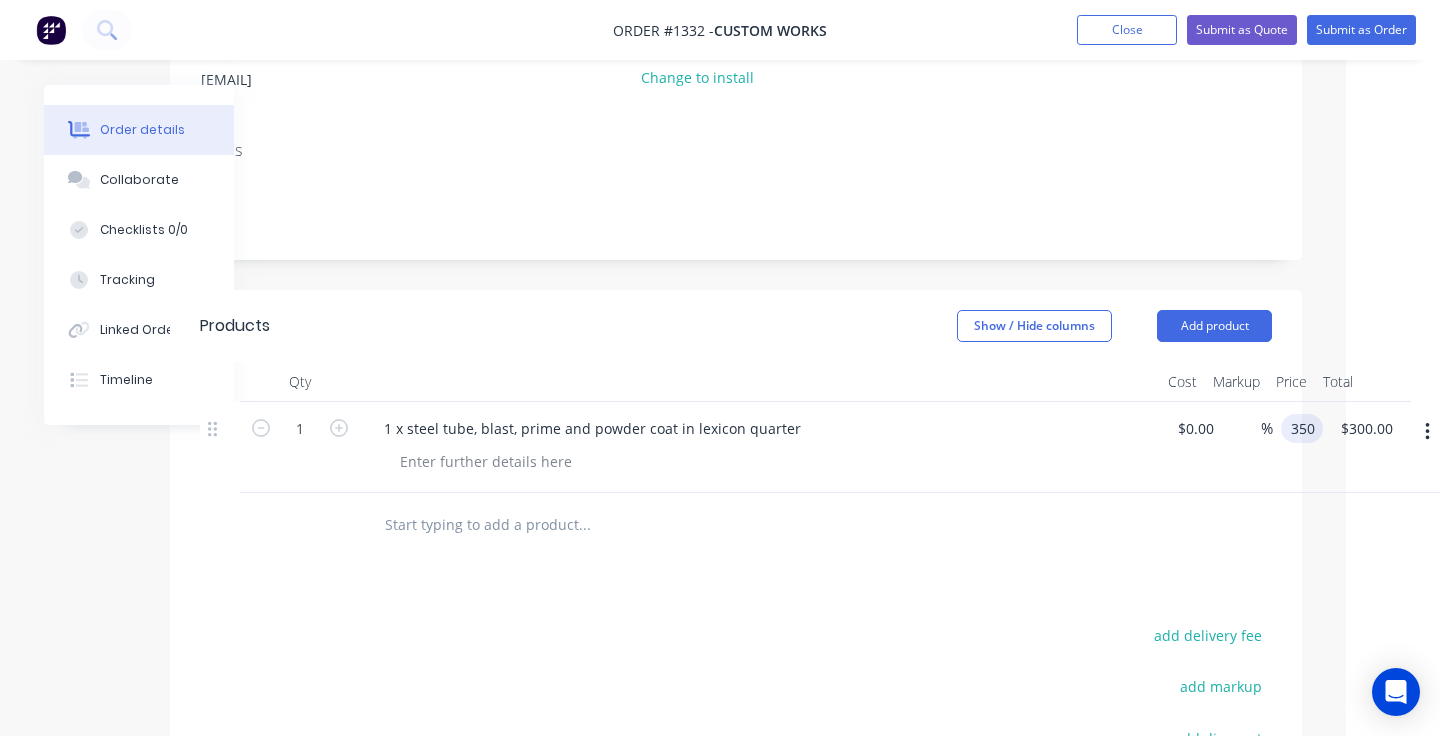 type on "$350.00" 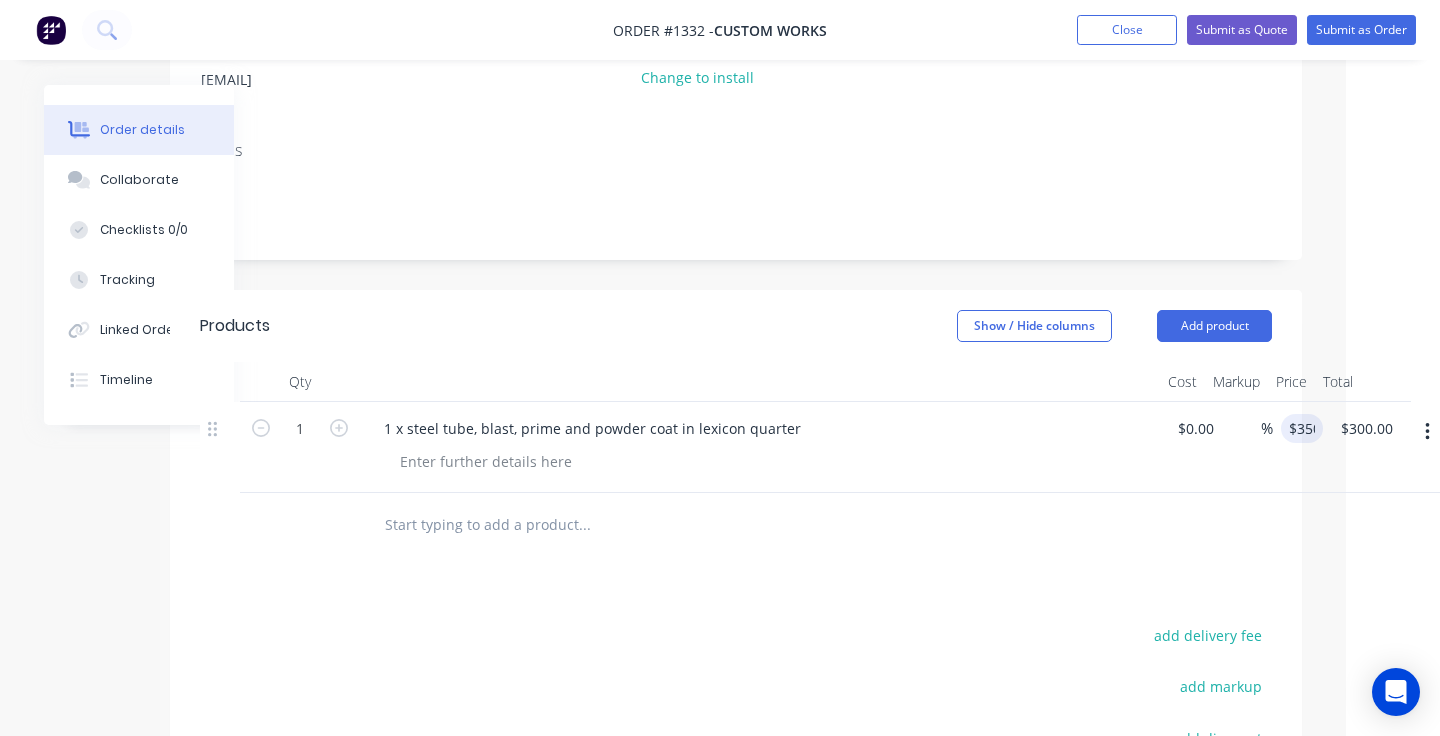 type on "$350.00" 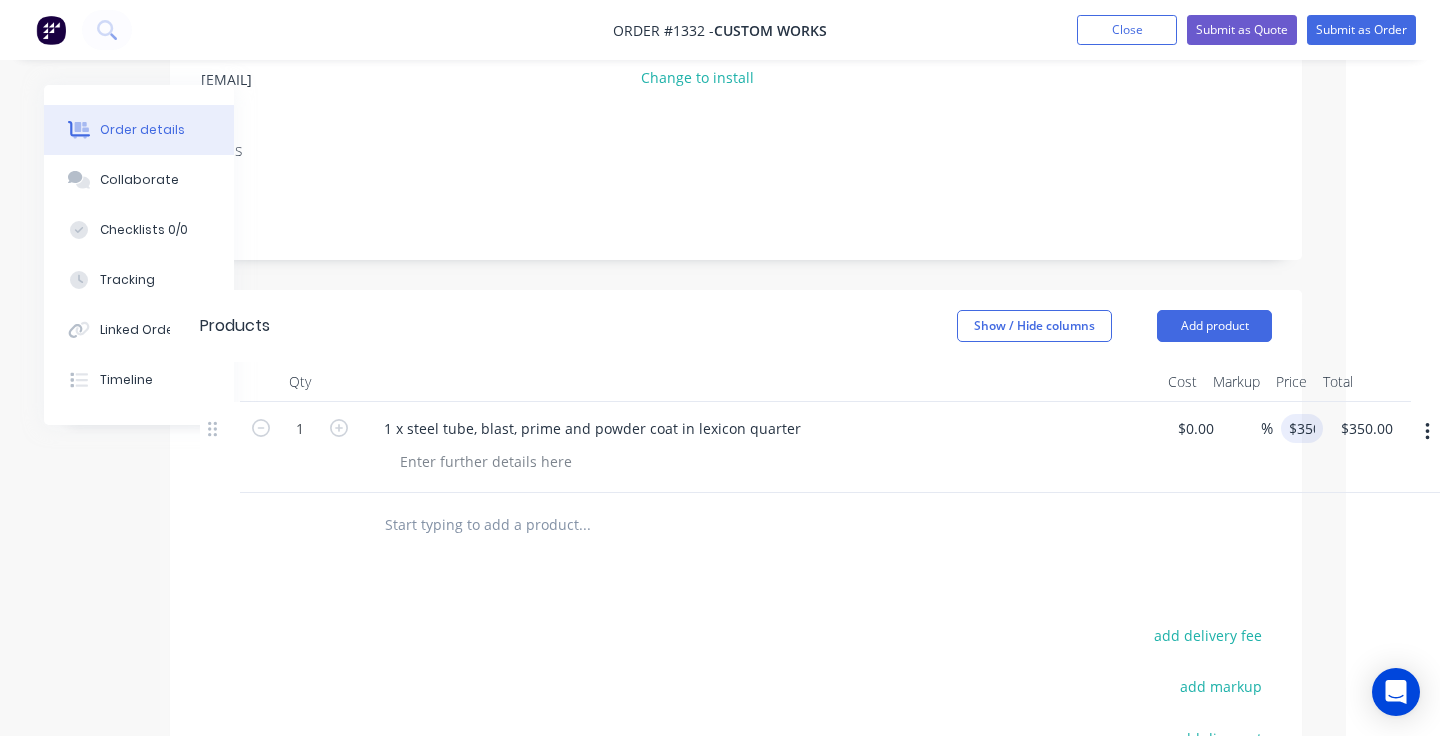 click on "add delivery fee" at bounding box center [1147, 647] 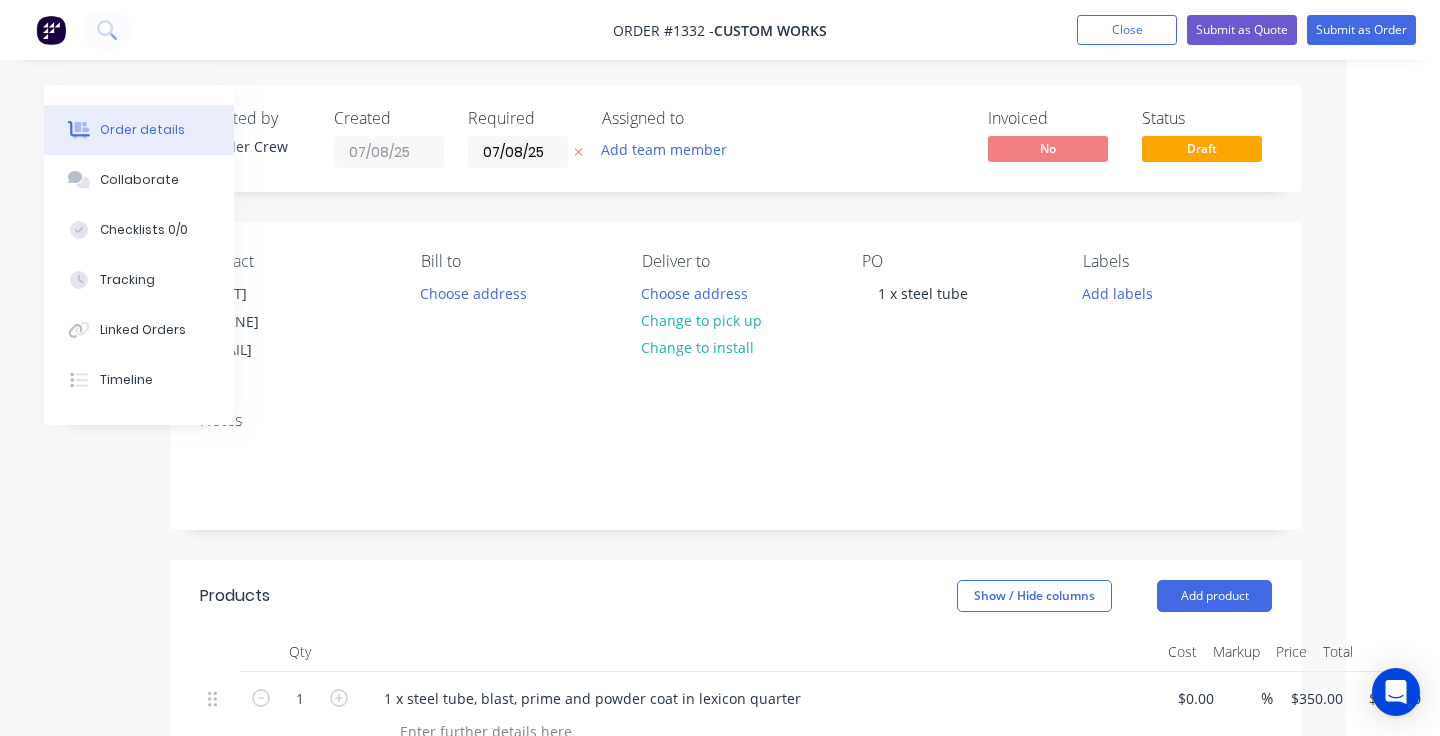 scroll, scrollTop: 0, scrollLeft: 94, axis: horizontal 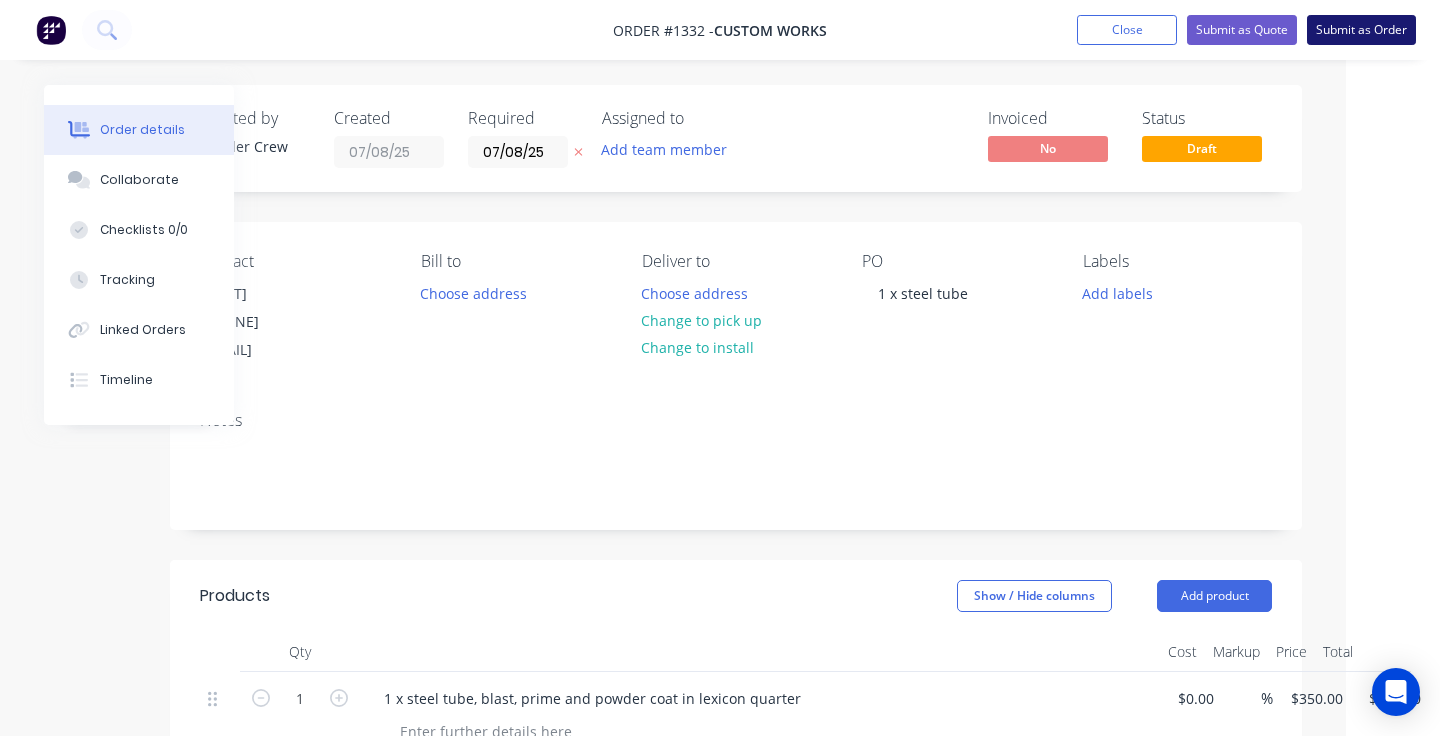 click on "Submit as Order" at bounding box center [1361, 30] 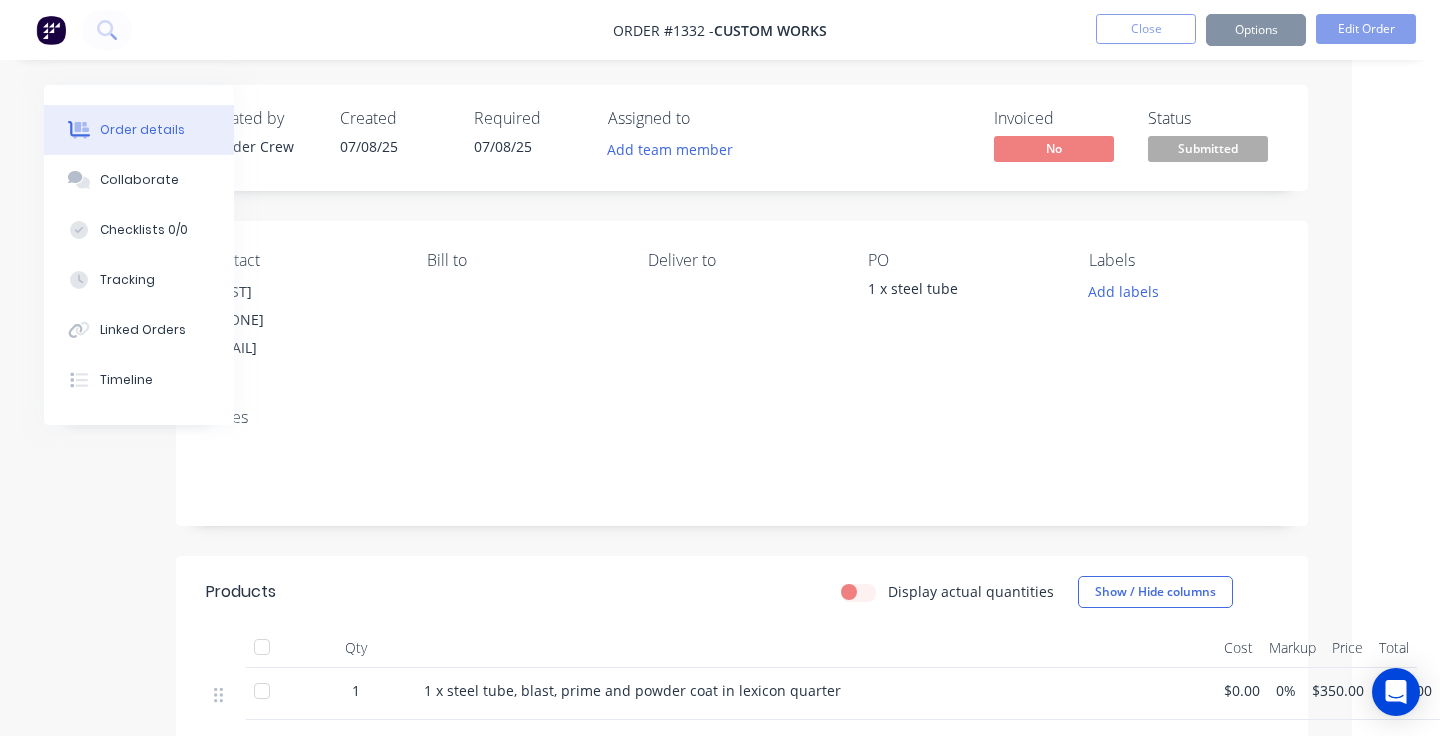 scroll, scrollTop: 0, scrollLeft: 0, axis: both 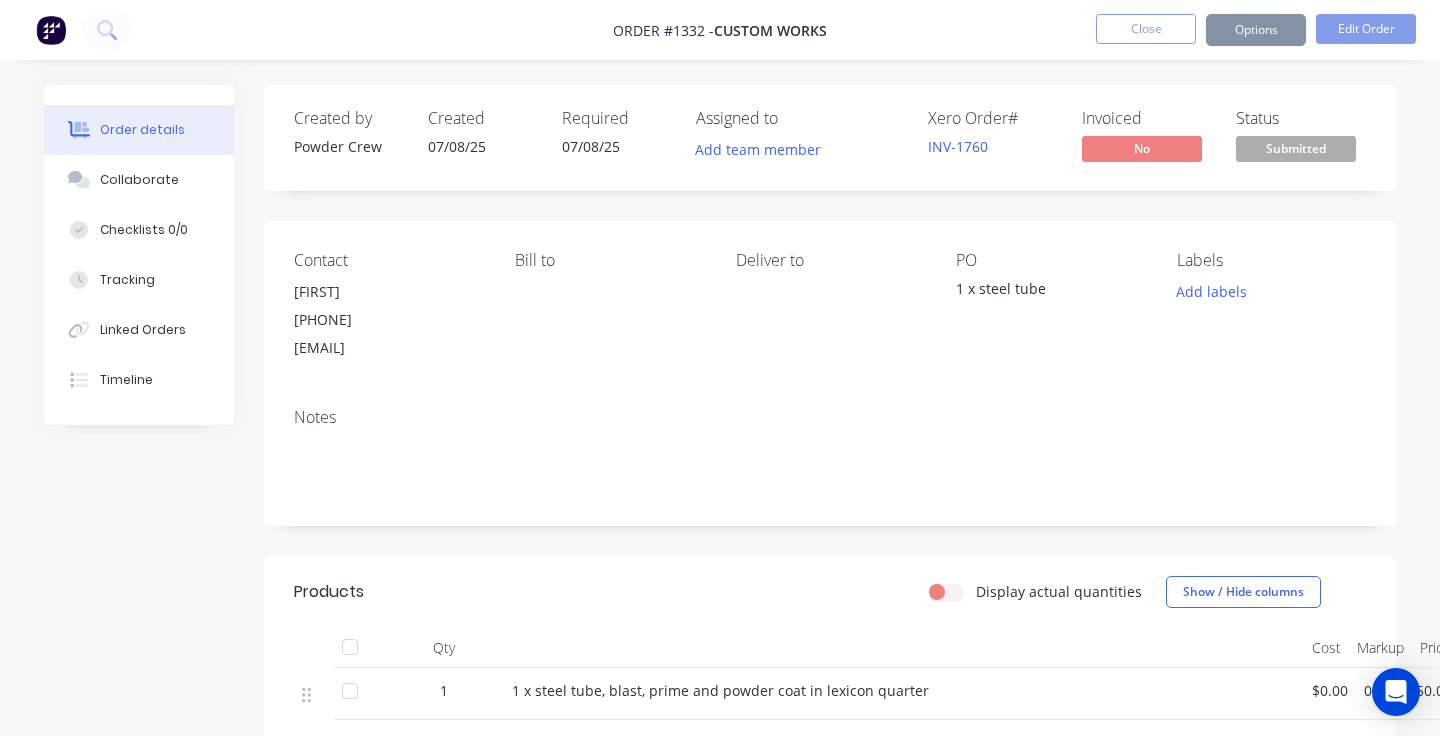 click on "Submitted" at bounding box center (1296, 148) 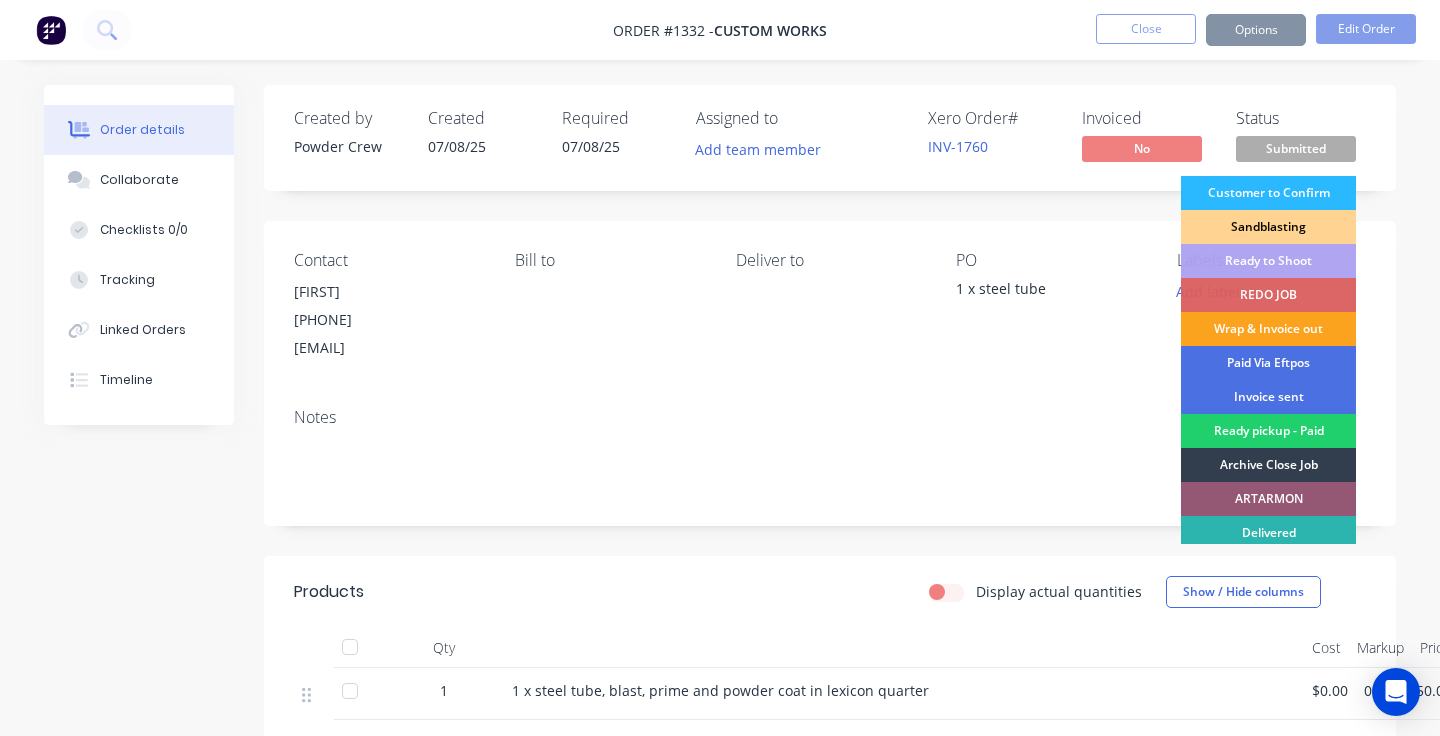 click on "Sandblasting" at bounding box center (1268, 227) 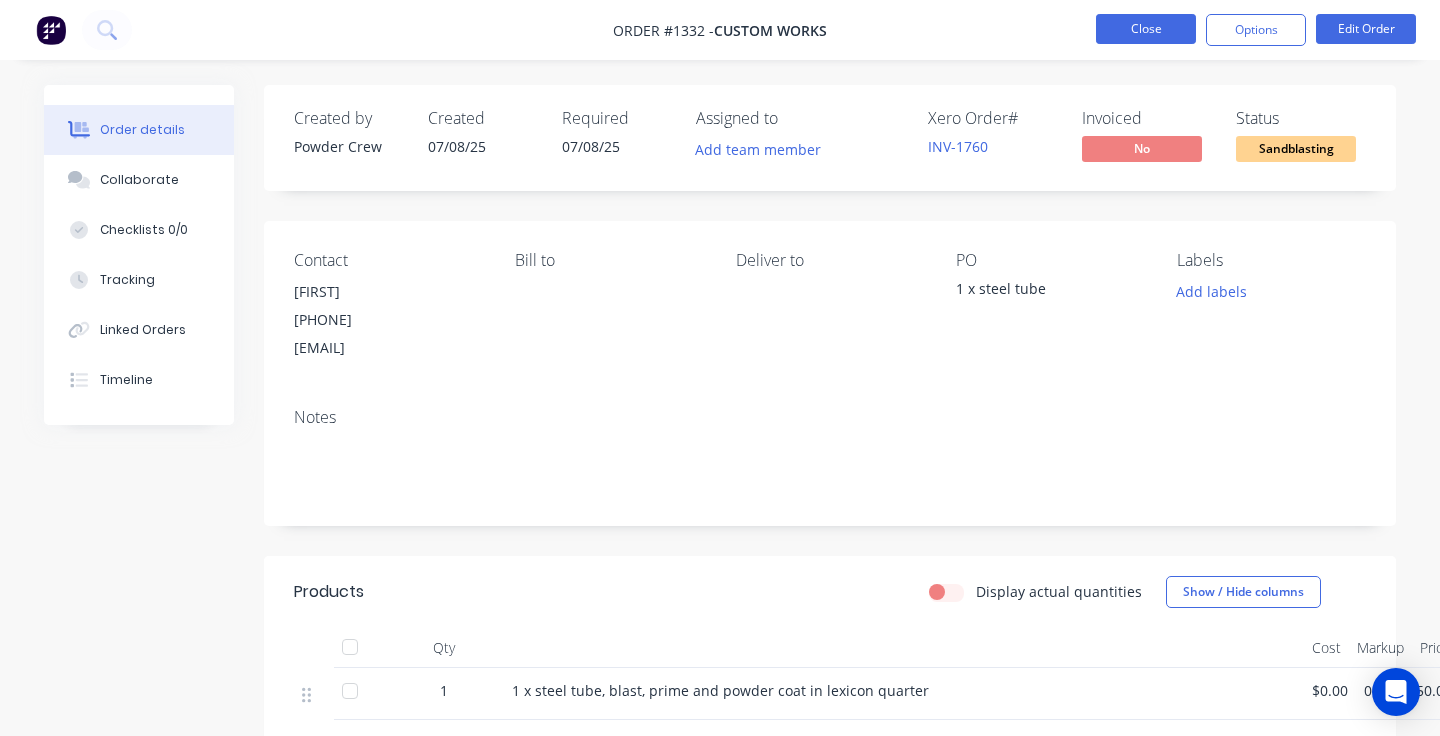 click on "Close" at bounding box center (1146, 29) 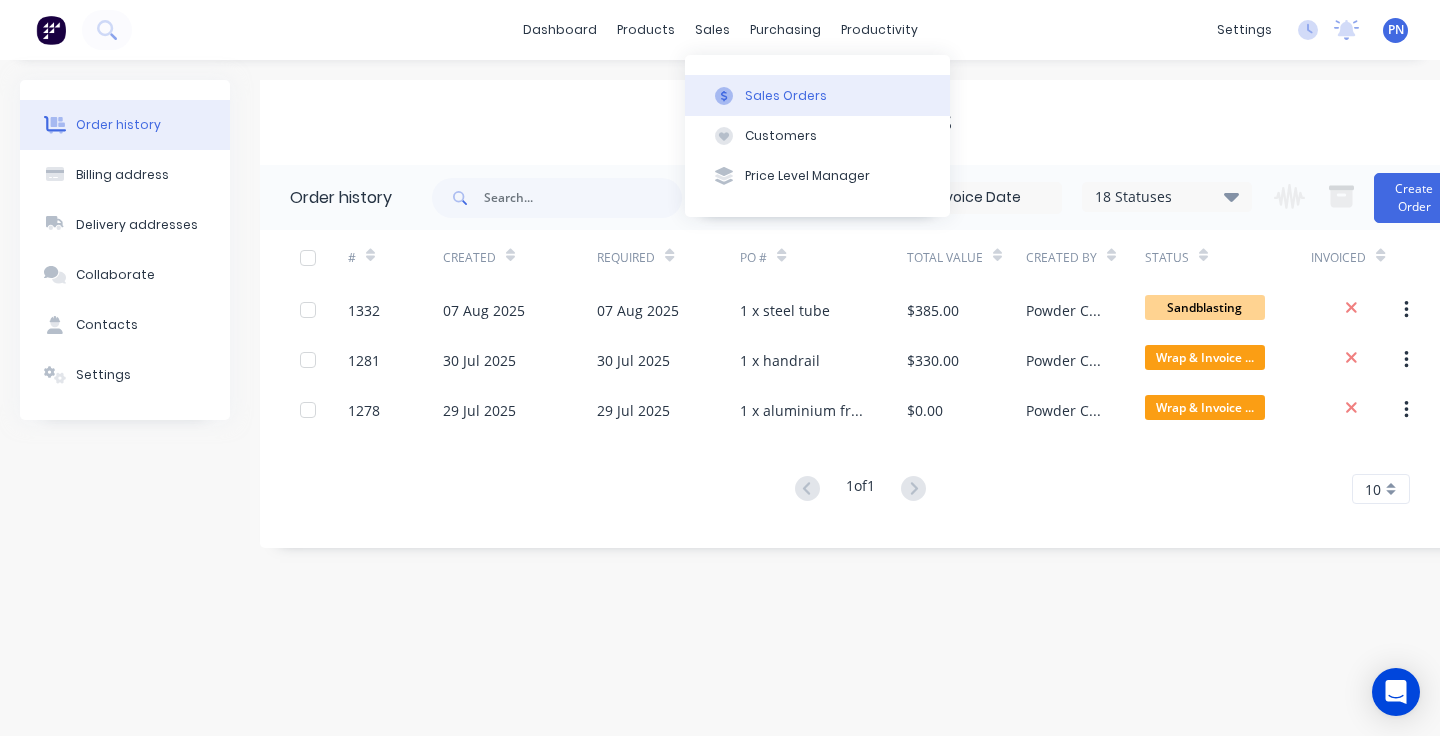 click on "Sales Orders" at bounding box center [786, 96] 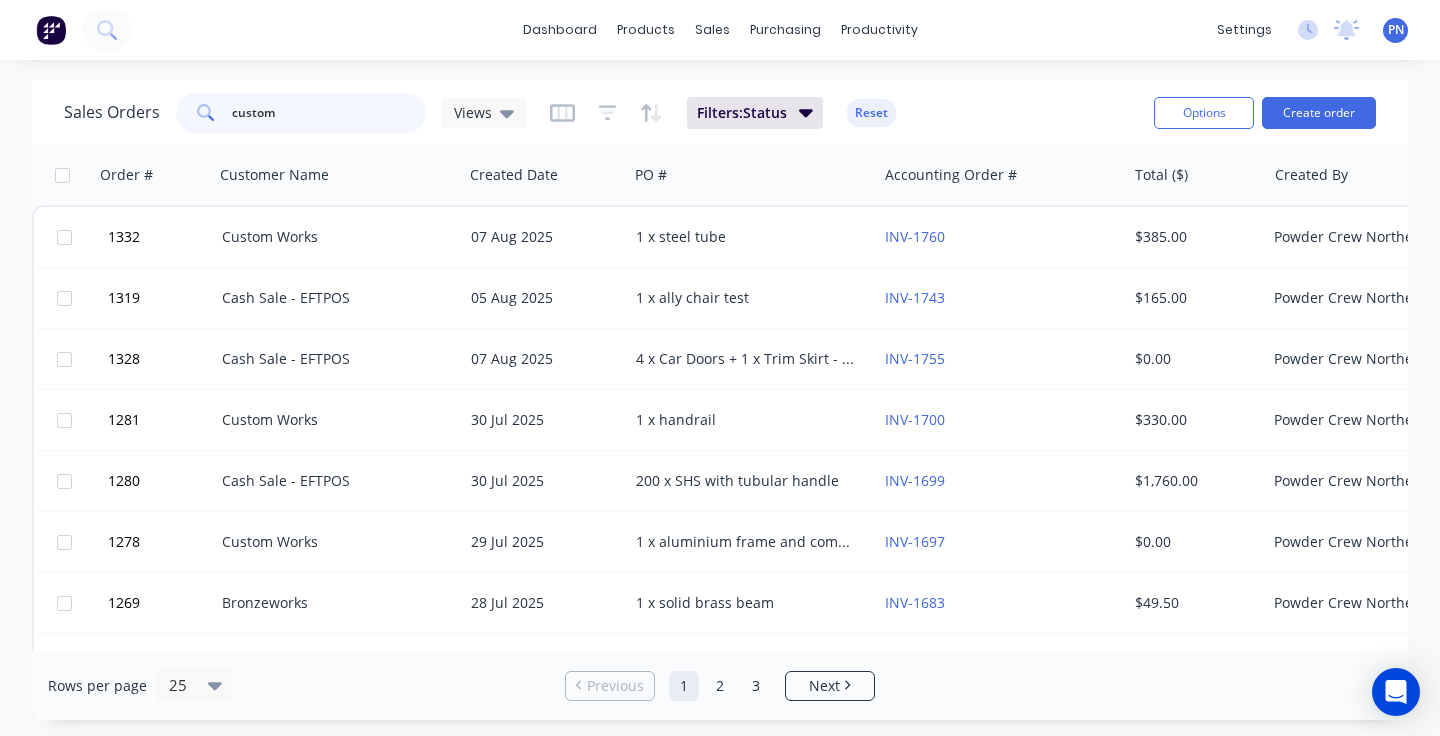 click on "custom" at bounding box center [329, 113] 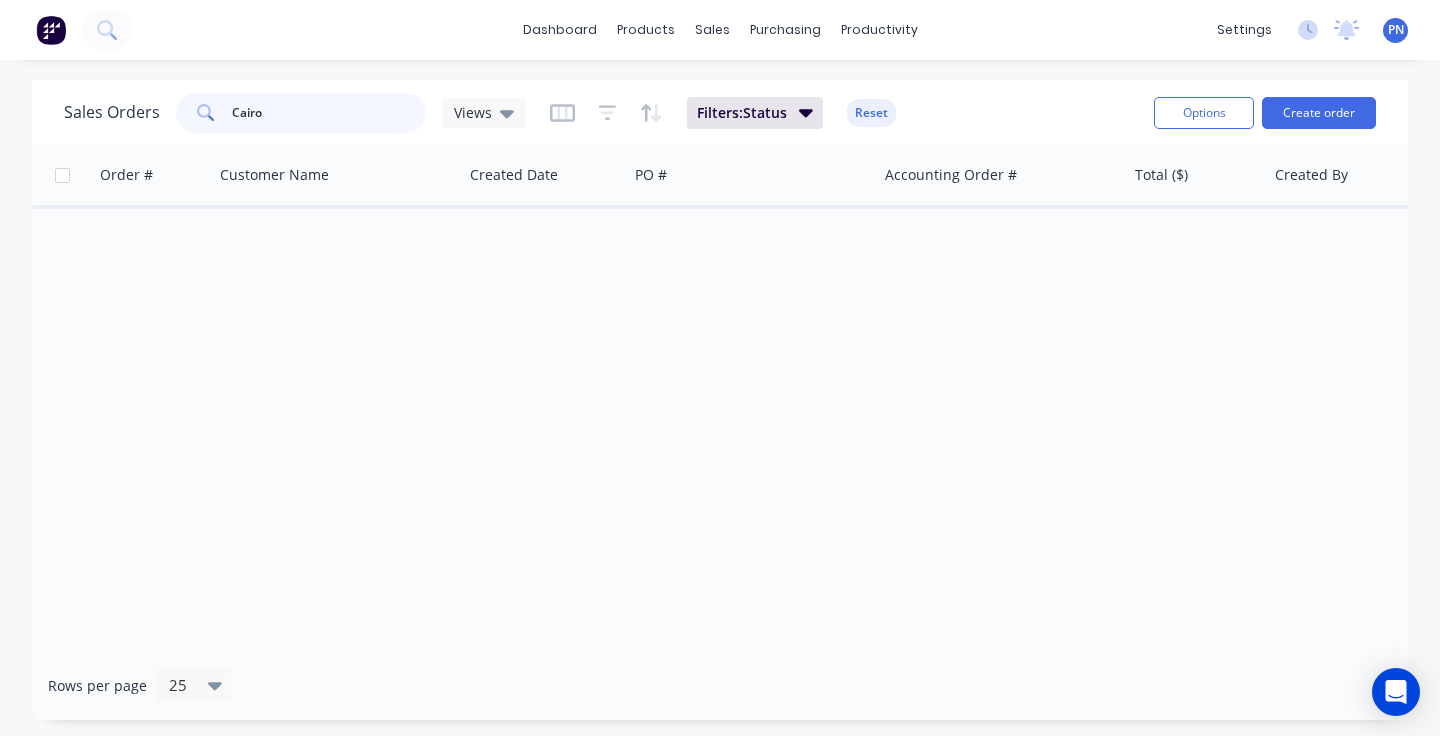 click on "Cairo" at bounding box center [329, 113] 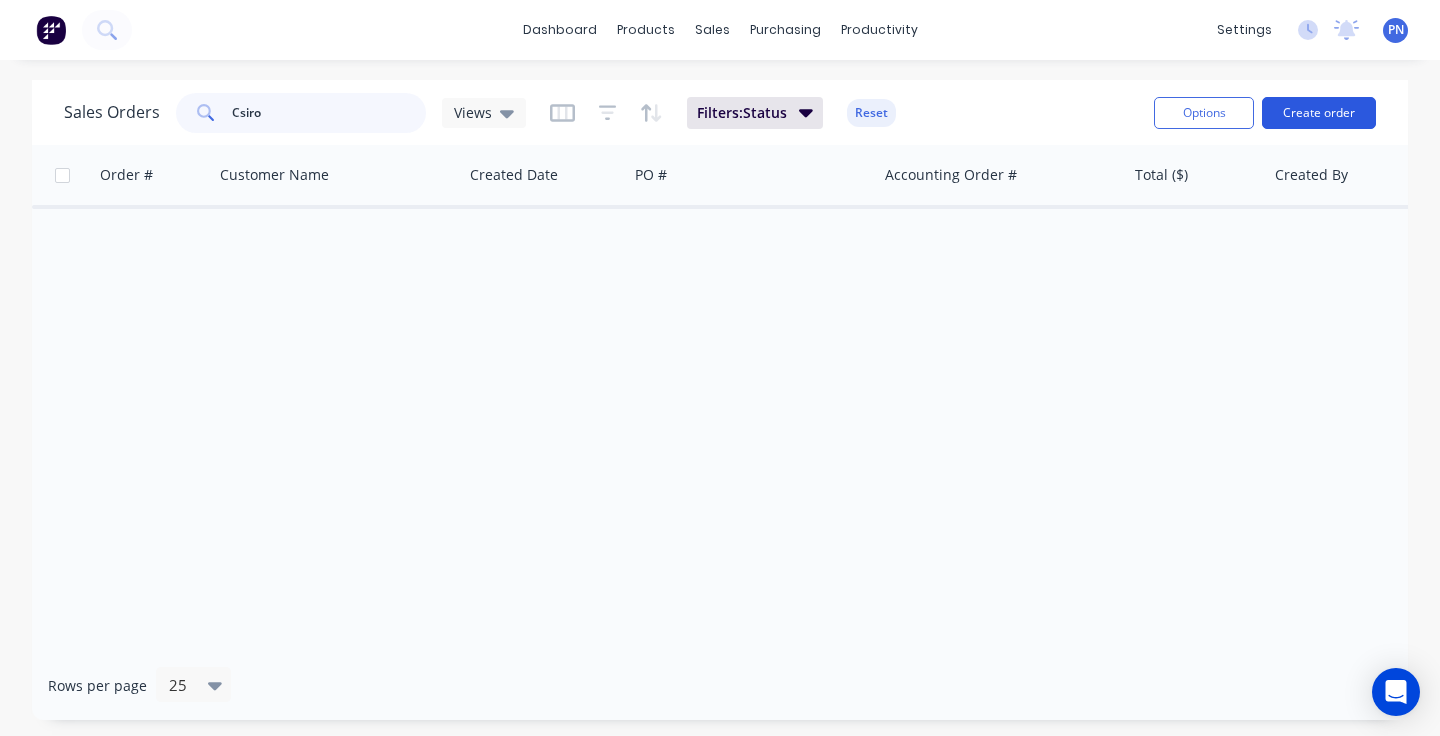 type on "Csiro" 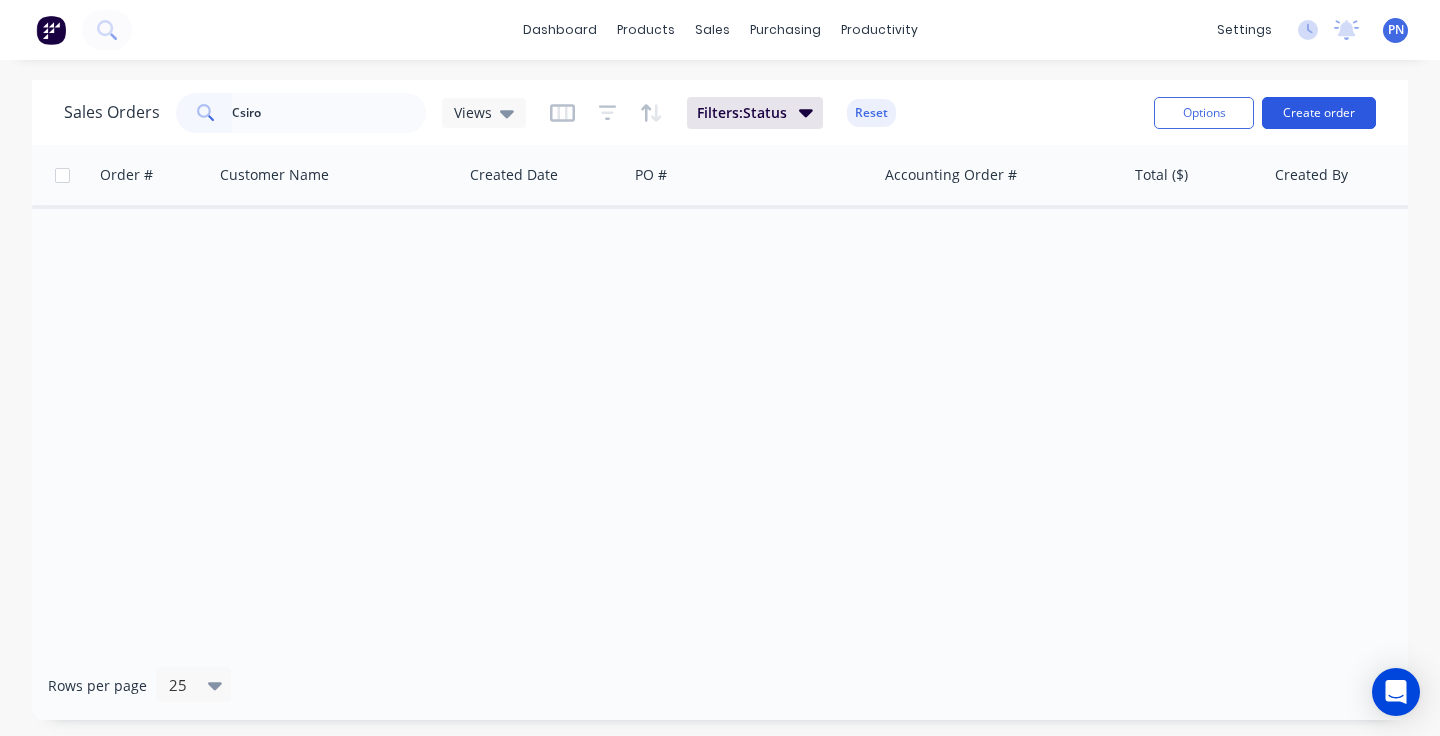click on "Create order" at bounding box center [1319, 113] 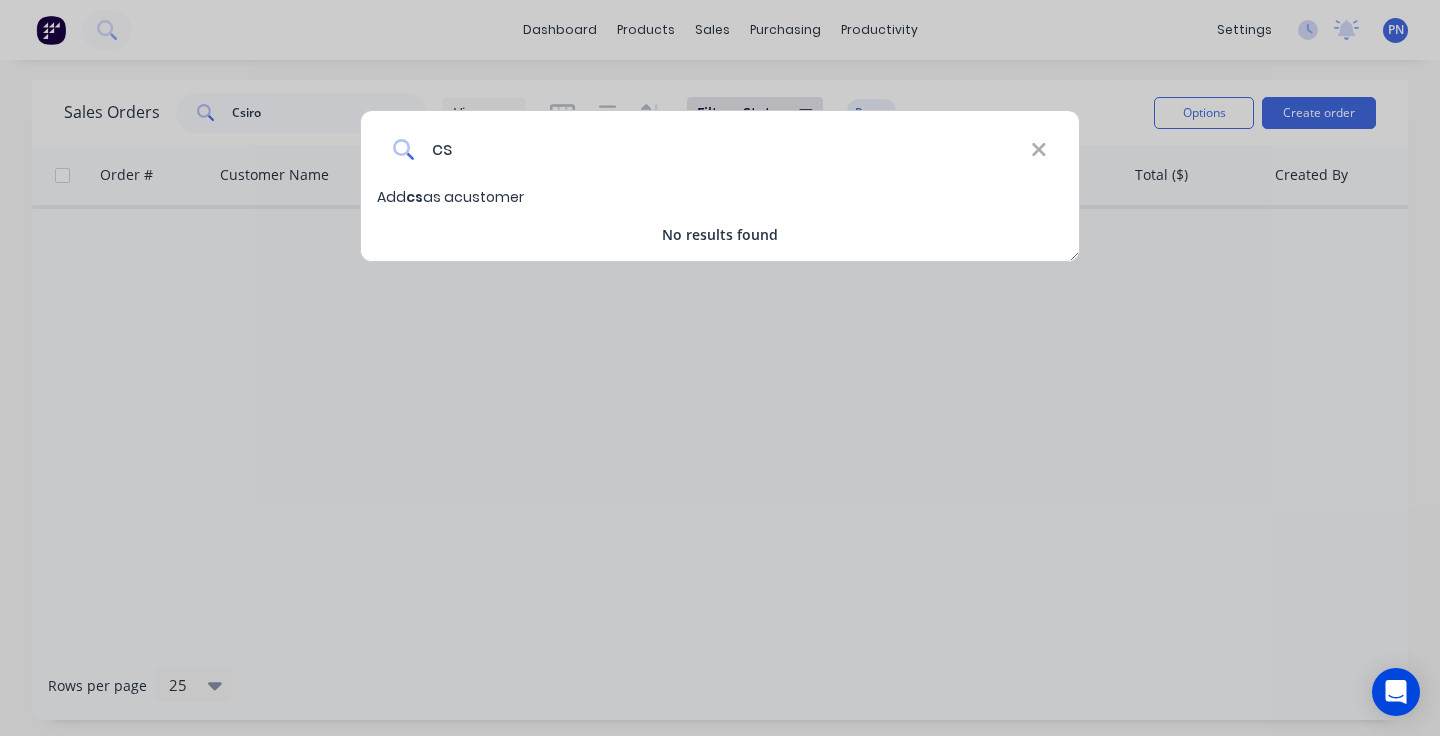 type on "c" 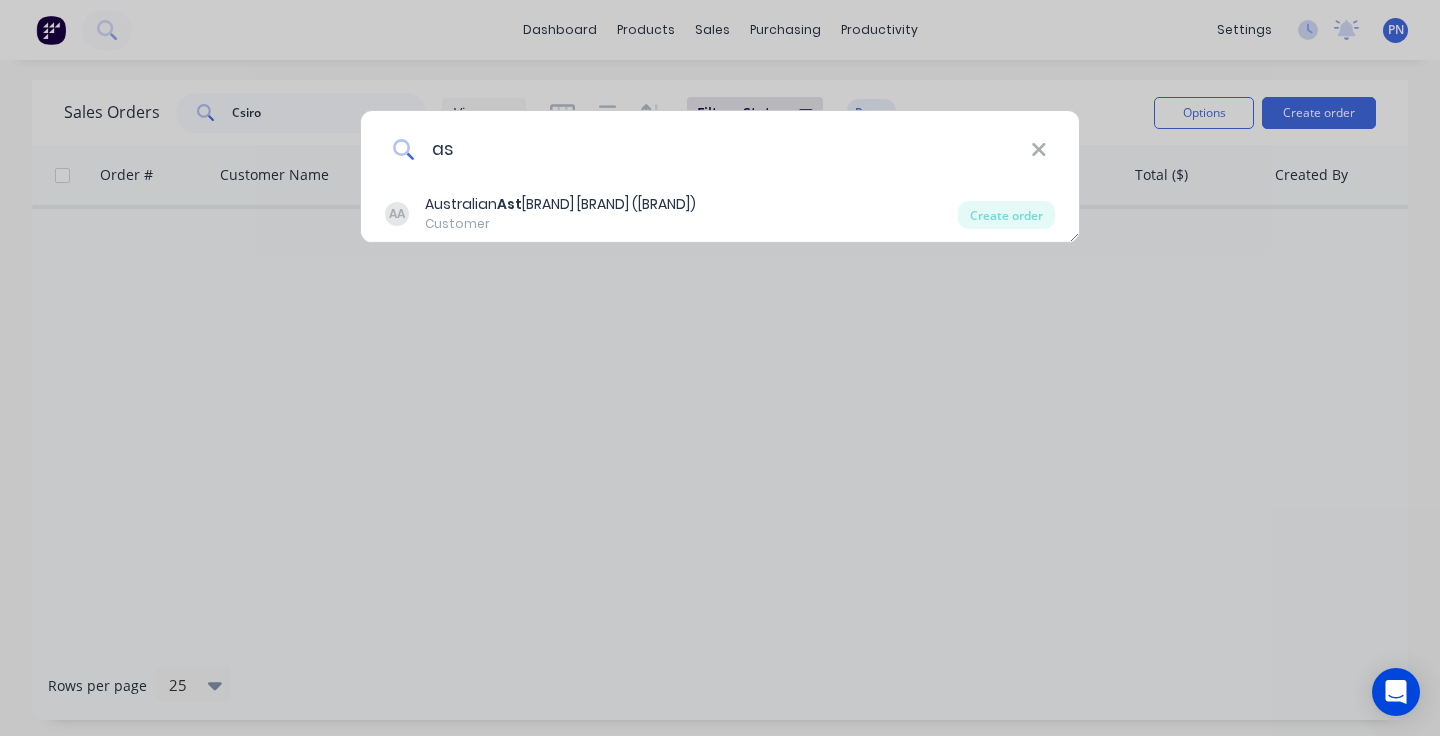 type on "a" 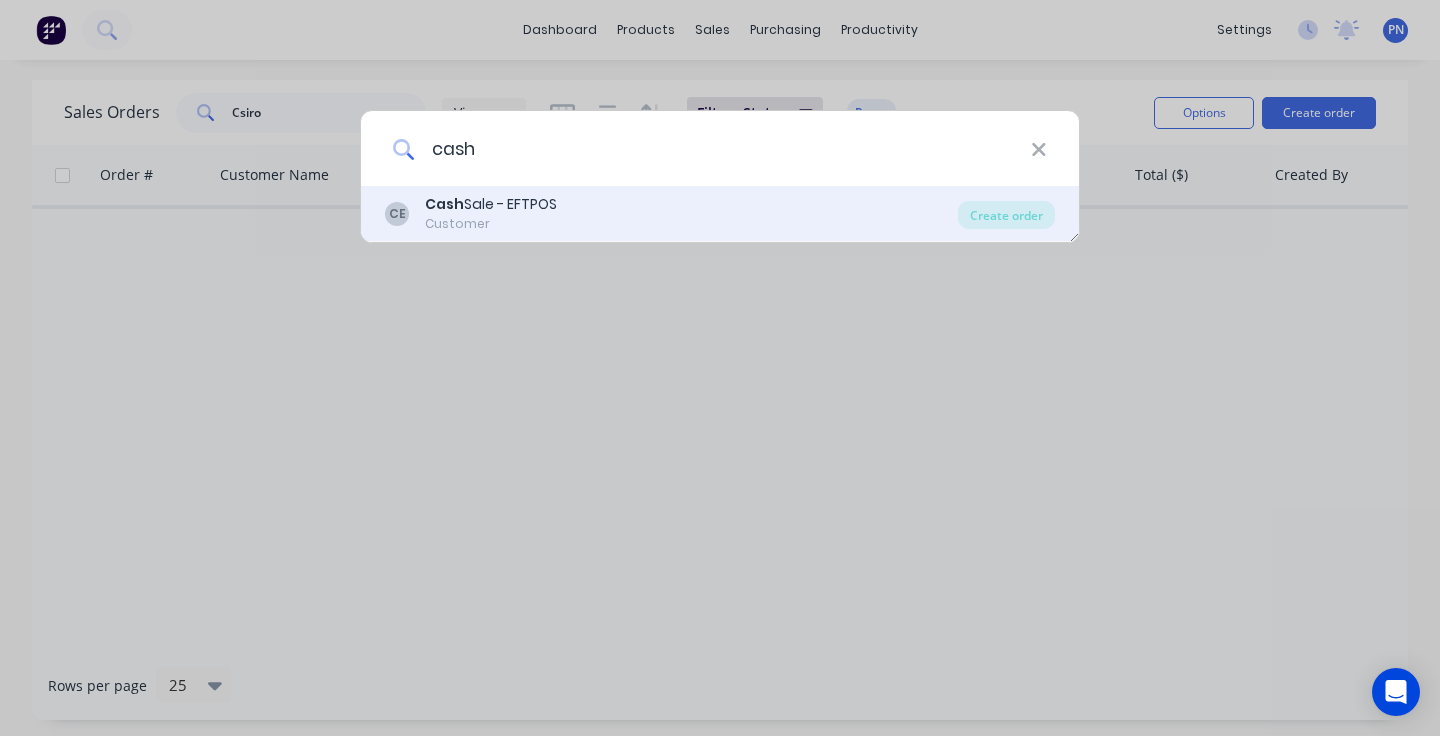 type on "cash" 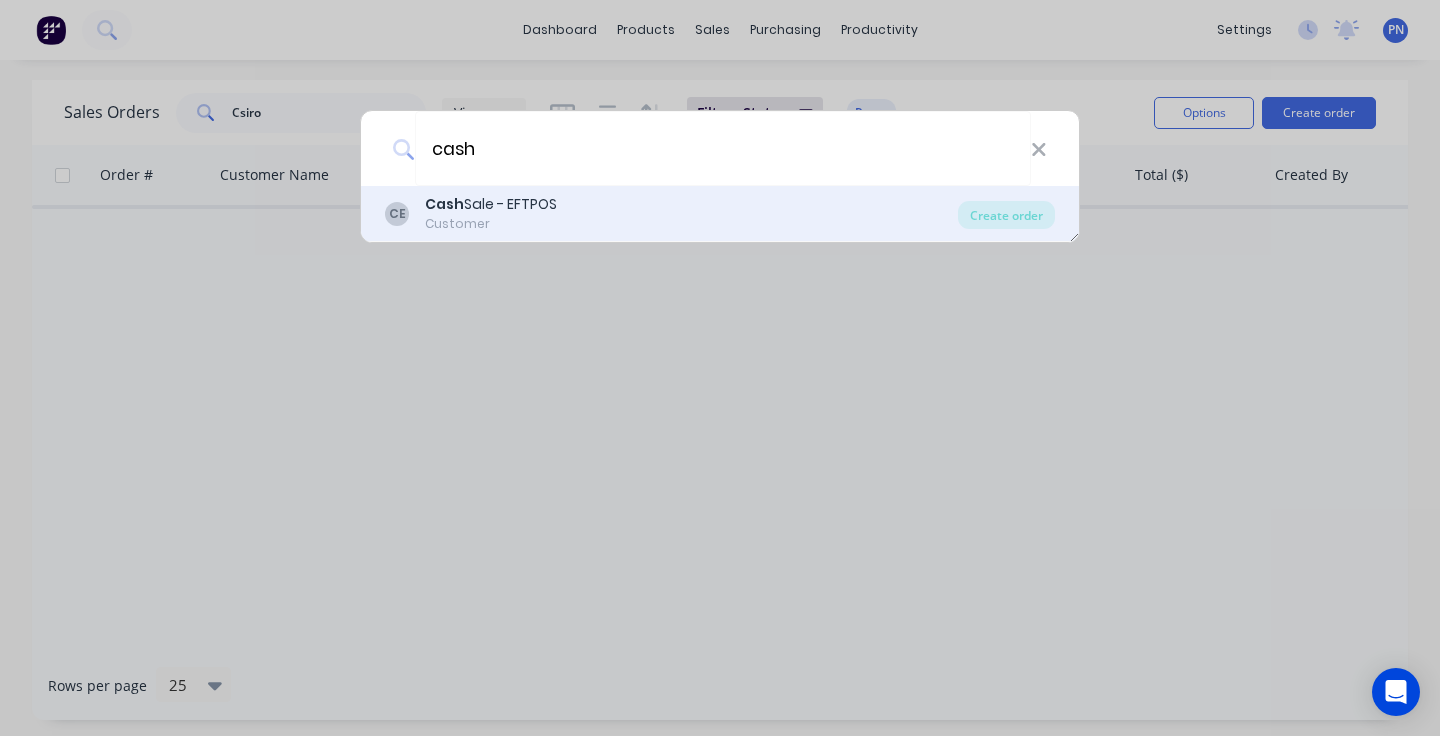click on "Cash  Sale - EFTPOS" at bounding box center [491, 204] 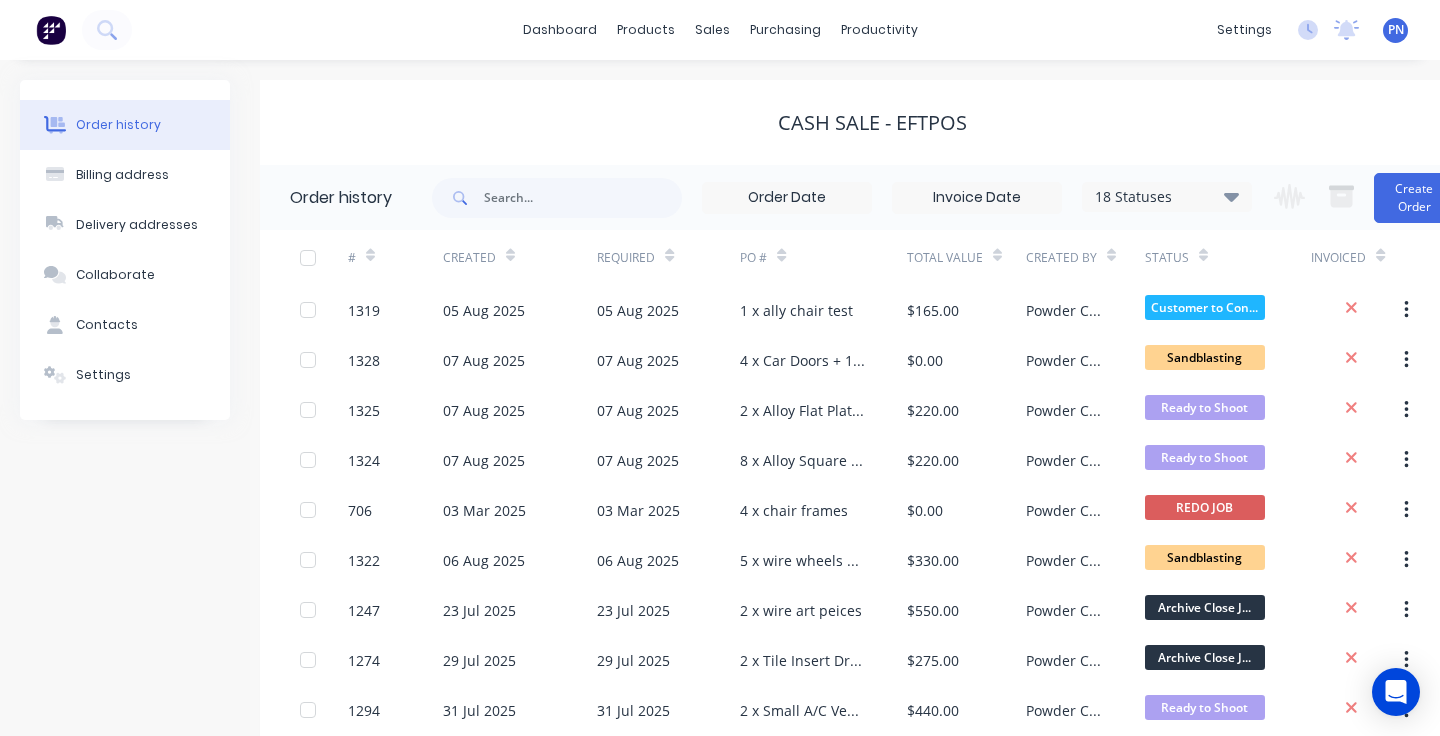 click at bounding box center (1418, 257) 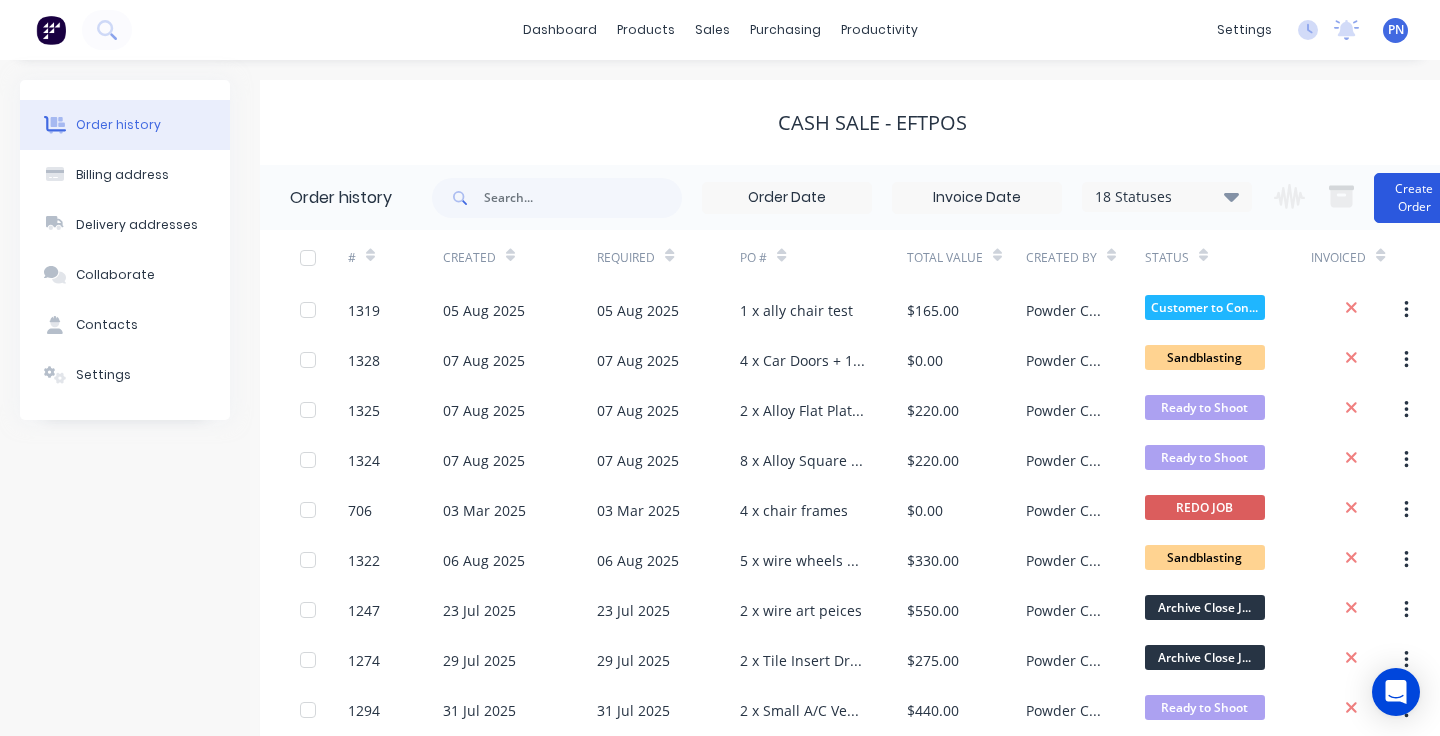 click on "Create Order" at bounding box center (1414, 198) 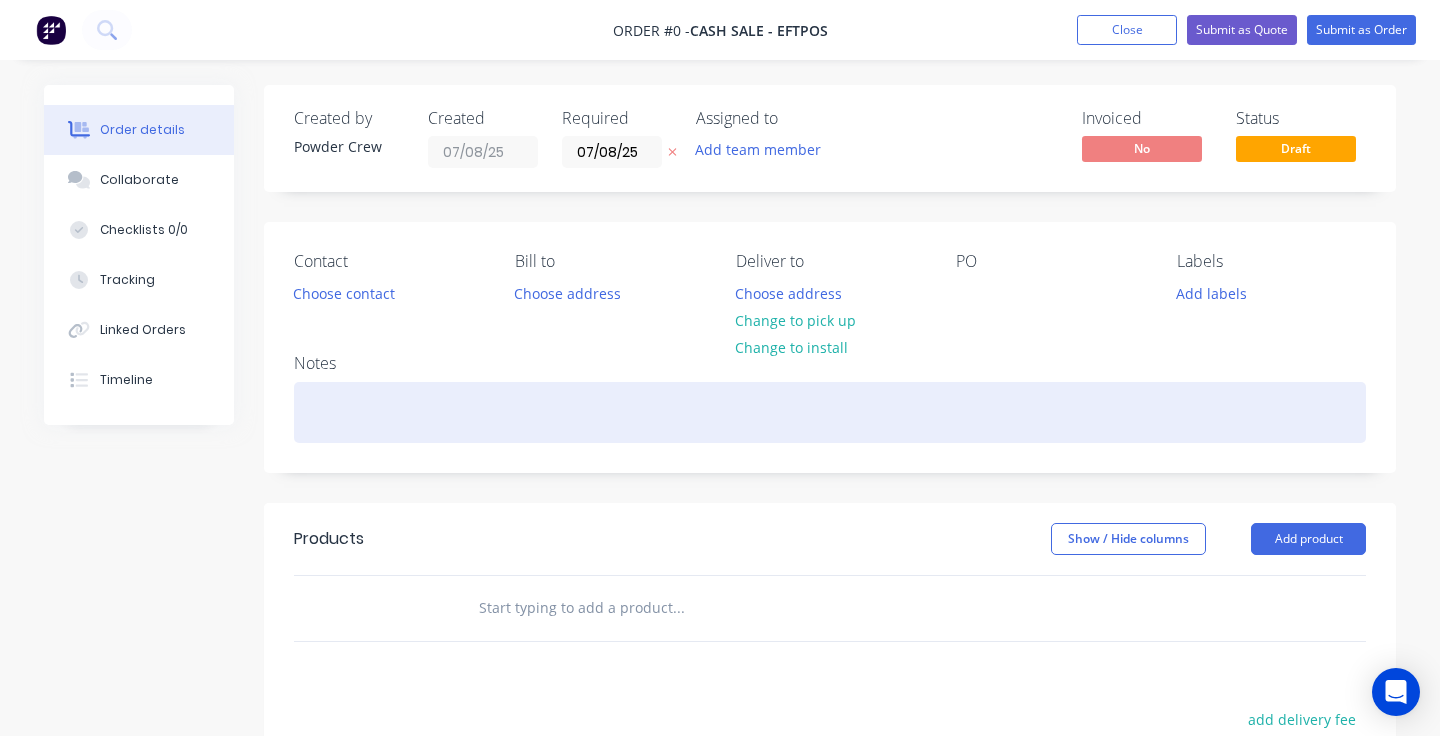 click at bounding box center [830, 412] 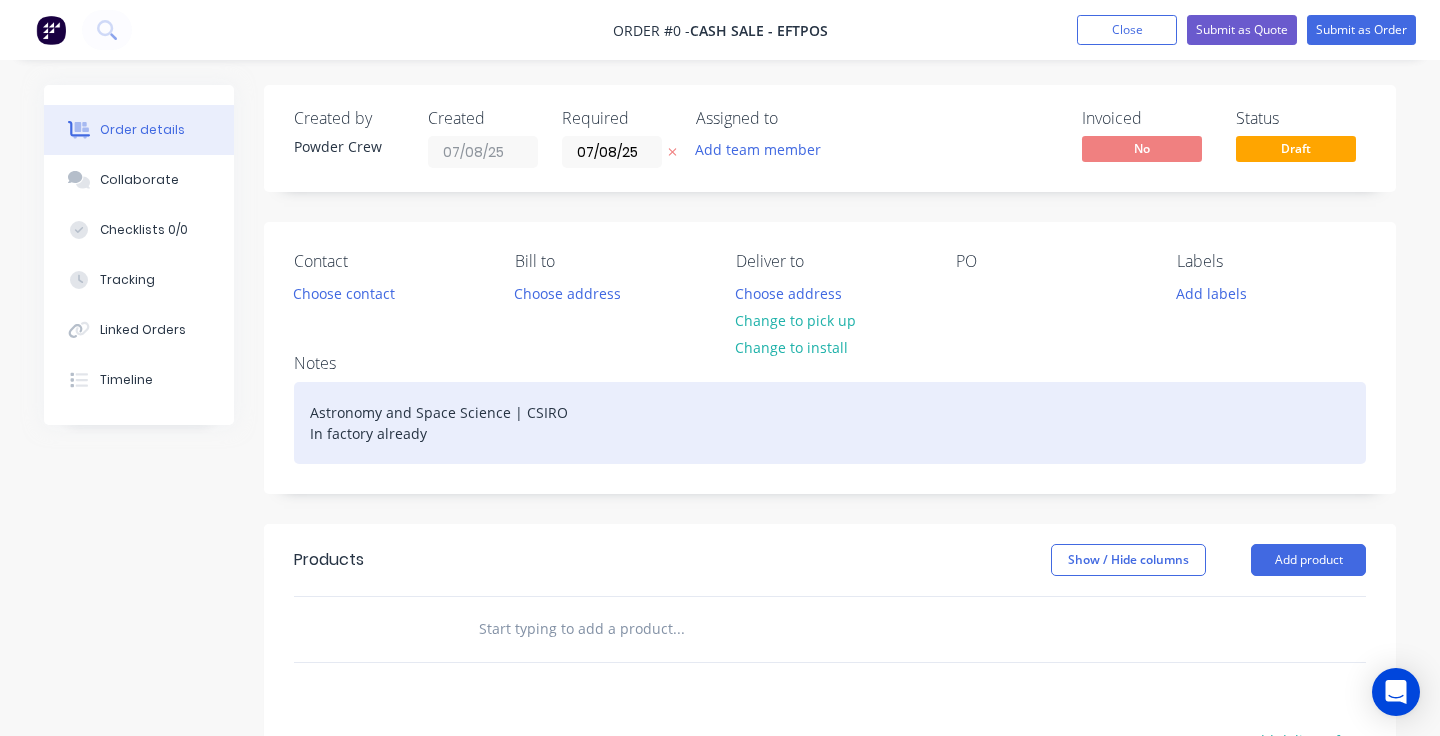 click on "Astronomy and Space Science | CSIRO
In factory [ALREADY]" at bounding box center [830, 423] 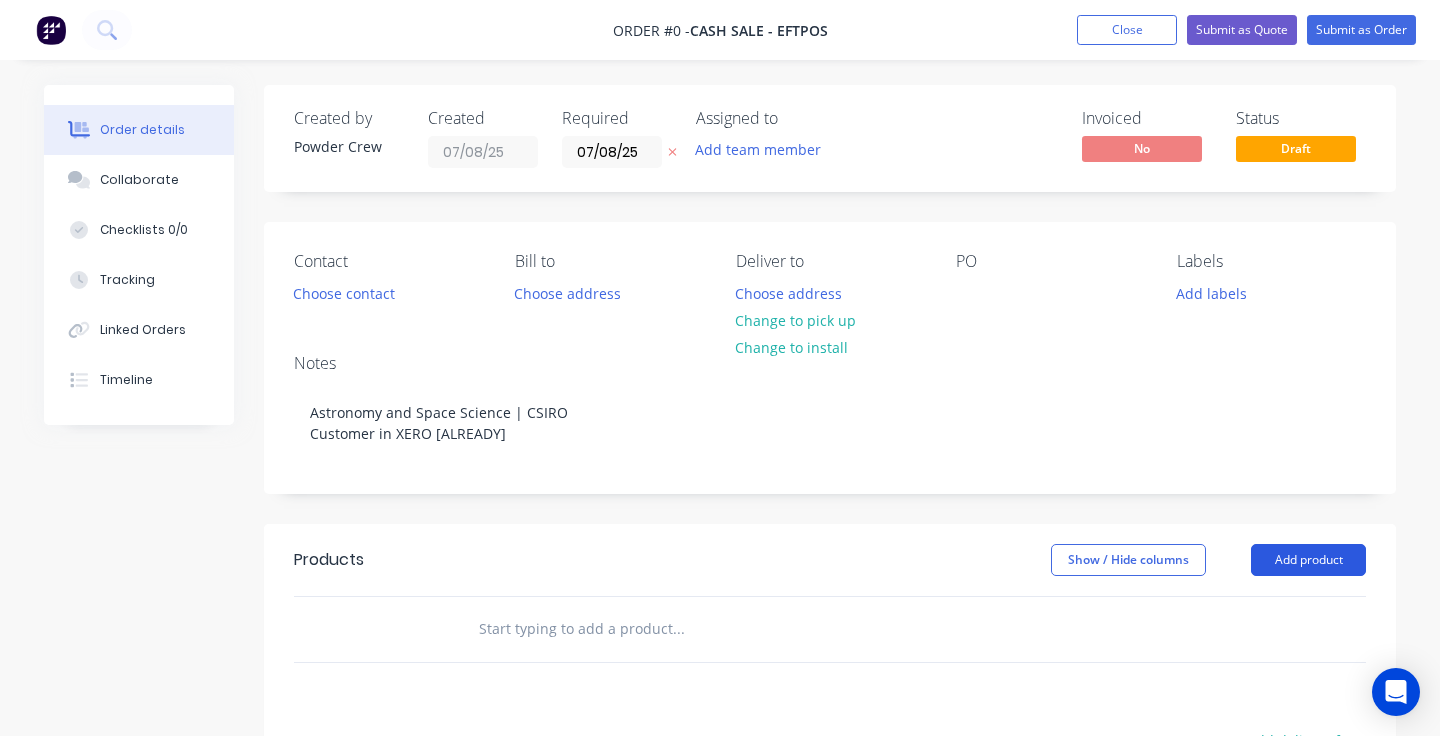 click on "Created by Powder Crew Created 07/08/25 Required 07/08/25 Assigned to Add team member Invoiced No Status Draft Contact Choose contact Bill to Choose address Deliver to Choose address Change to pick up Change to install PO Labels Add labels Notes Astronomy and Space Science | CSIRO
Customer in XERO already Products Show / Hide columns Add product     add delivery fee add markup add discount Labour $0.00 Sub total $0.00 Margin $0.00  ( 0 %) Tax $0.00 Total $0.00" at bounding box center (720, 629) 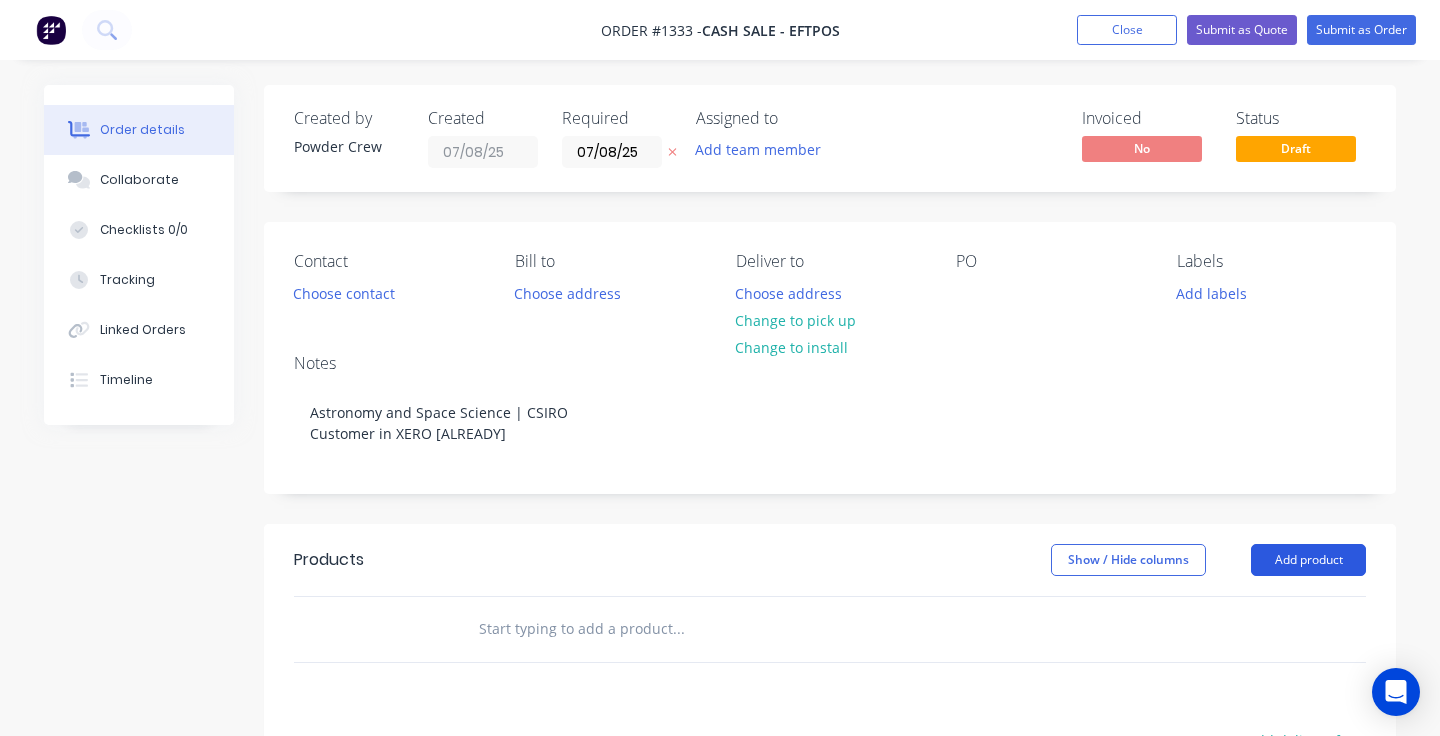 click on "Add product" at bounding box center [1308, 560] 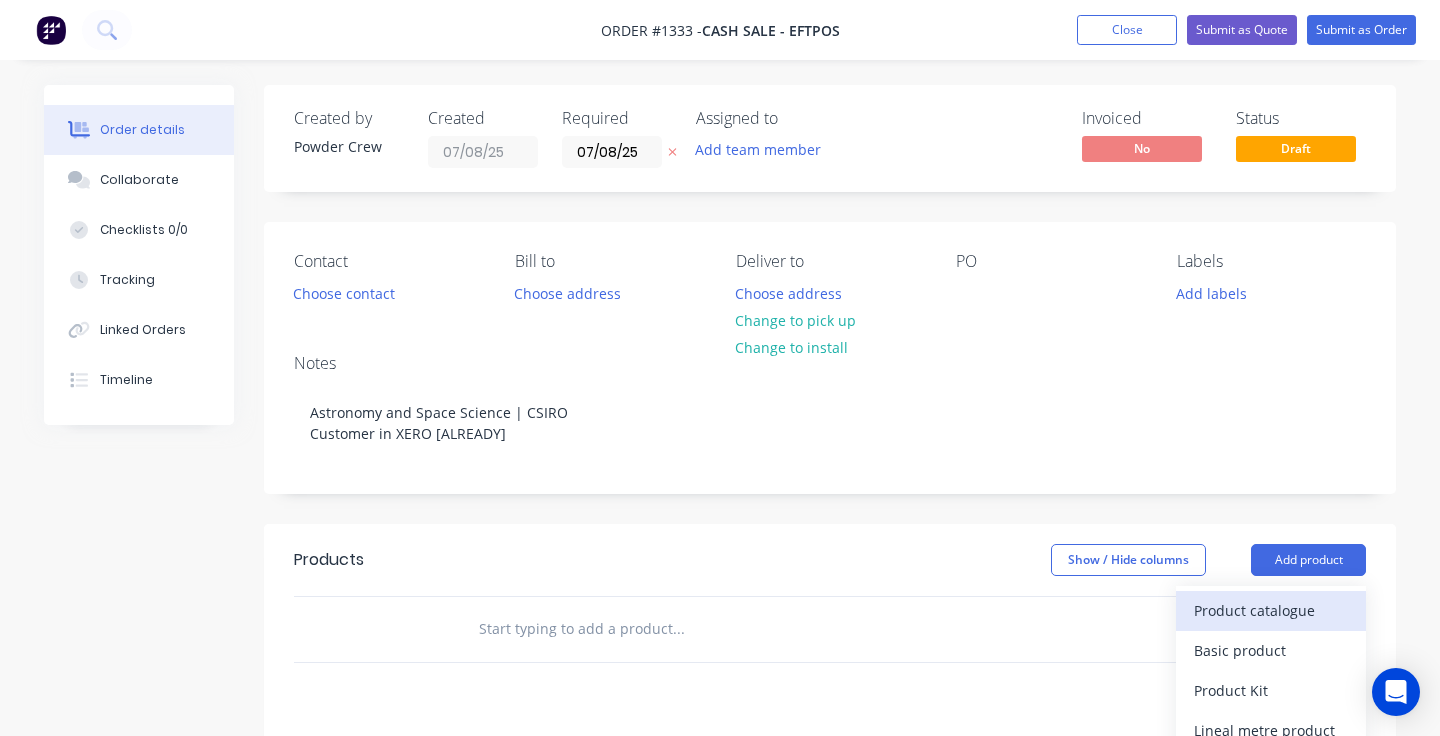click on "Product catalogue" at bounding box center (1271, 610) 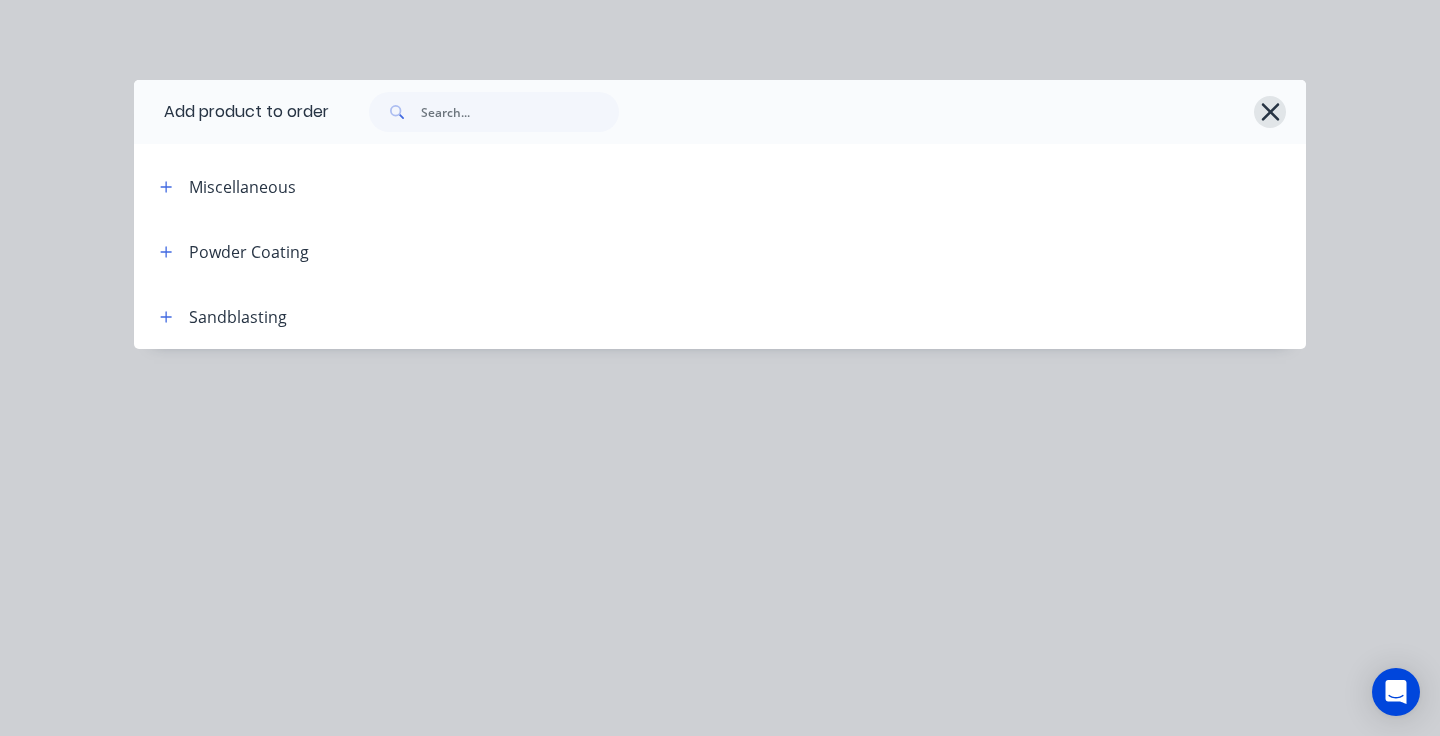click 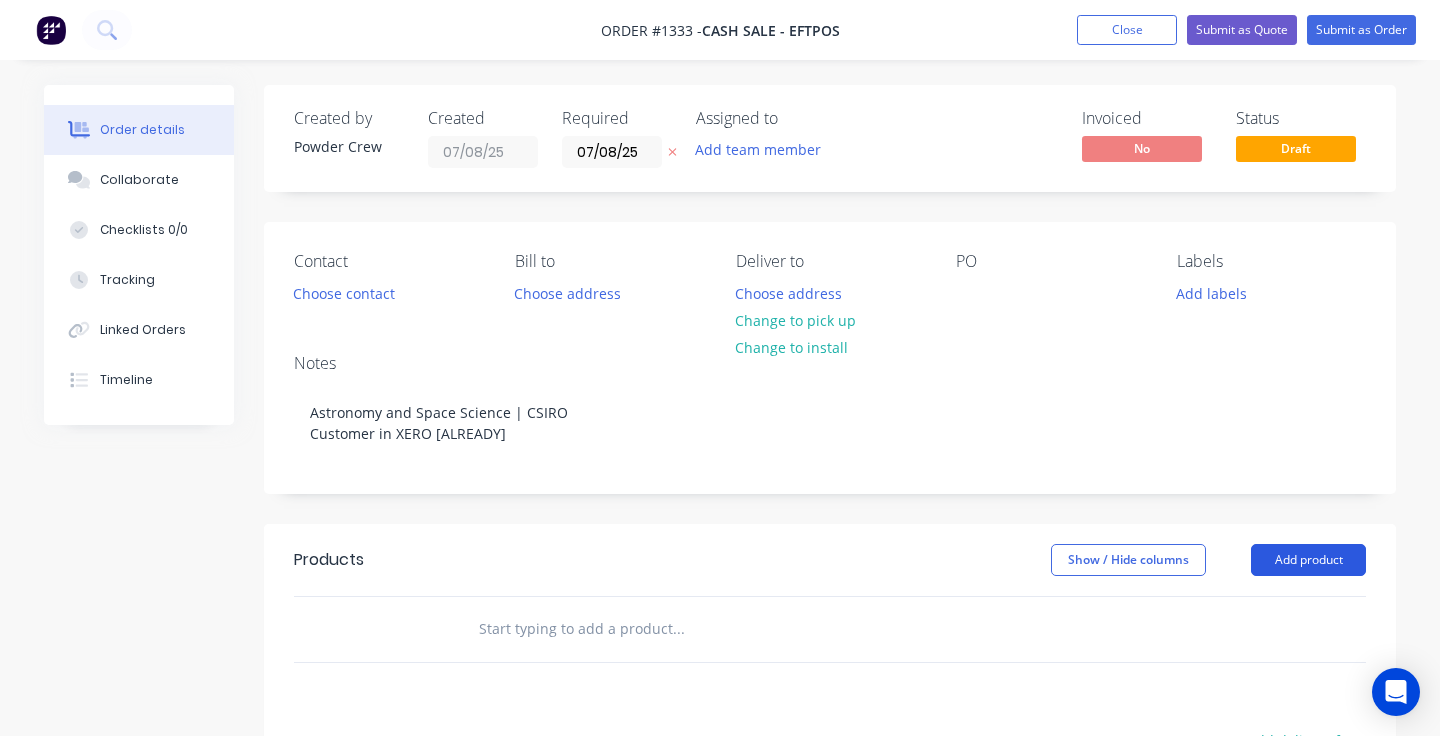 click on "Add product" at bounding box center [1308, 560] 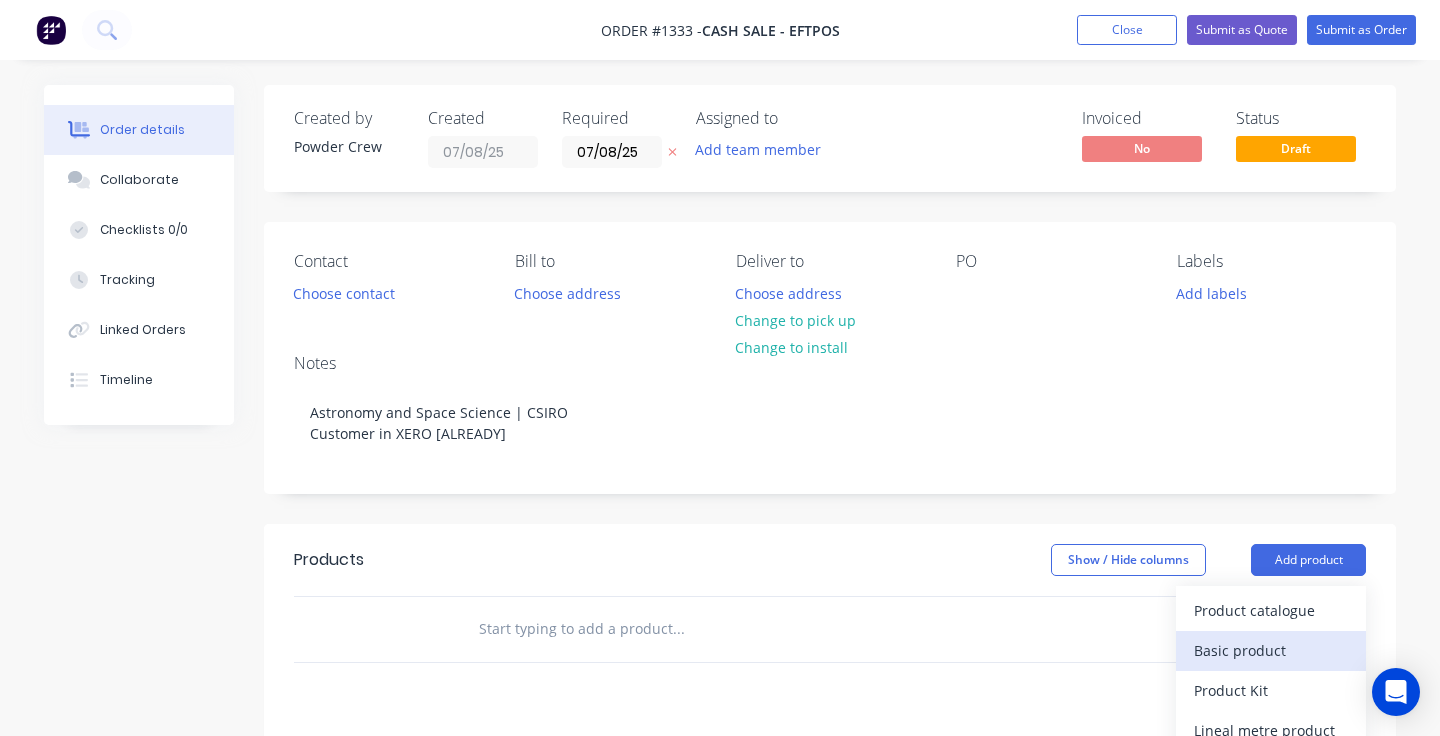 click on "Basic product" at bounding box center [1271, 650] 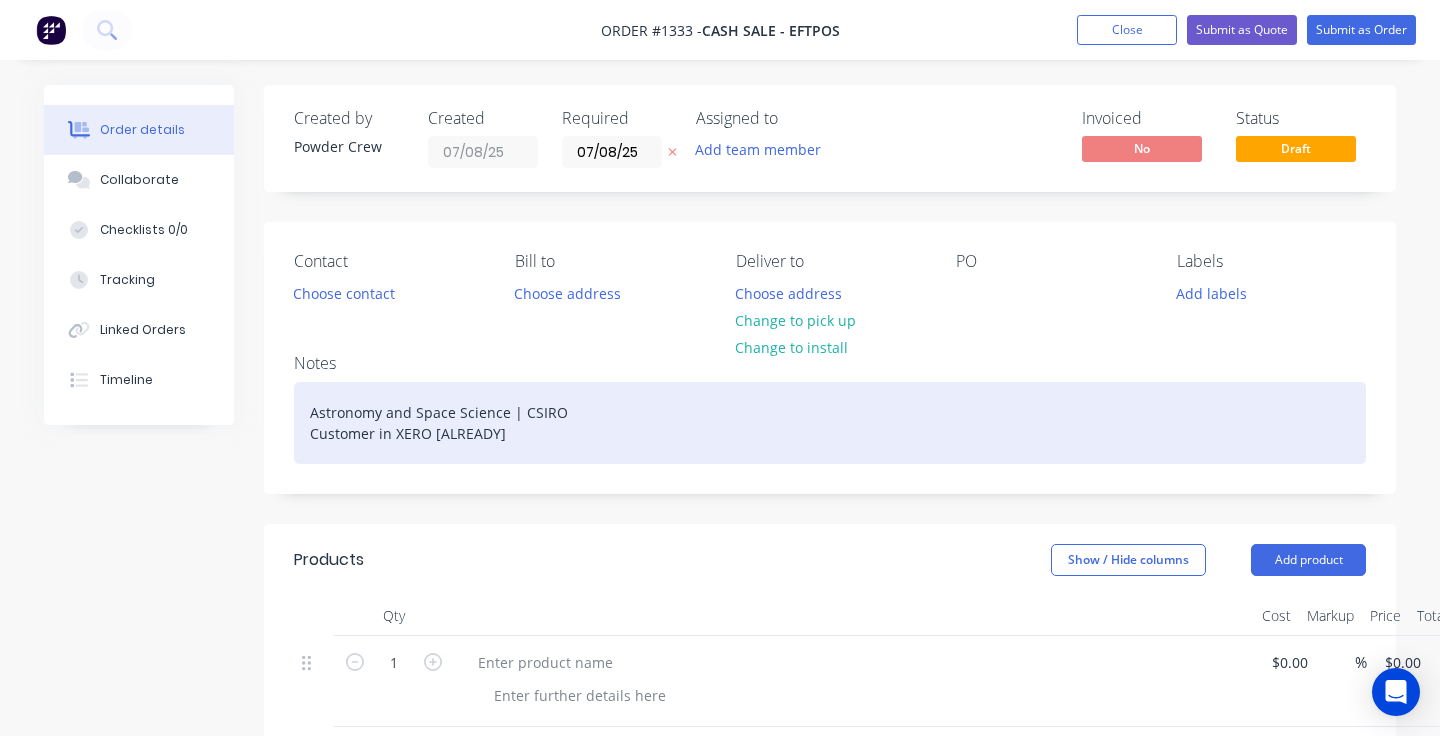 click on "Astronomy and Space Science | CSIRO
Customer in XERO already" at bounding box center [830, 423] 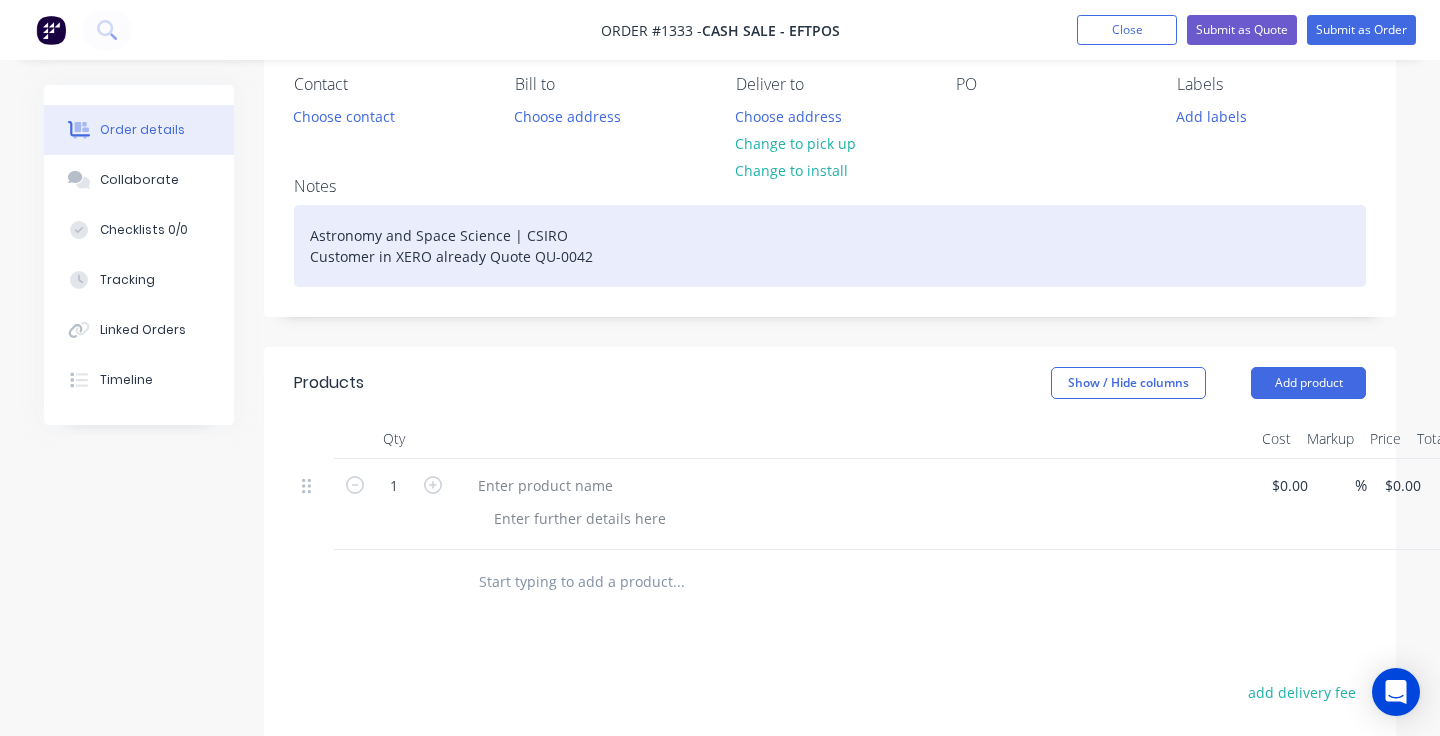 scroll, scrollTop: 258, scrollLeft: 0, axis: vertical 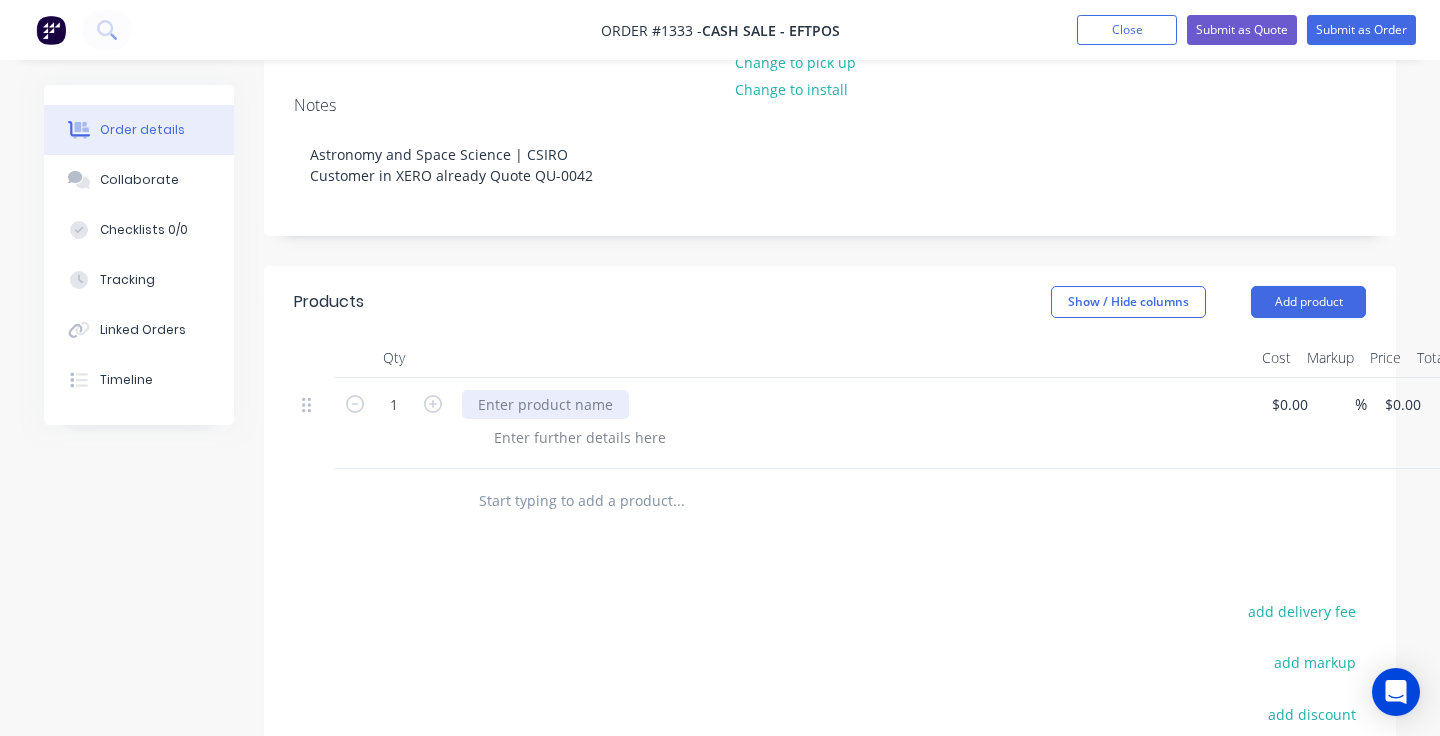 click at bounding box center [545, 404] 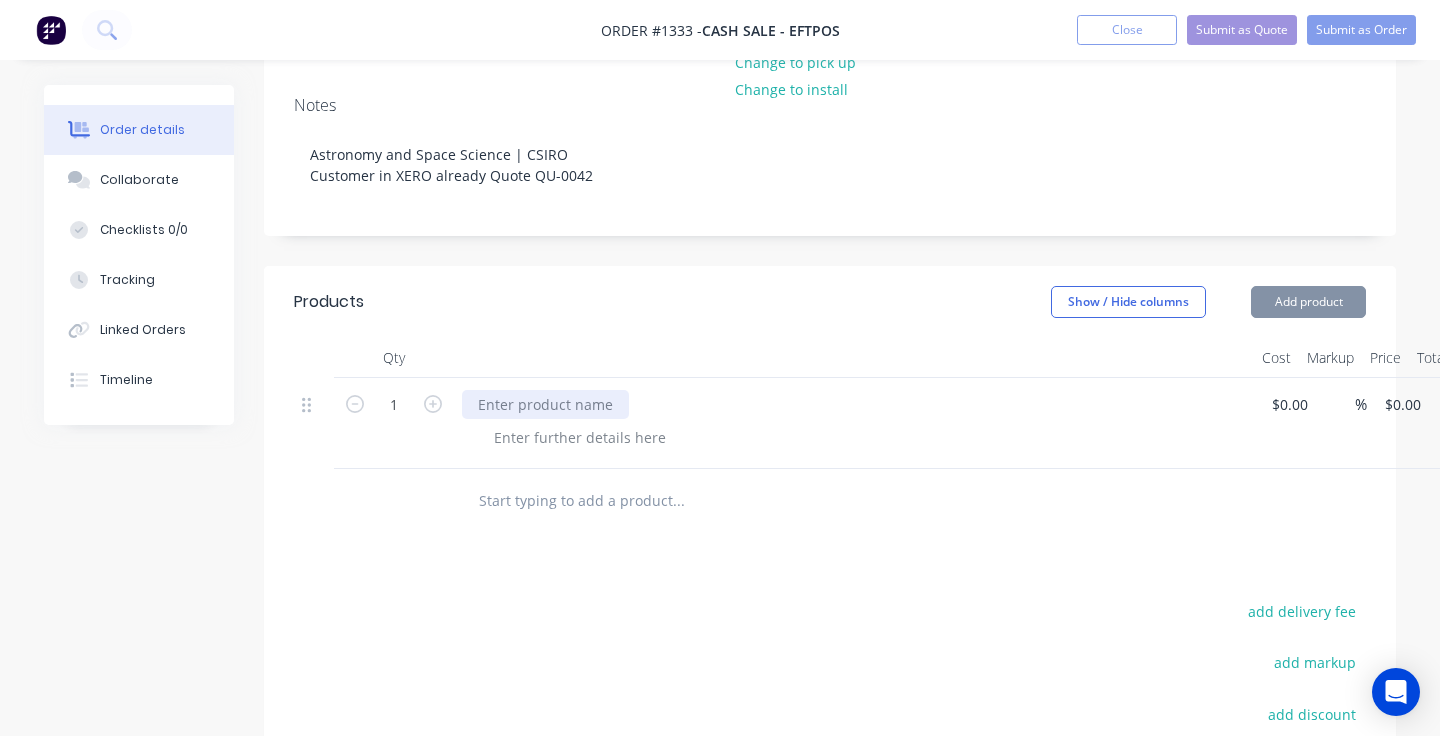 paste 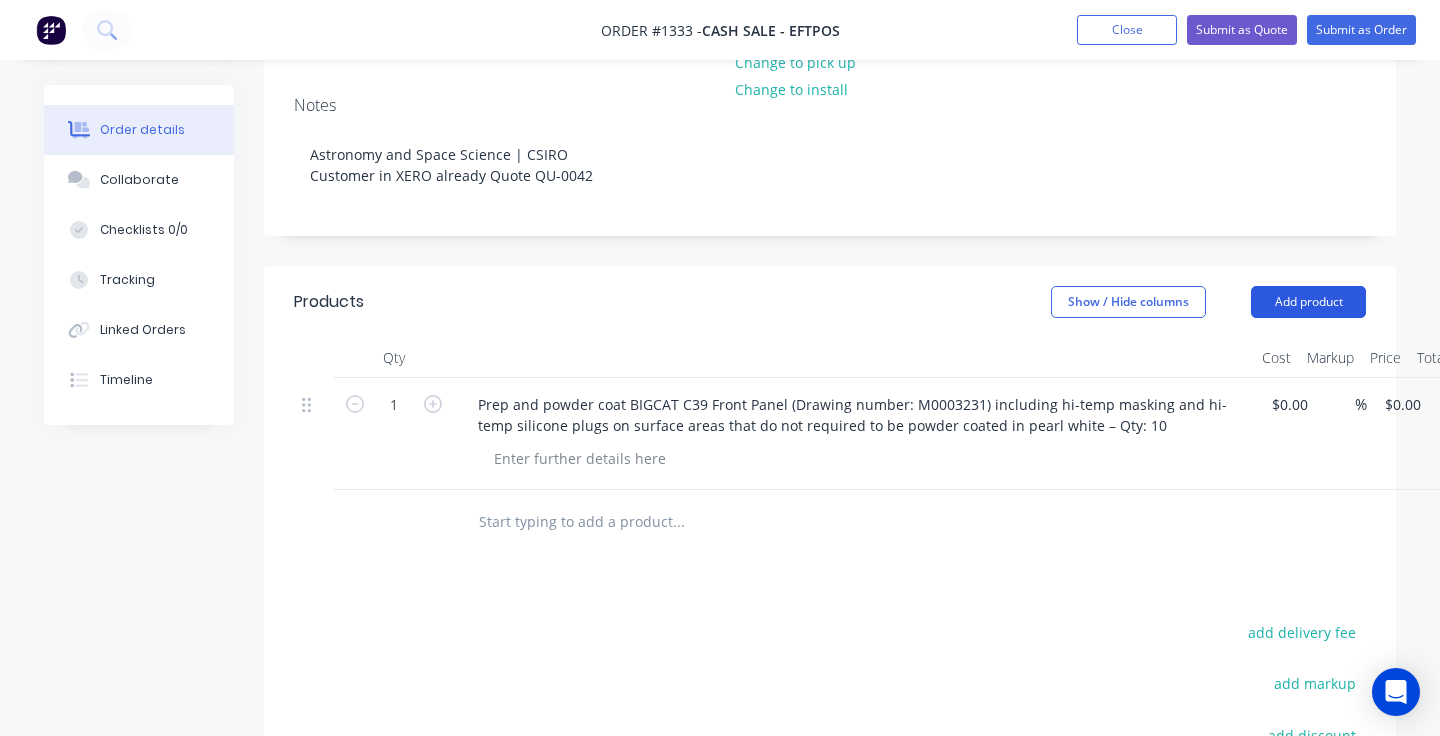 click on "Add product" at bounding box center (1308, 302) 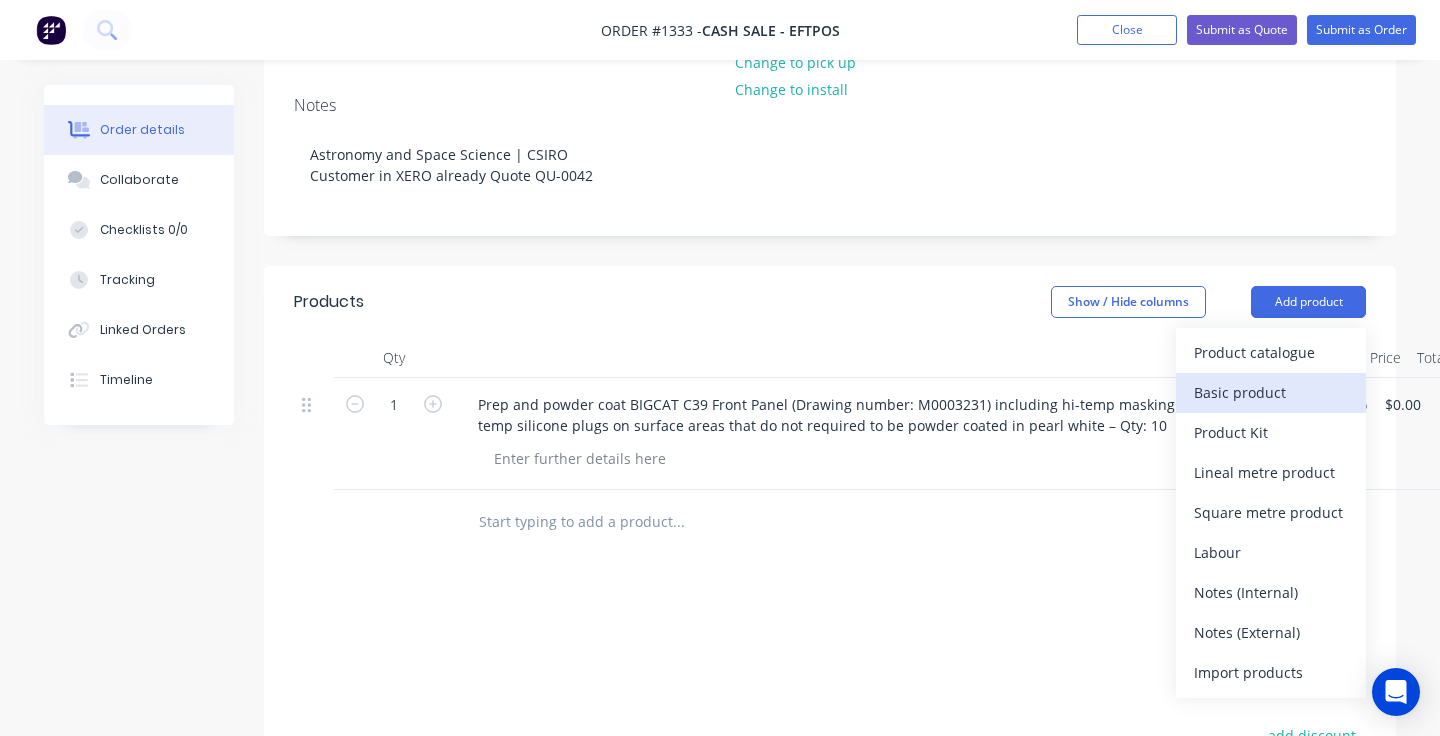 click on "Basic product" at bounding box center (1271, 392) 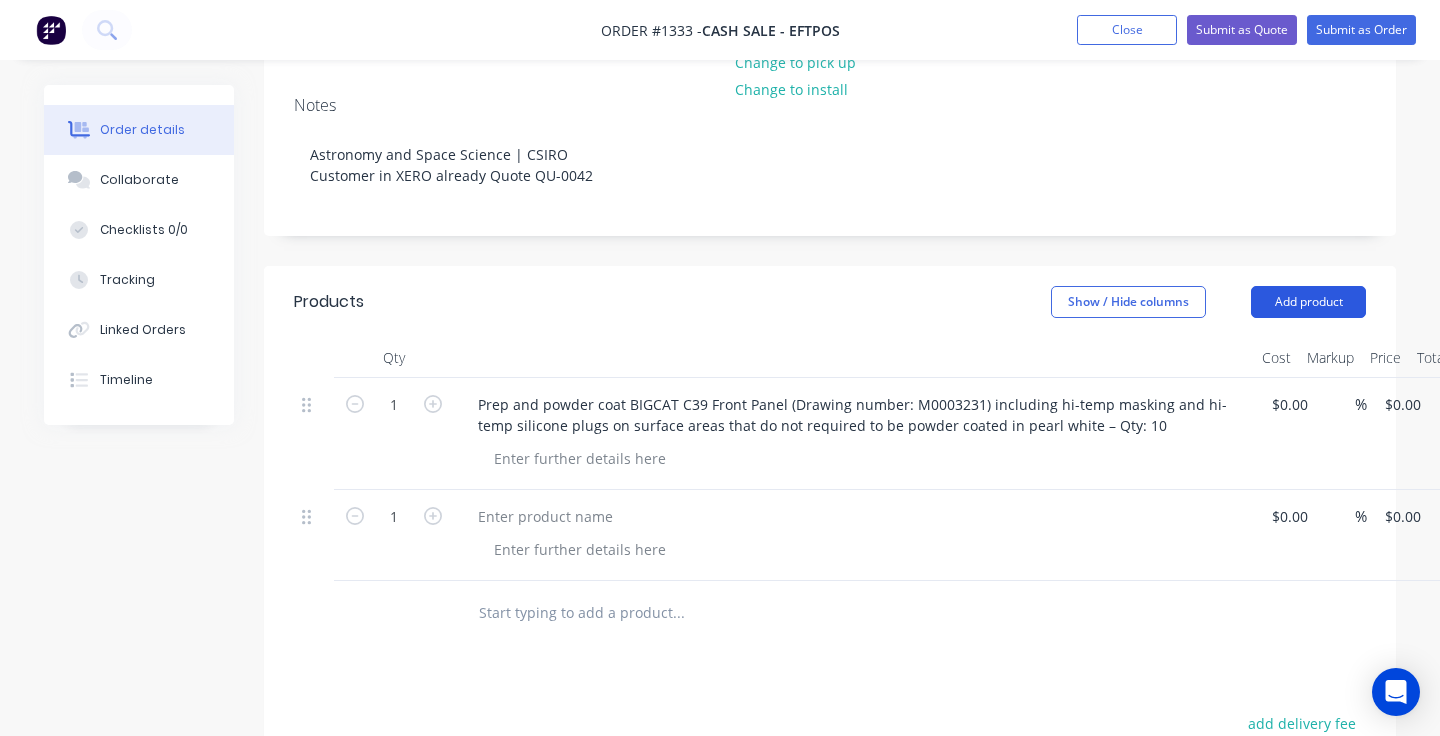 click on "Add product" at bounding box center [1308, 302] 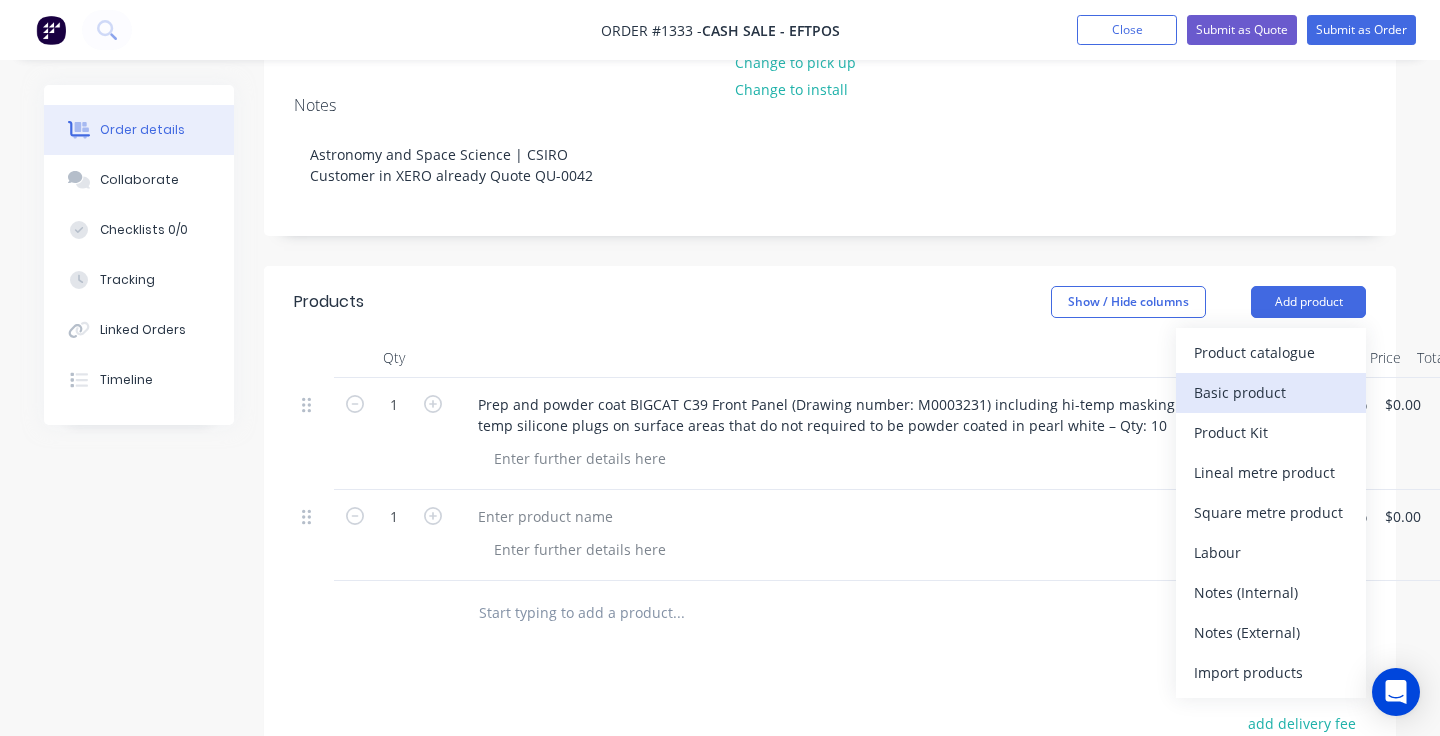 click on "Basic product" at bounding box center [1271, 392] 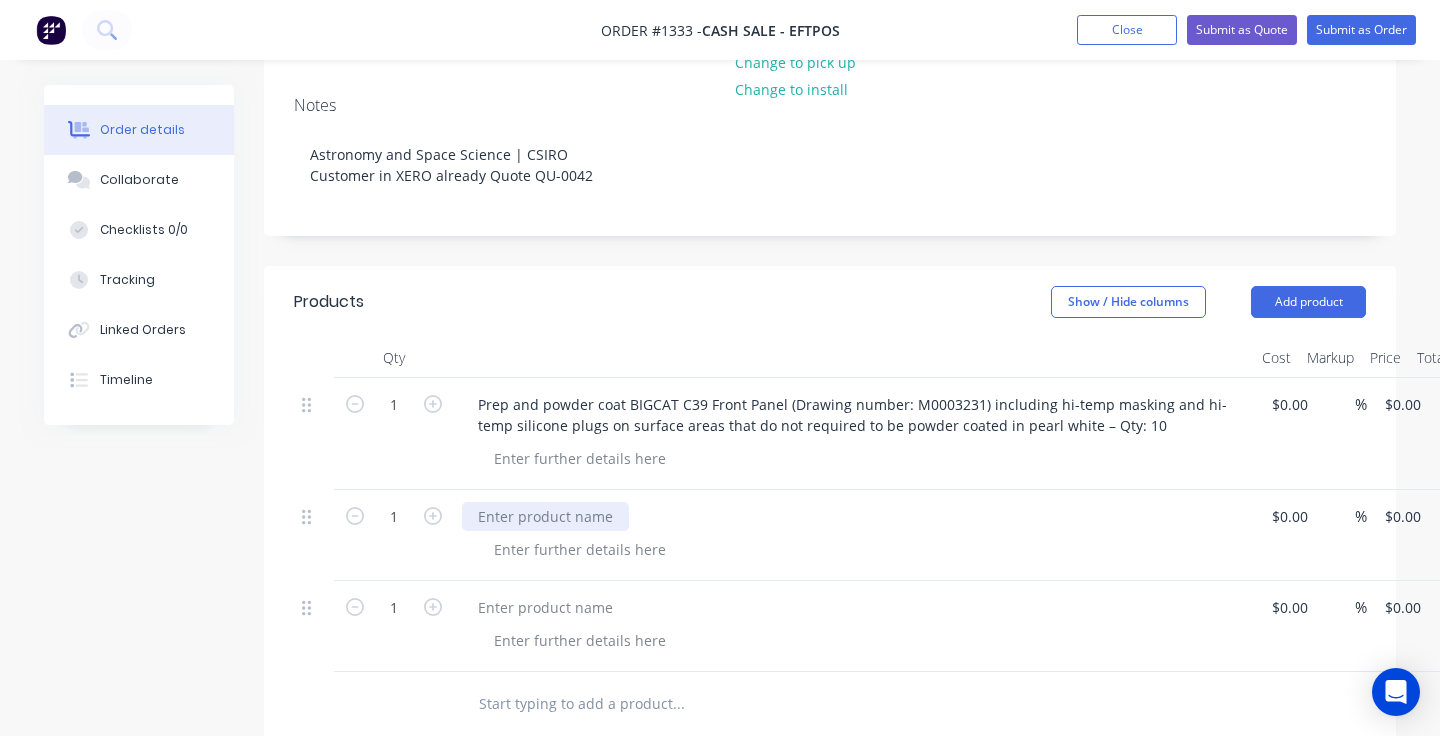 click at bounding box center [545, 516] 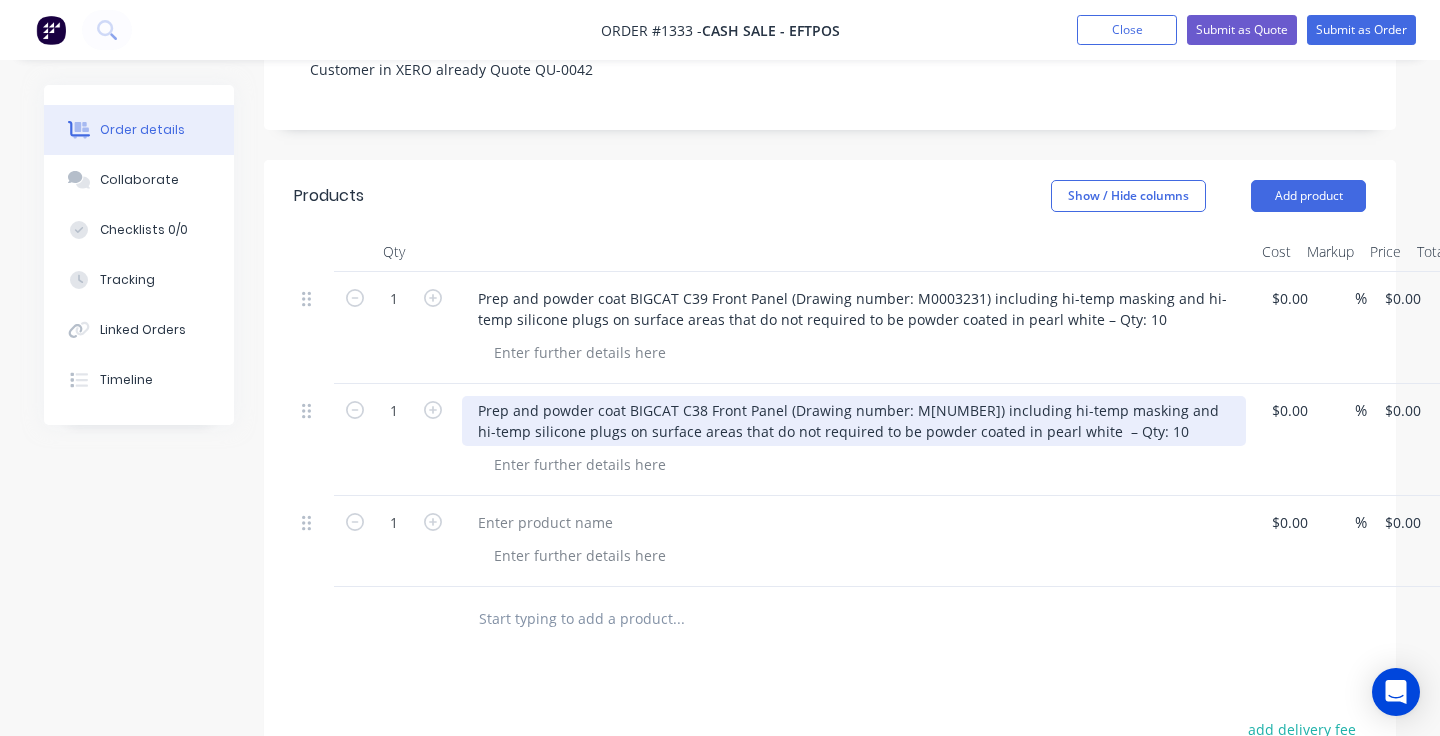 scroll, scrollTop: 388, scrollLeft: 0, axis: vertical 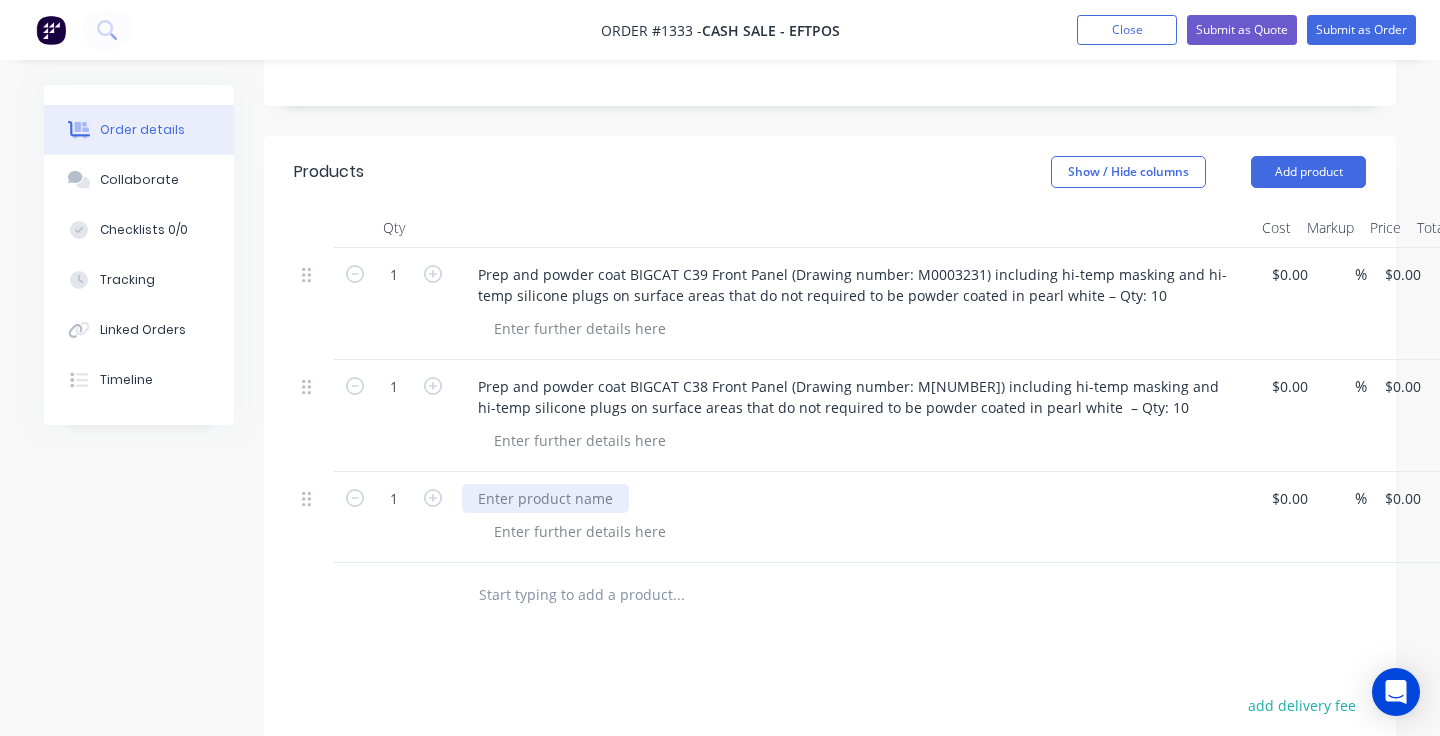 click at bounding box center [545, 498] 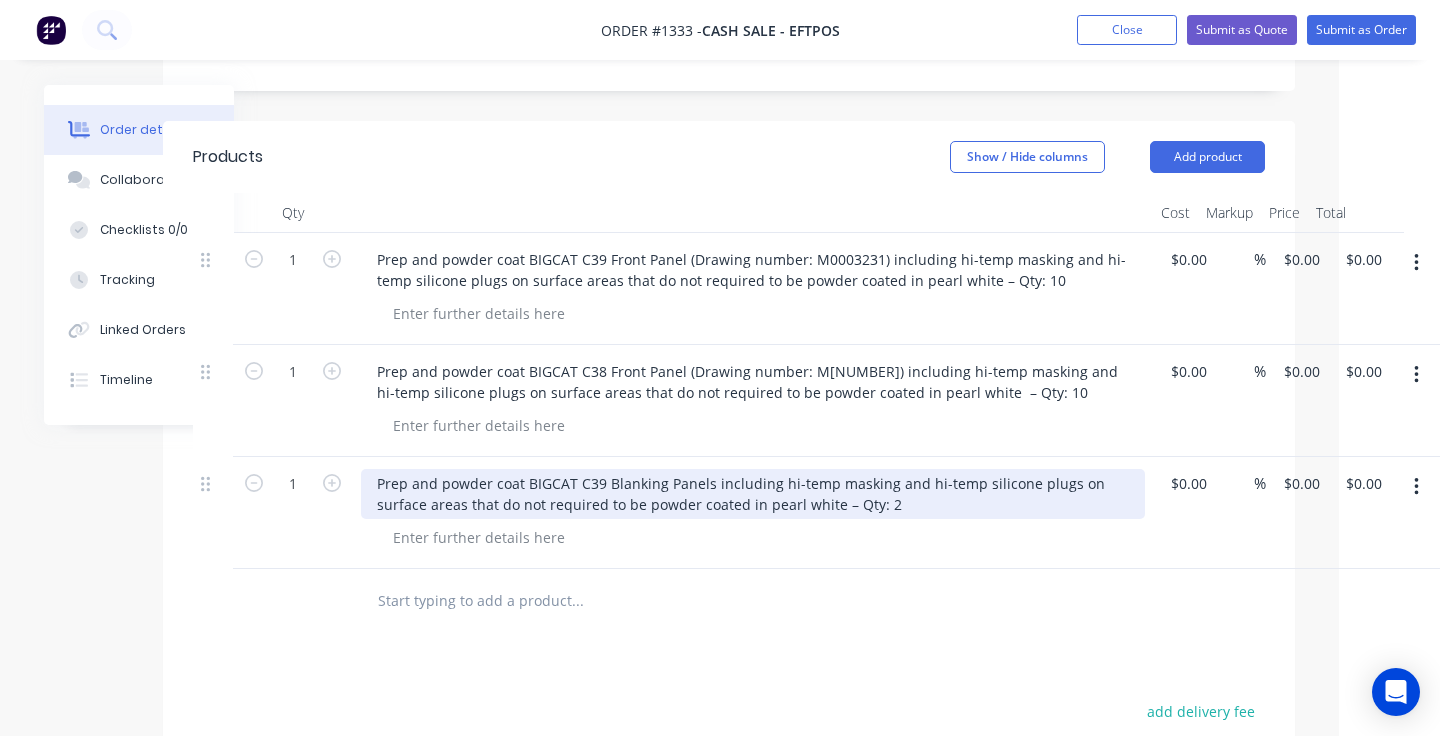 scroll, scrollTop: 403, scrollLeft: 101, axis: both 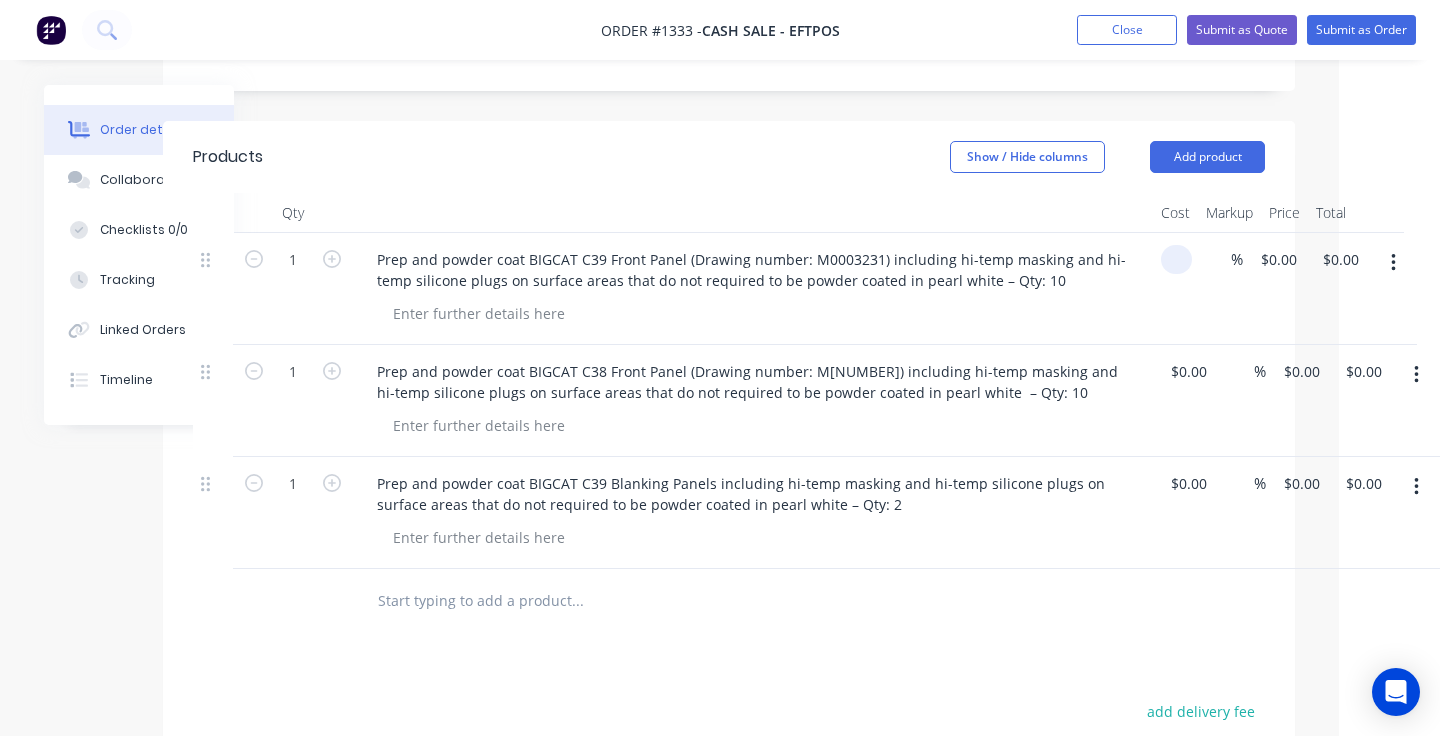 click at bounding box center (1180, 259) 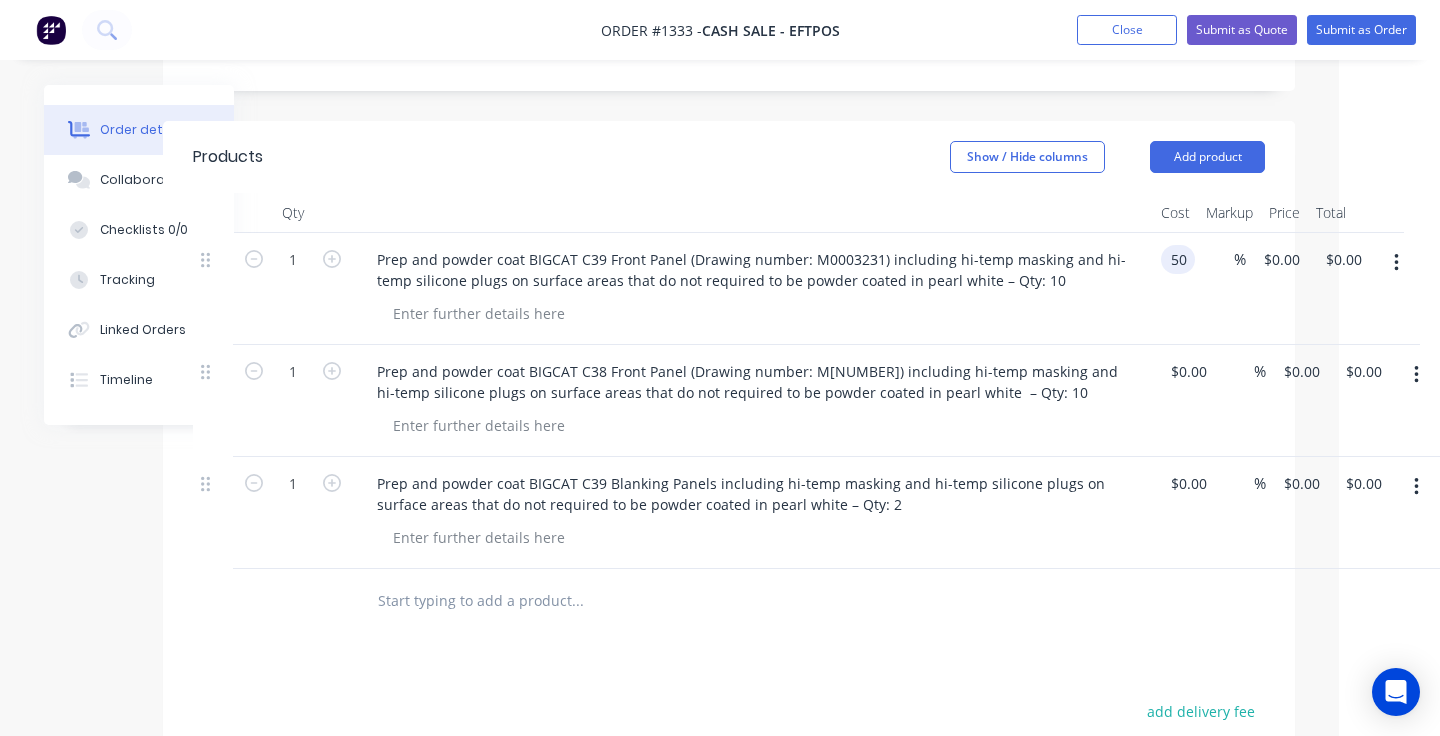 type on "$50.00" 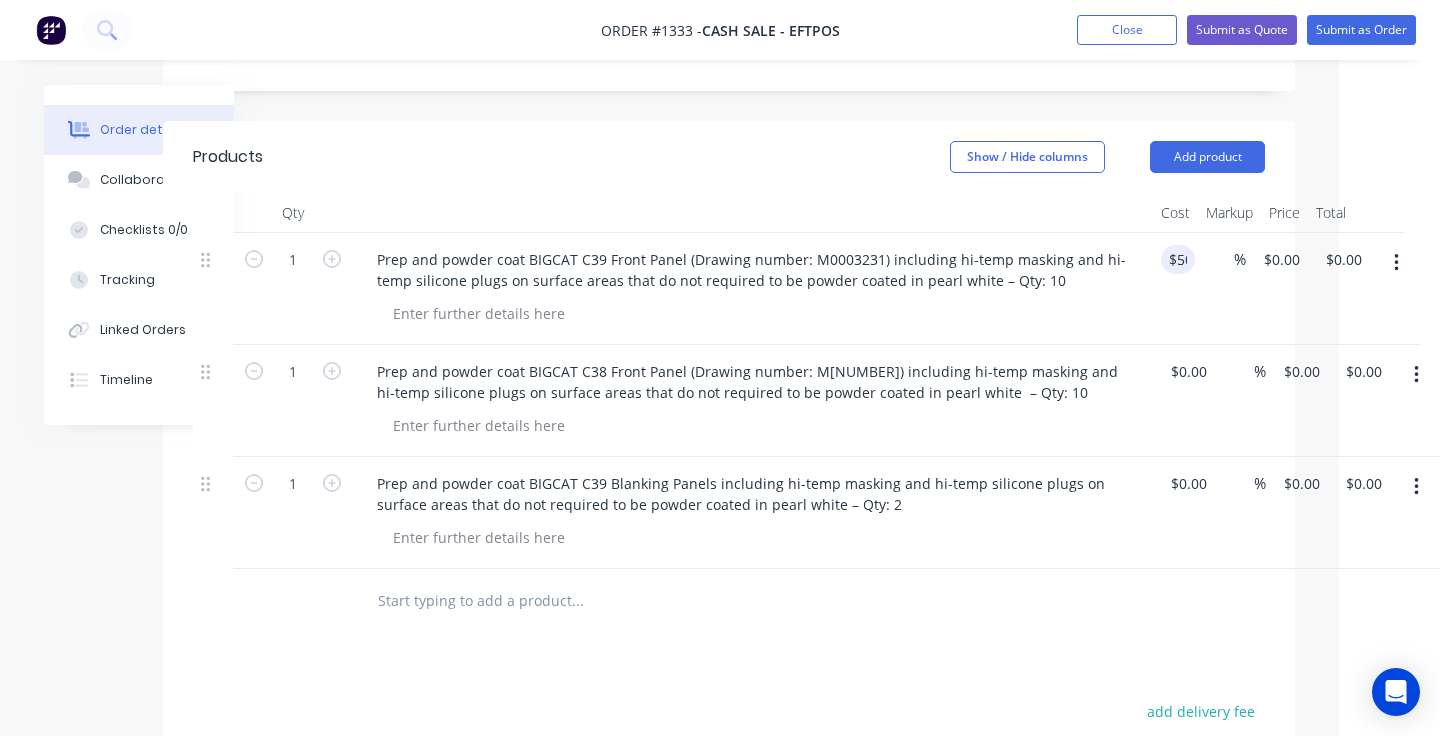 type on "$50.00" 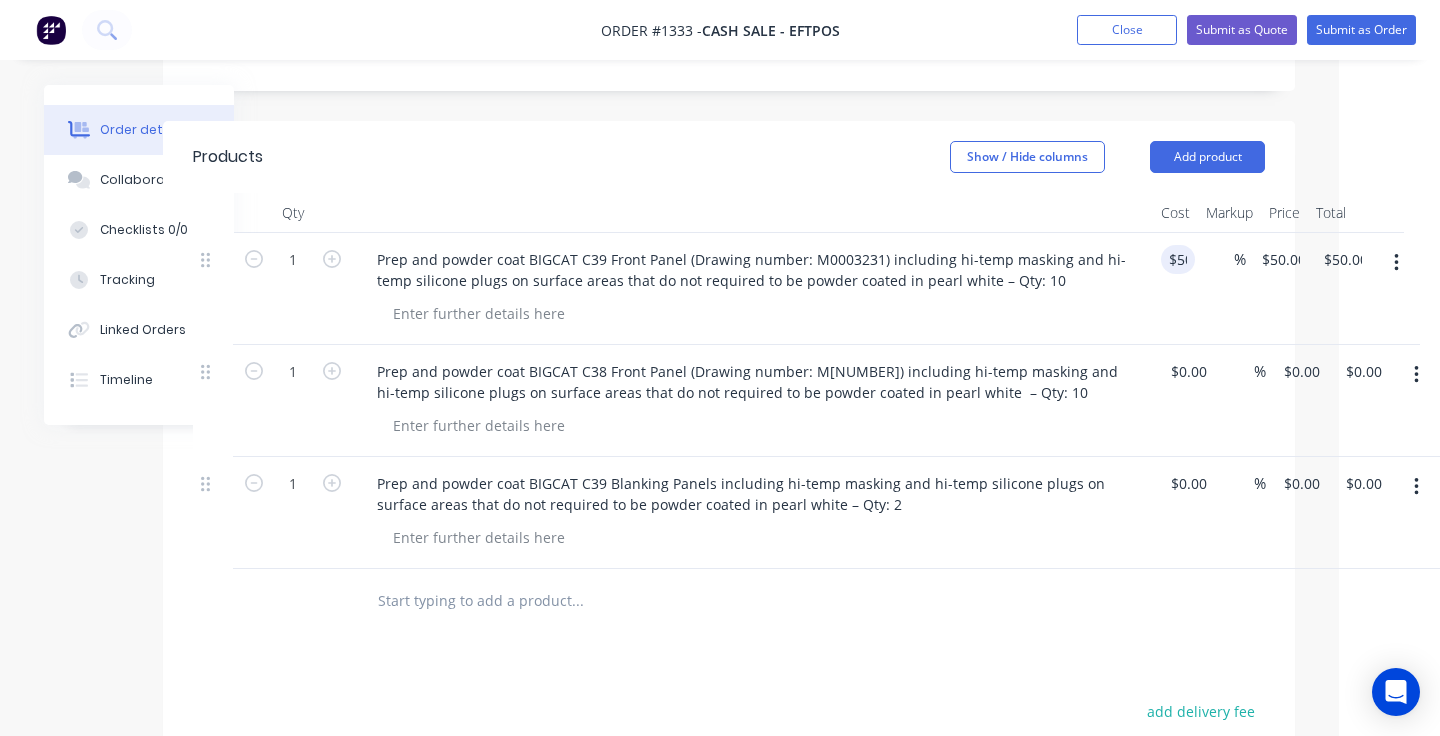 click on "$0.00 $0.00" at bounding box center [1184, 401] 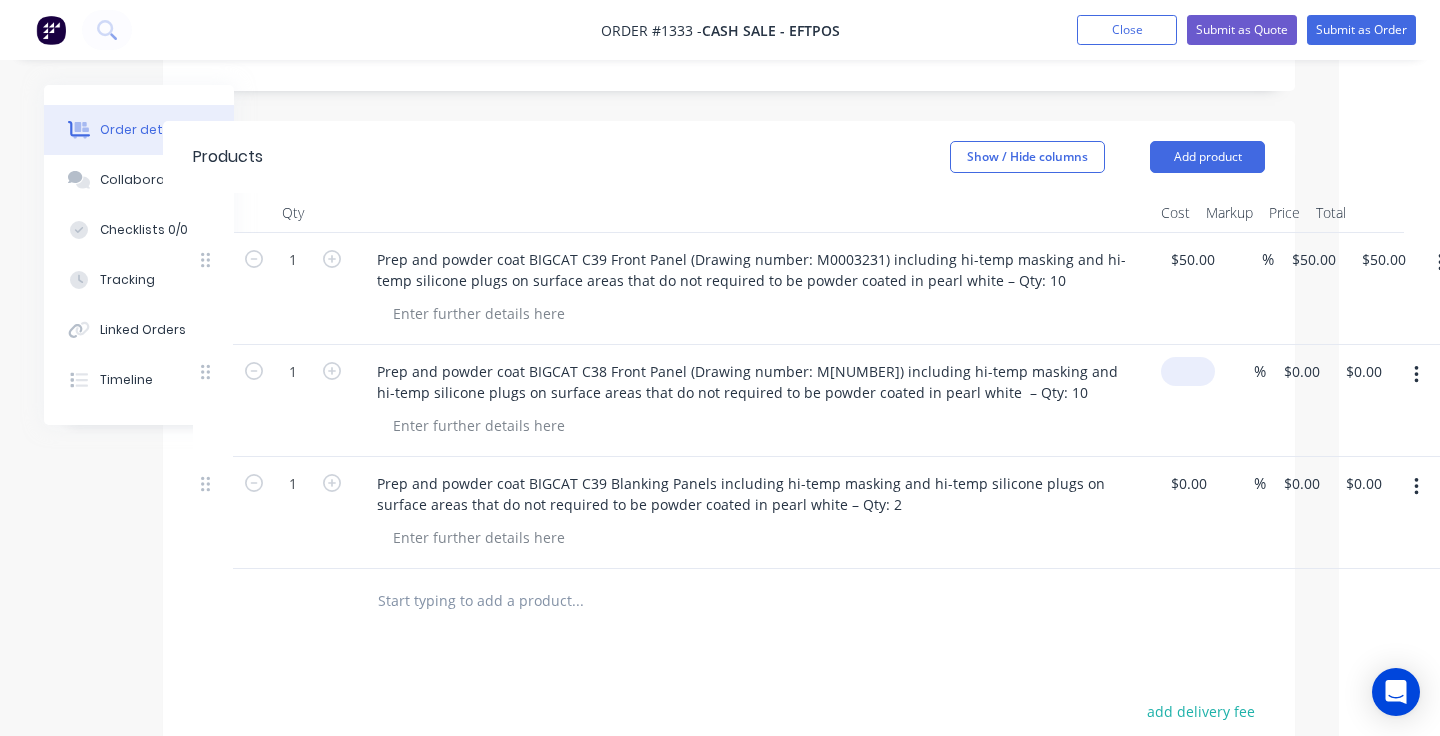 click at bounding box center [1192, 371] 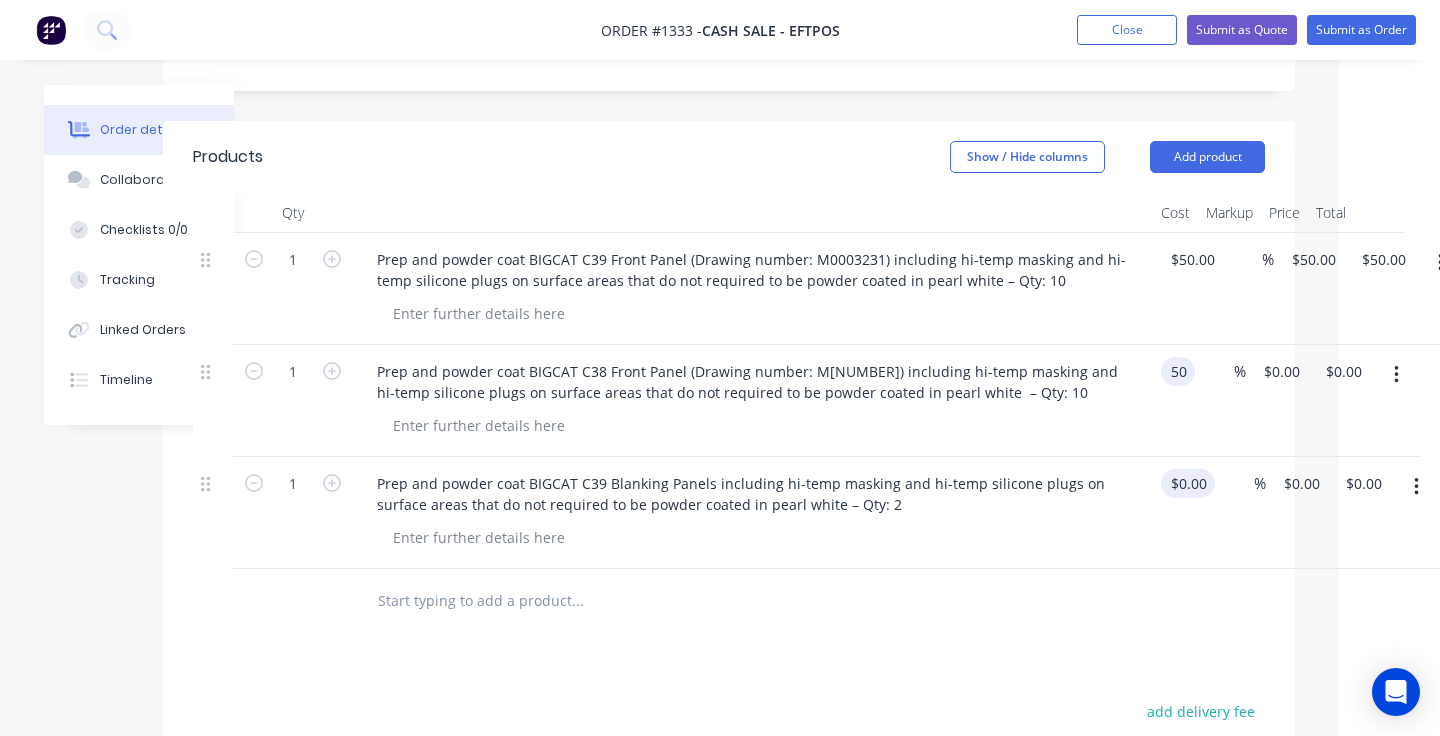 type on "$50.00" 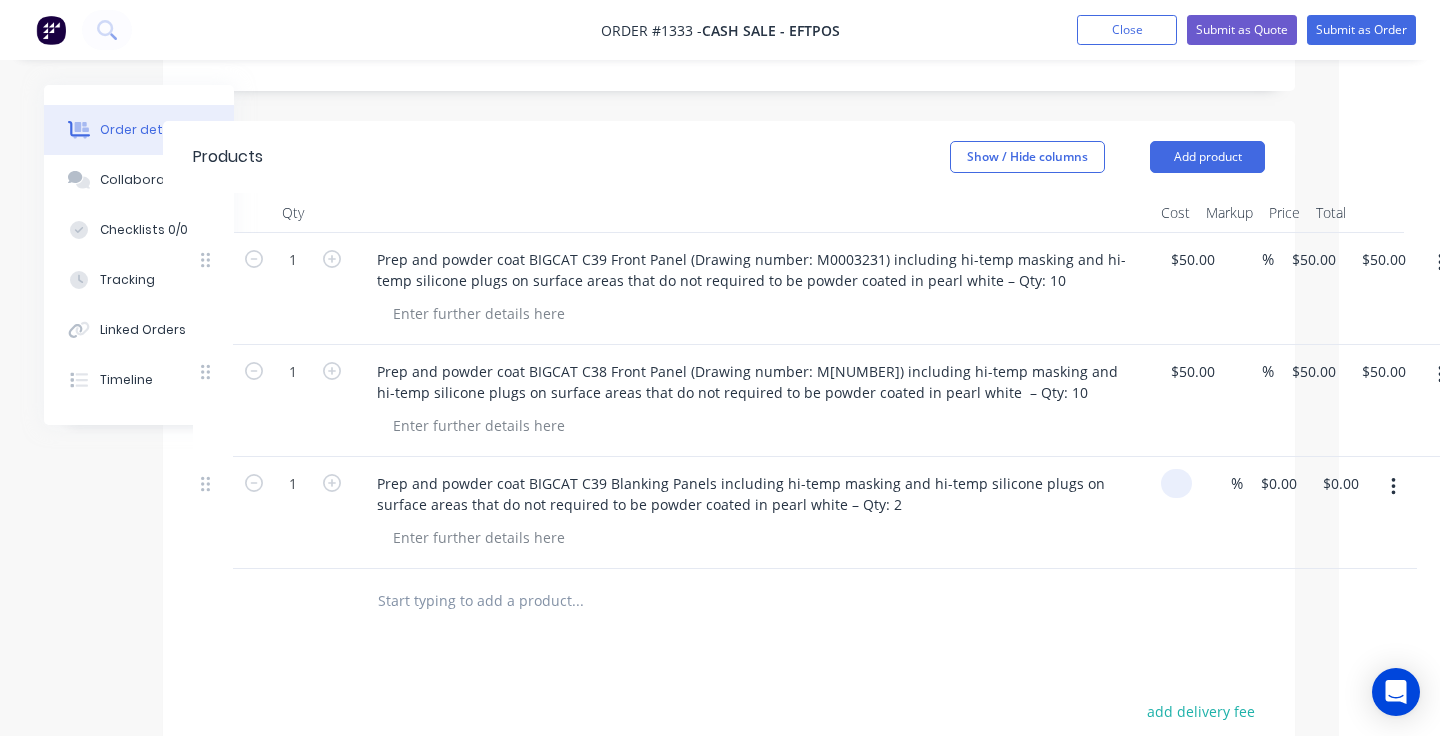 type on "$50.00" 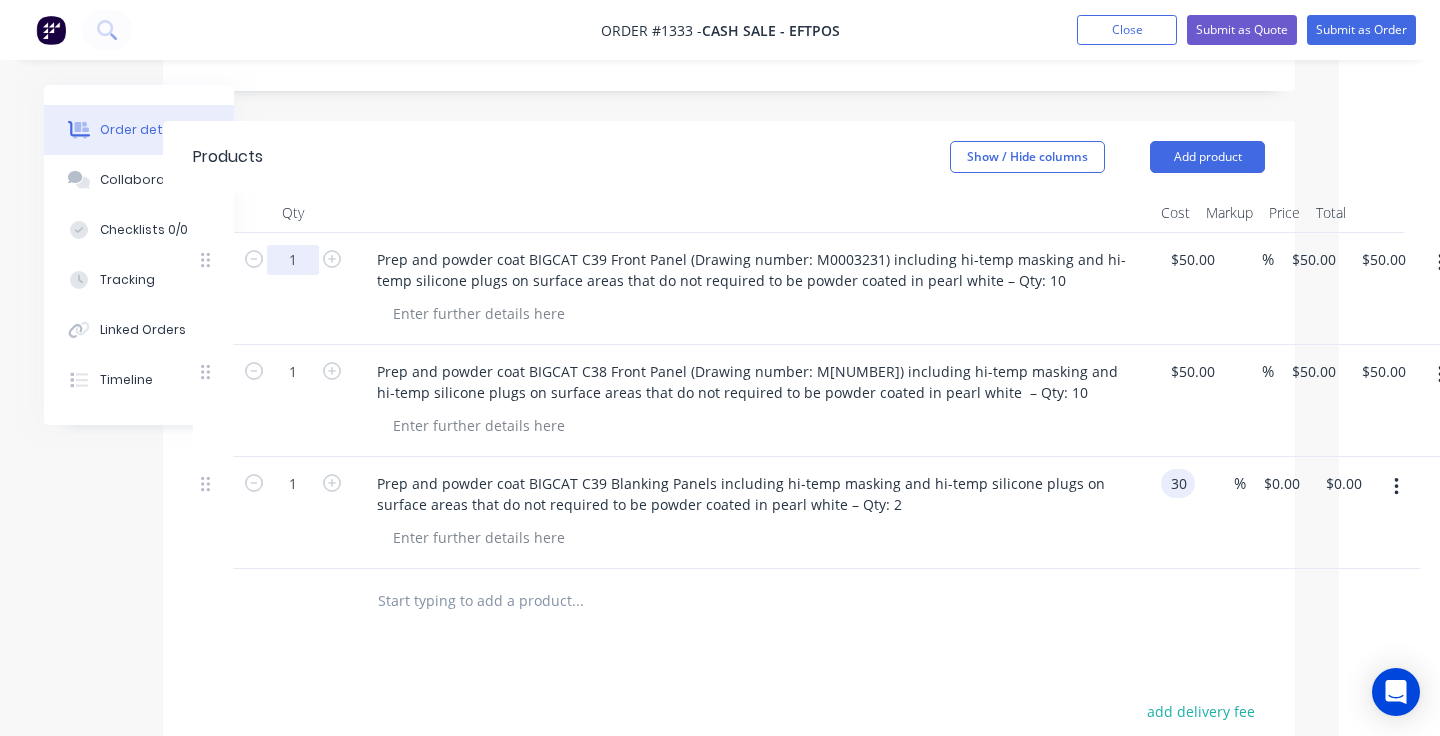 type on "$30.00" 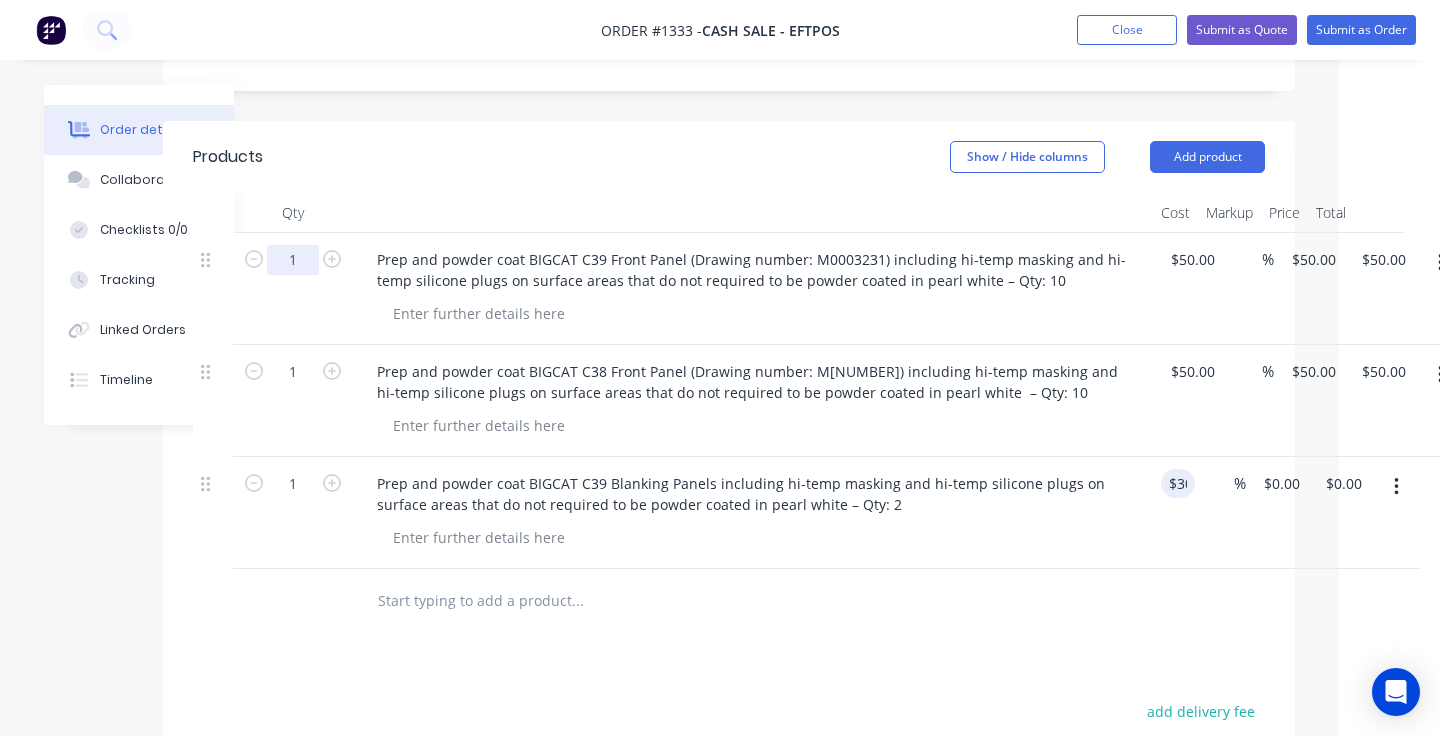 type on "$30.00" 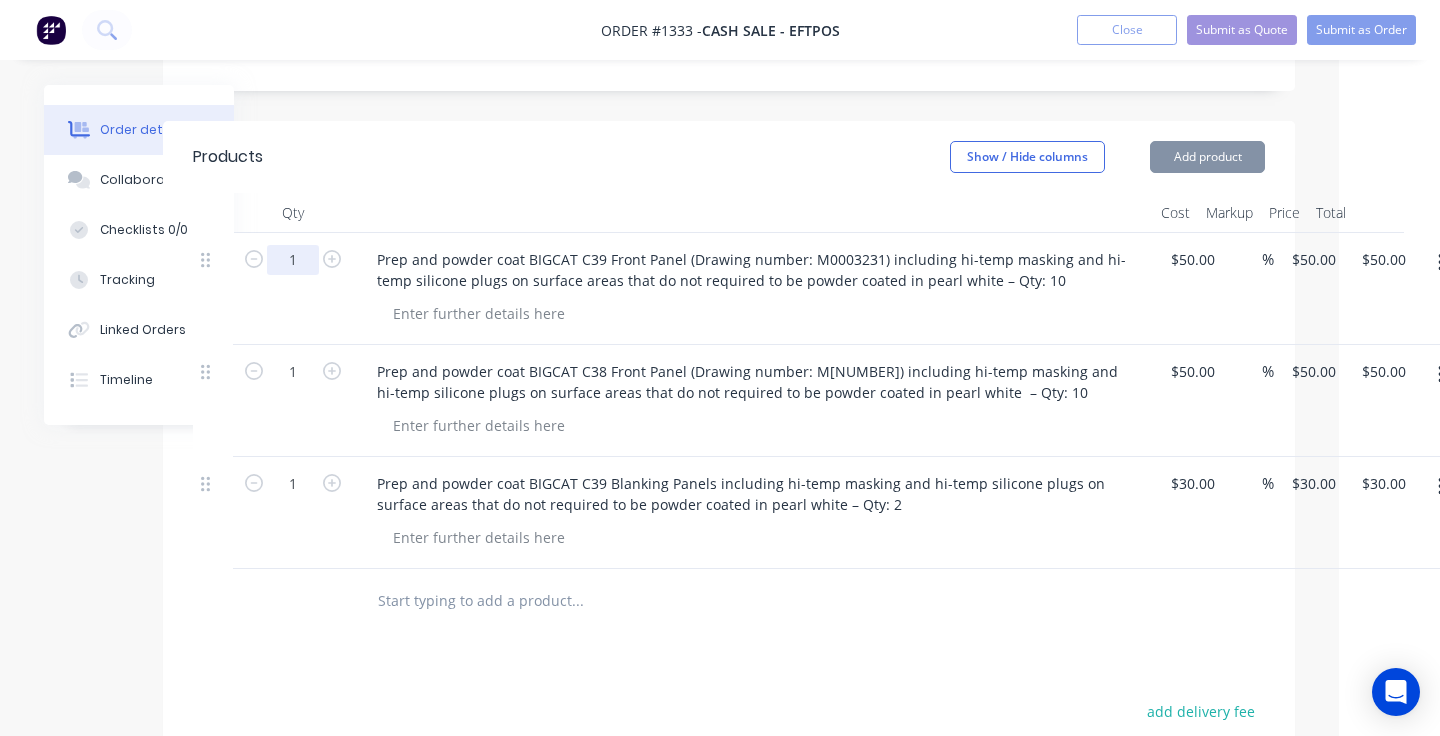click on "1" at bounding box center [293, 260] 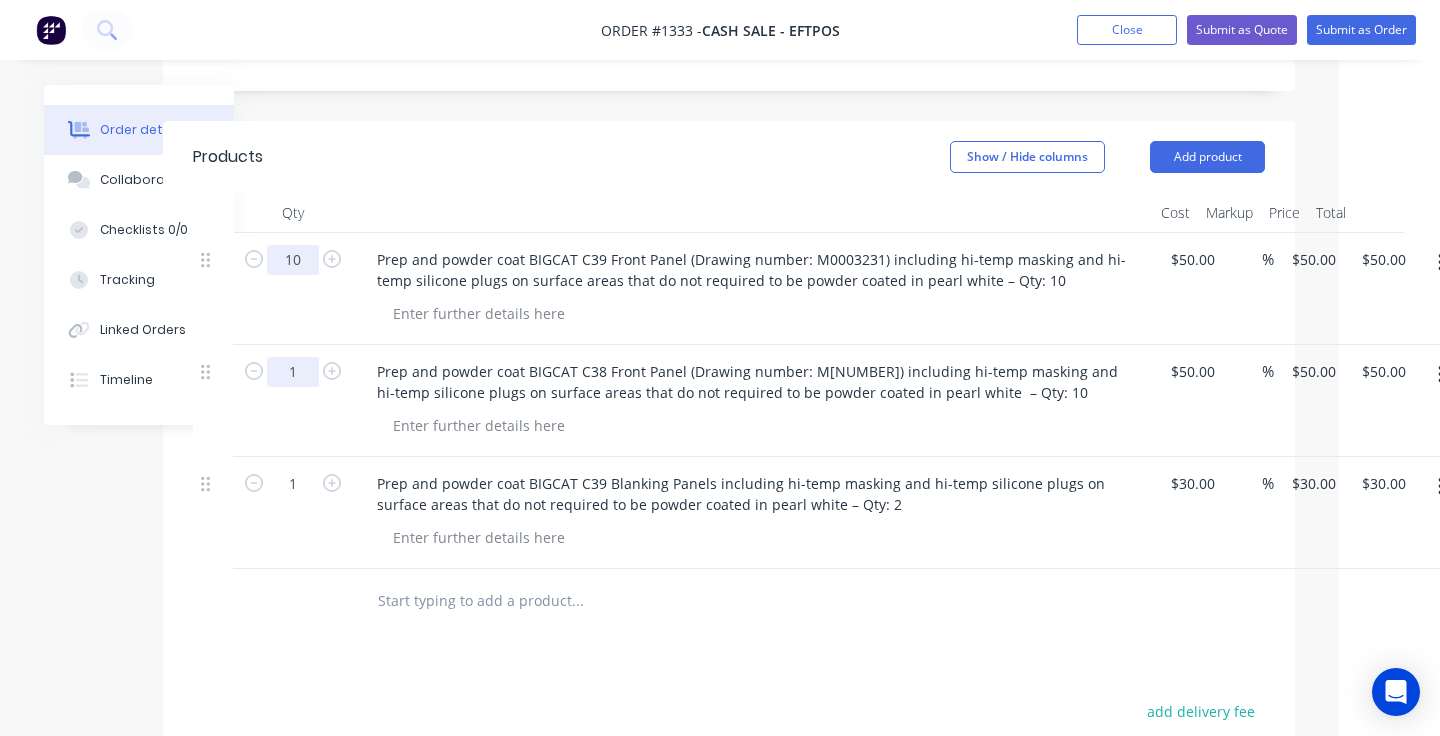 type on "10" 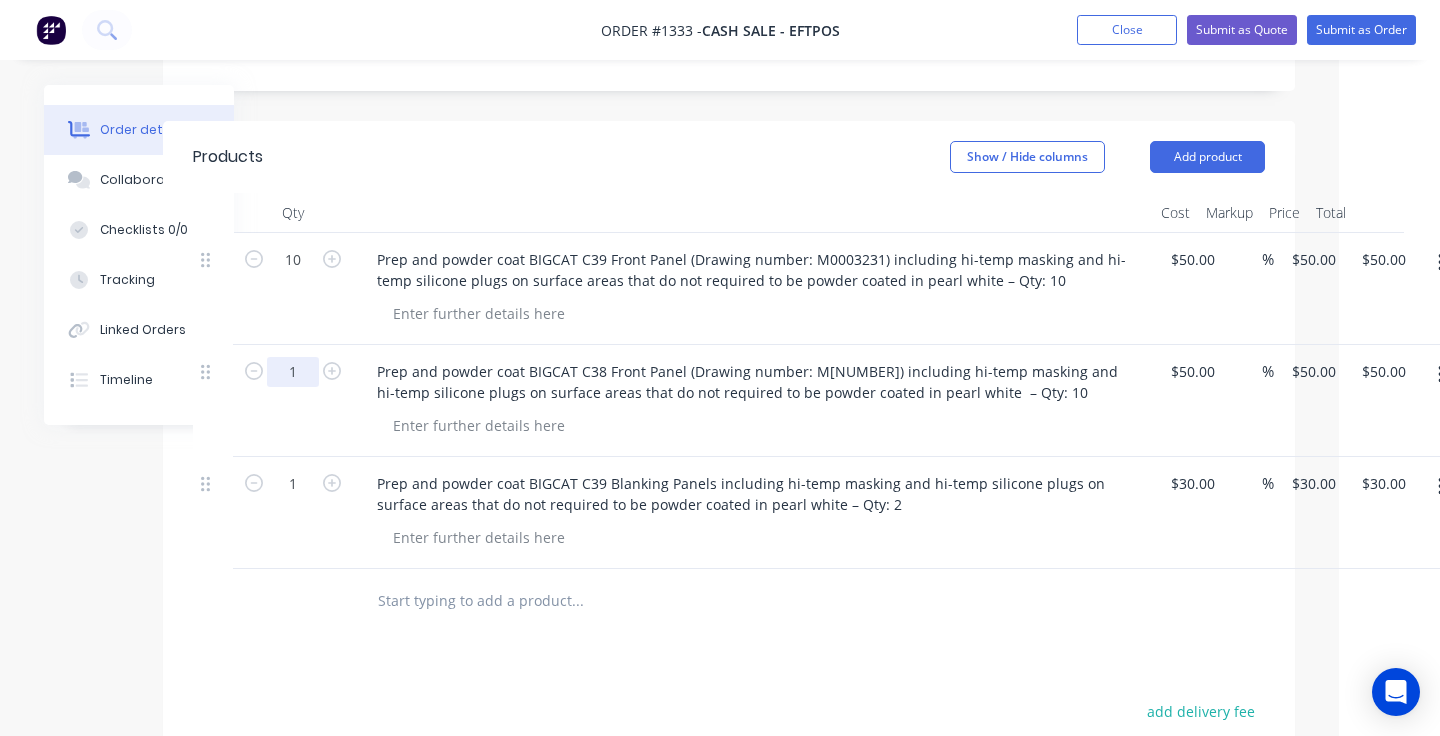 type on "$500.00" 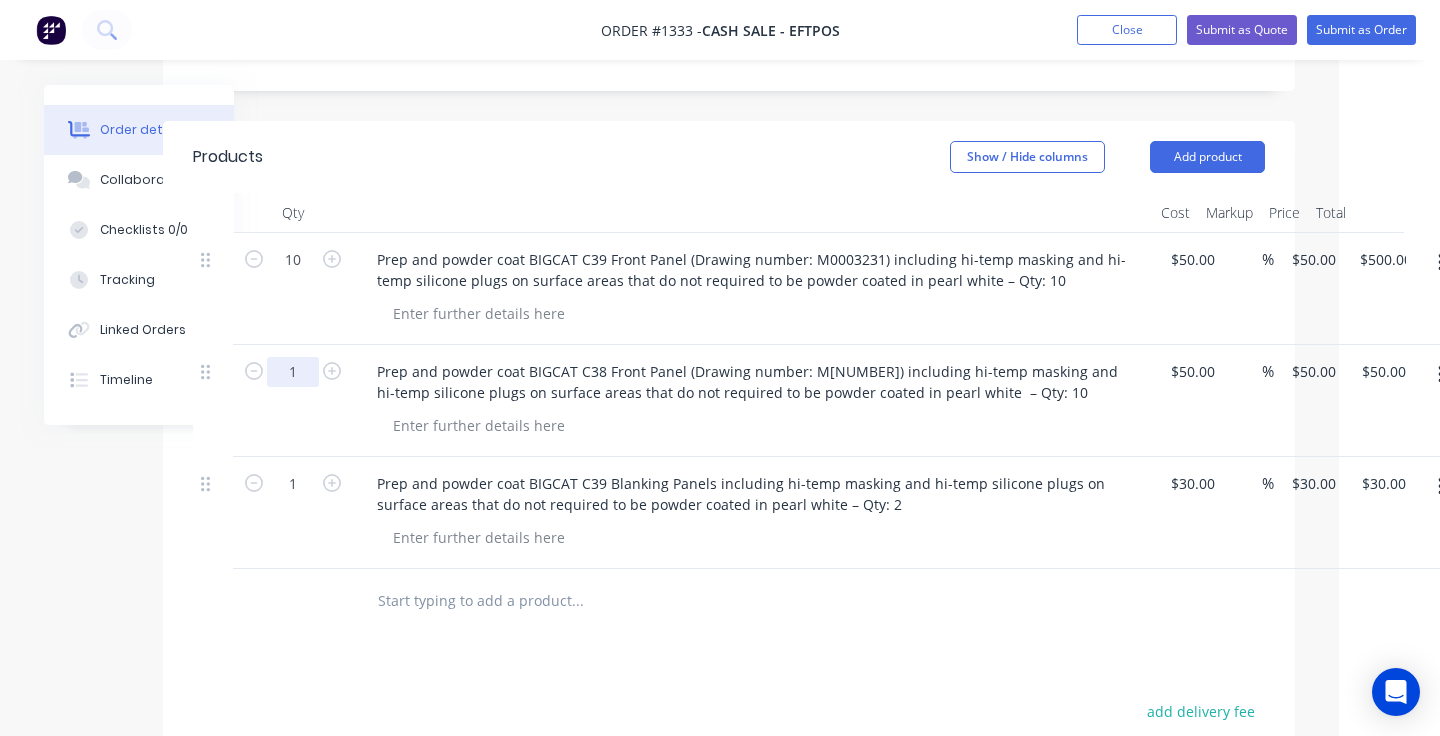 click on "1" at bounding box center (293, 260) 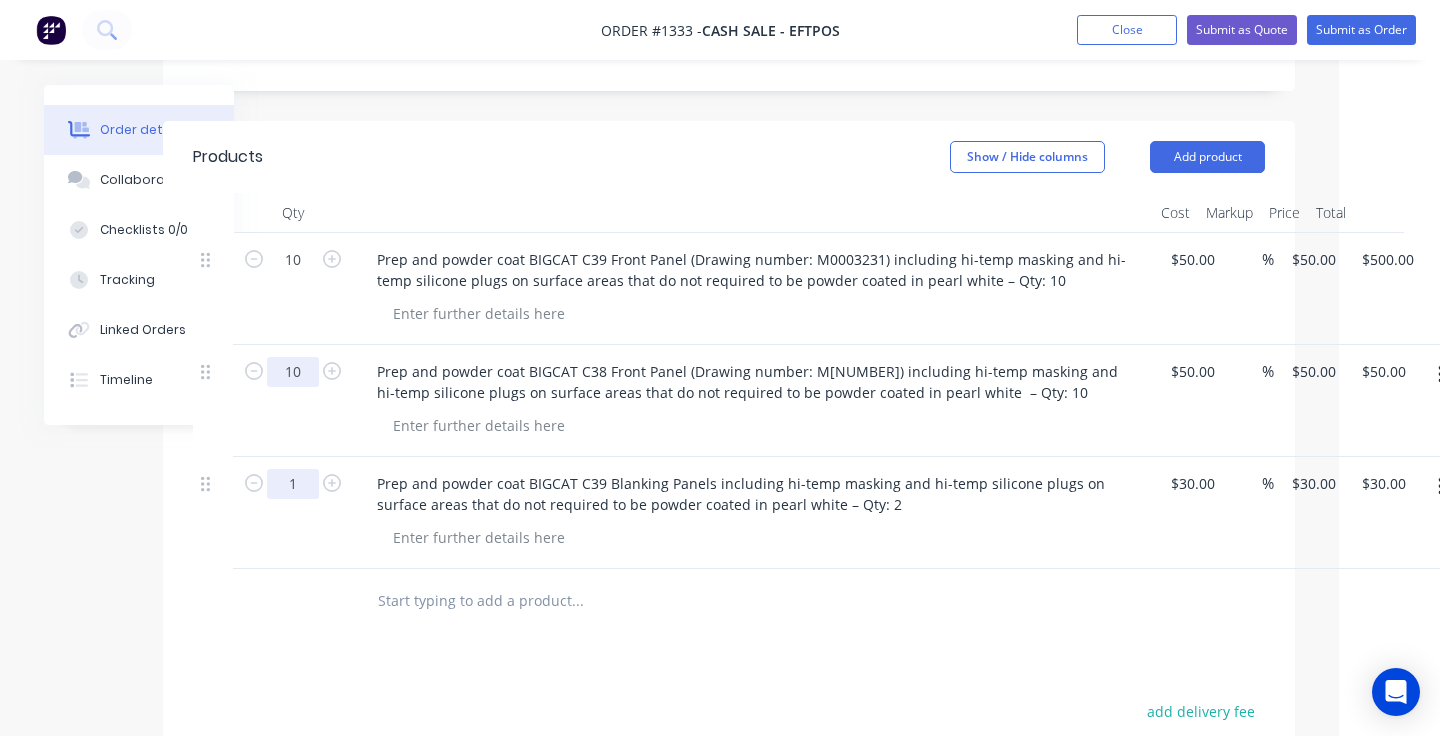 type on "10" 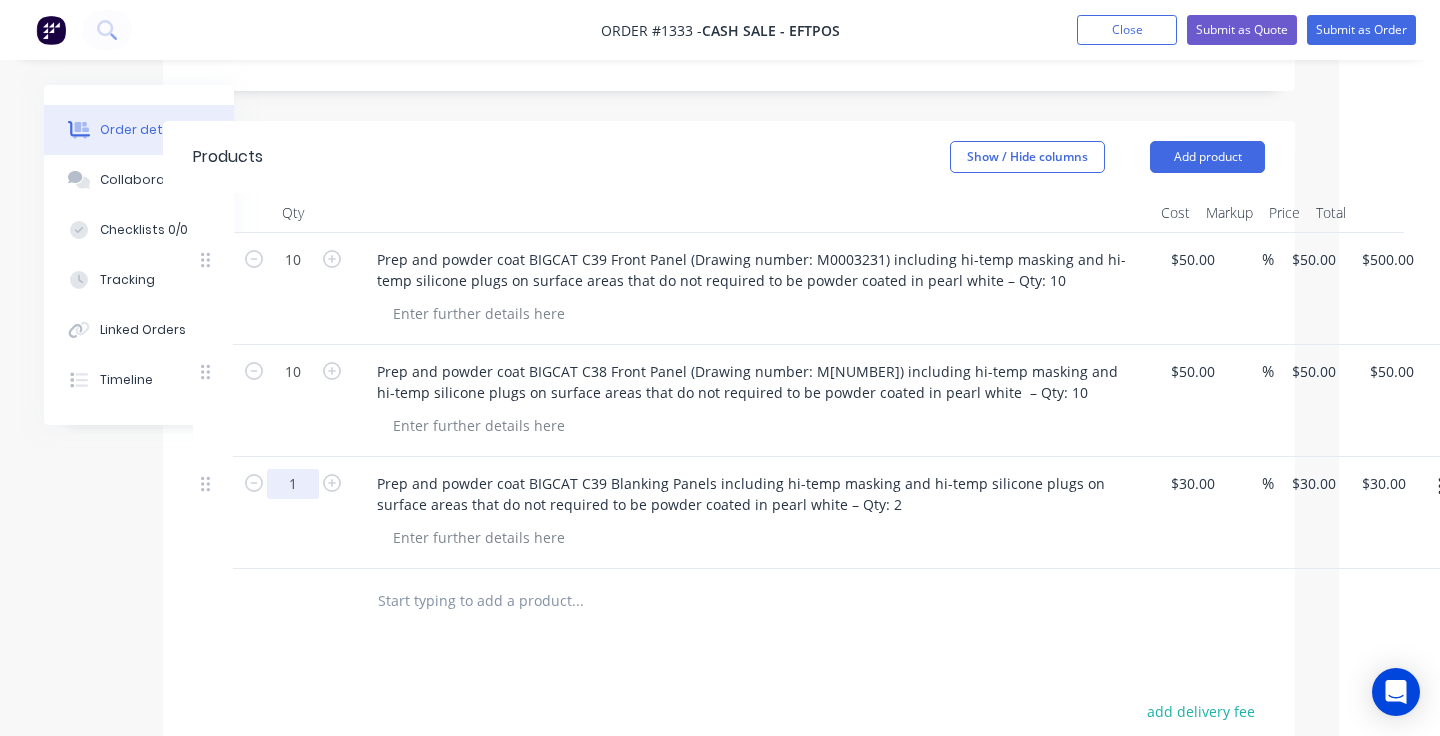 type on "$500.00" 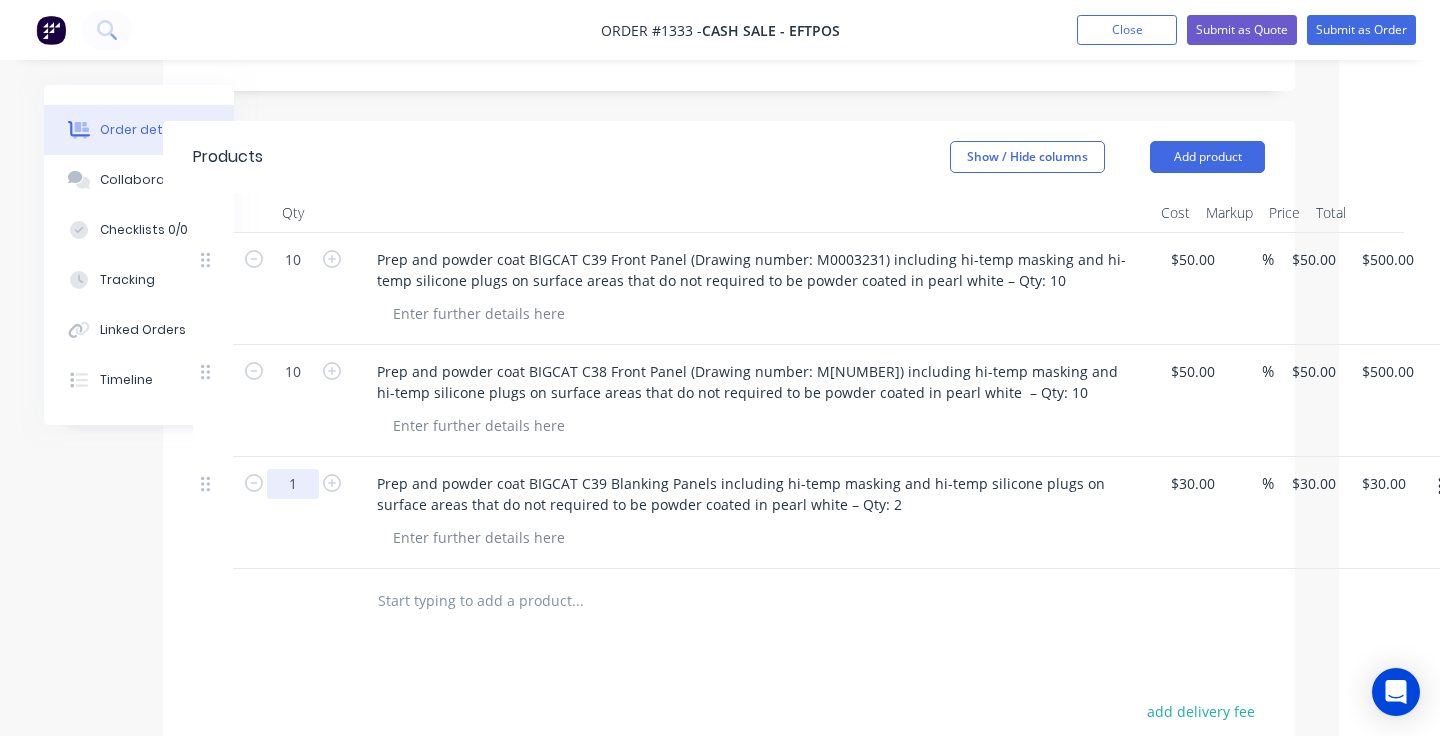 click on "1" at bounding box center [293, 260] 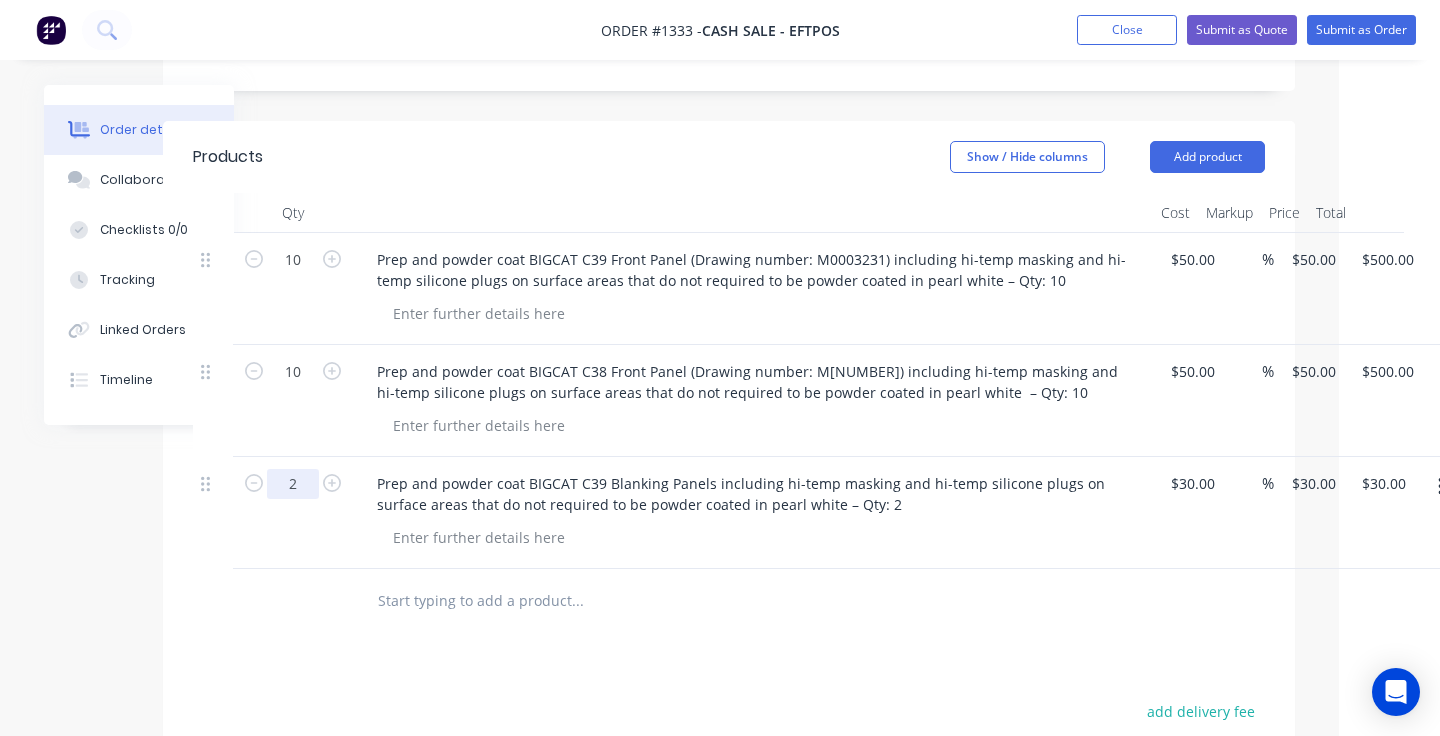 type on "2" 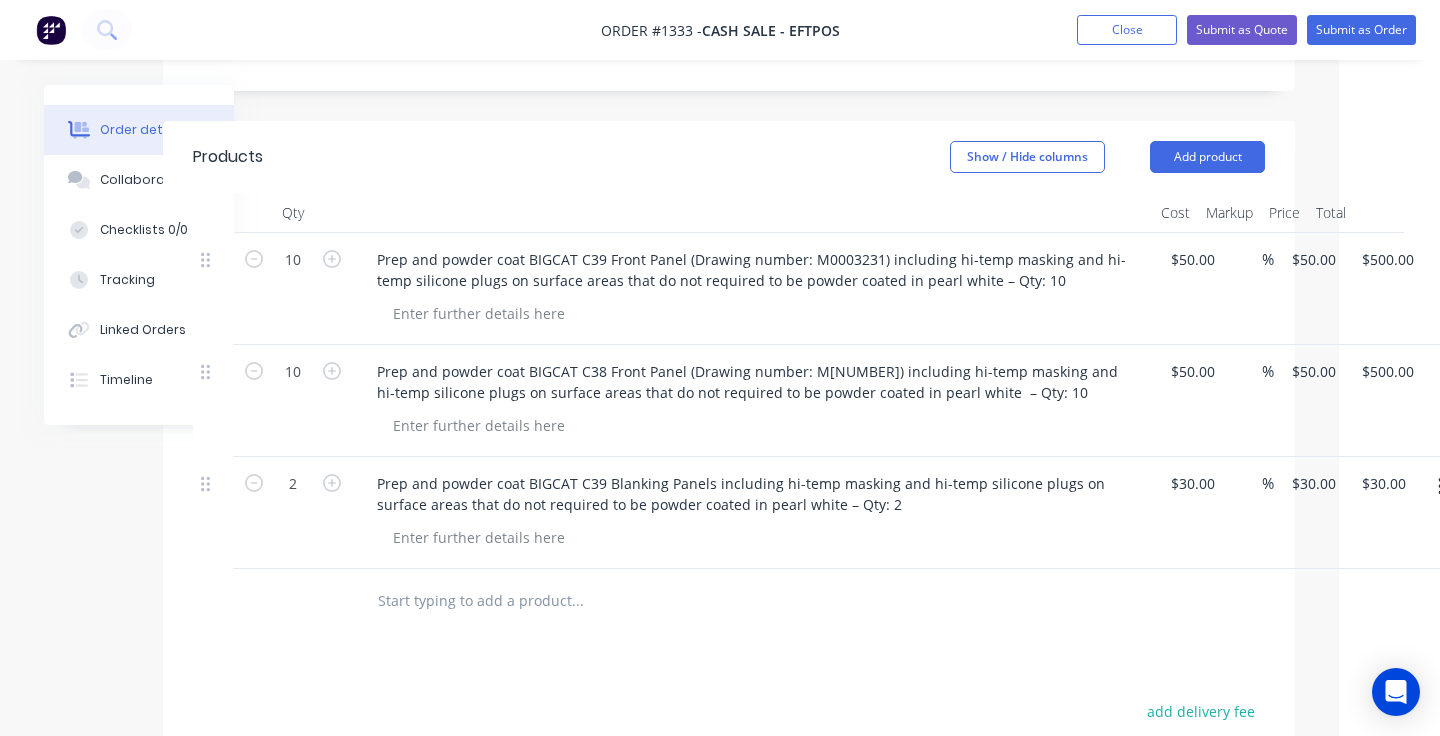type on "$60.00" 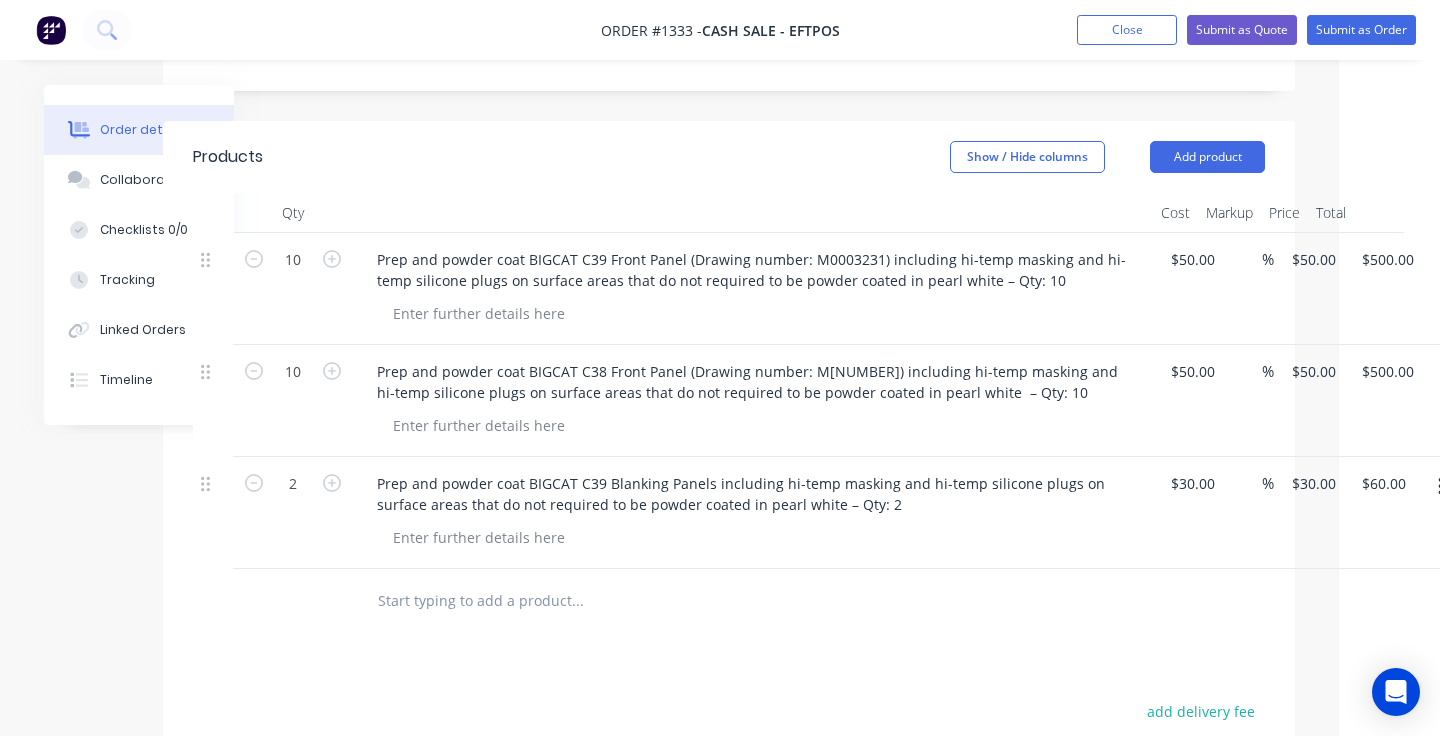 click at bounding box center (713, 601) 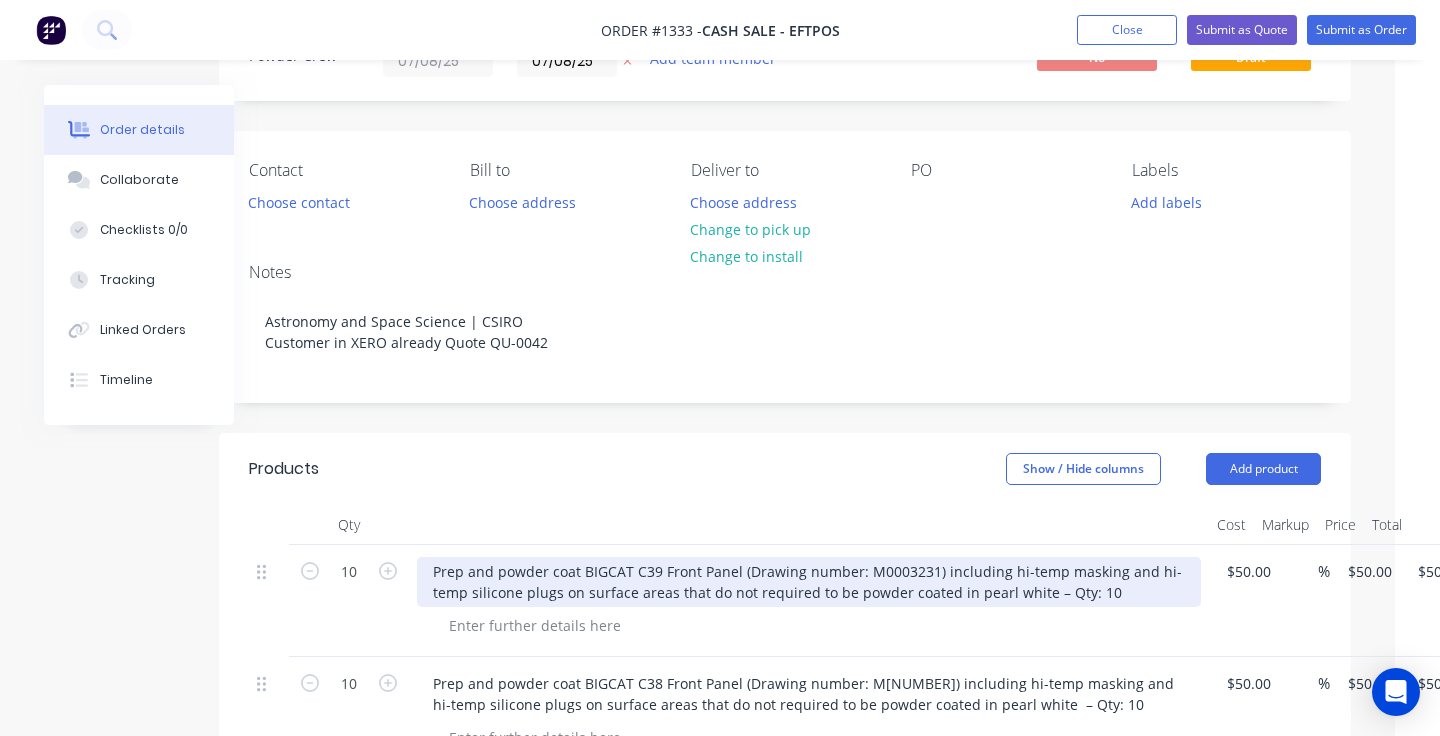 scroll, scrollTop: 91, scrollLeft: 0, axis: vertical 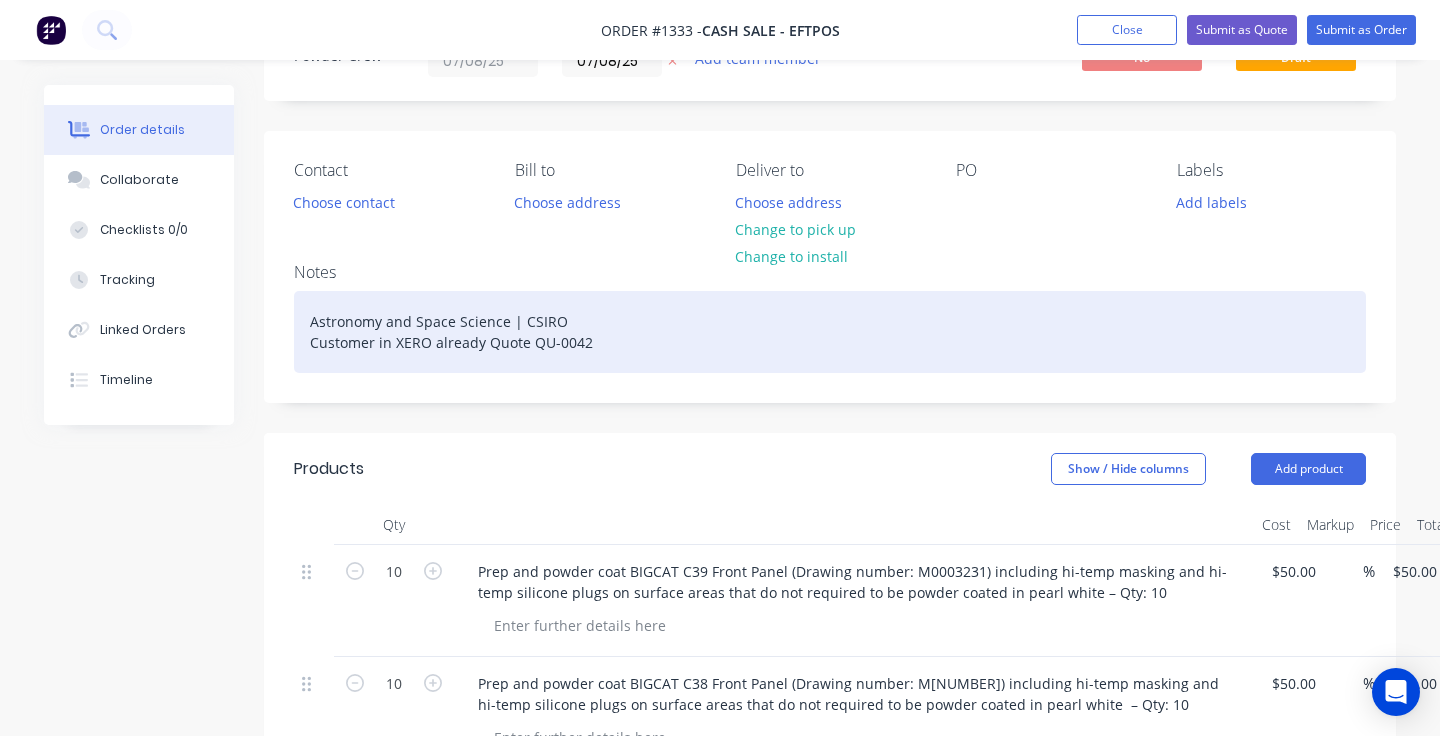 drag, startPoint x: 565, startPoint y: 321, endPoint x: 522, endPoint y: 323, distance: 43.046486 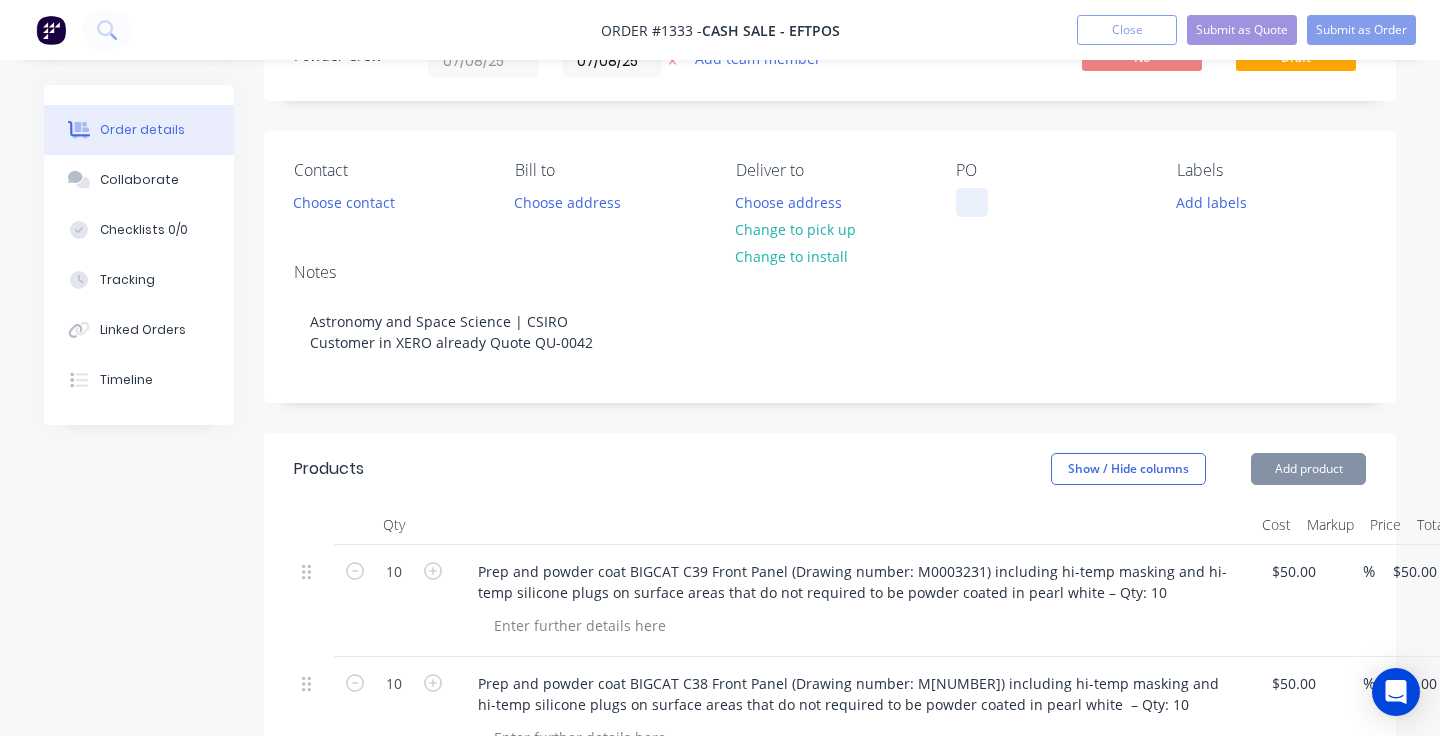 click at bounding box center [972, 202] 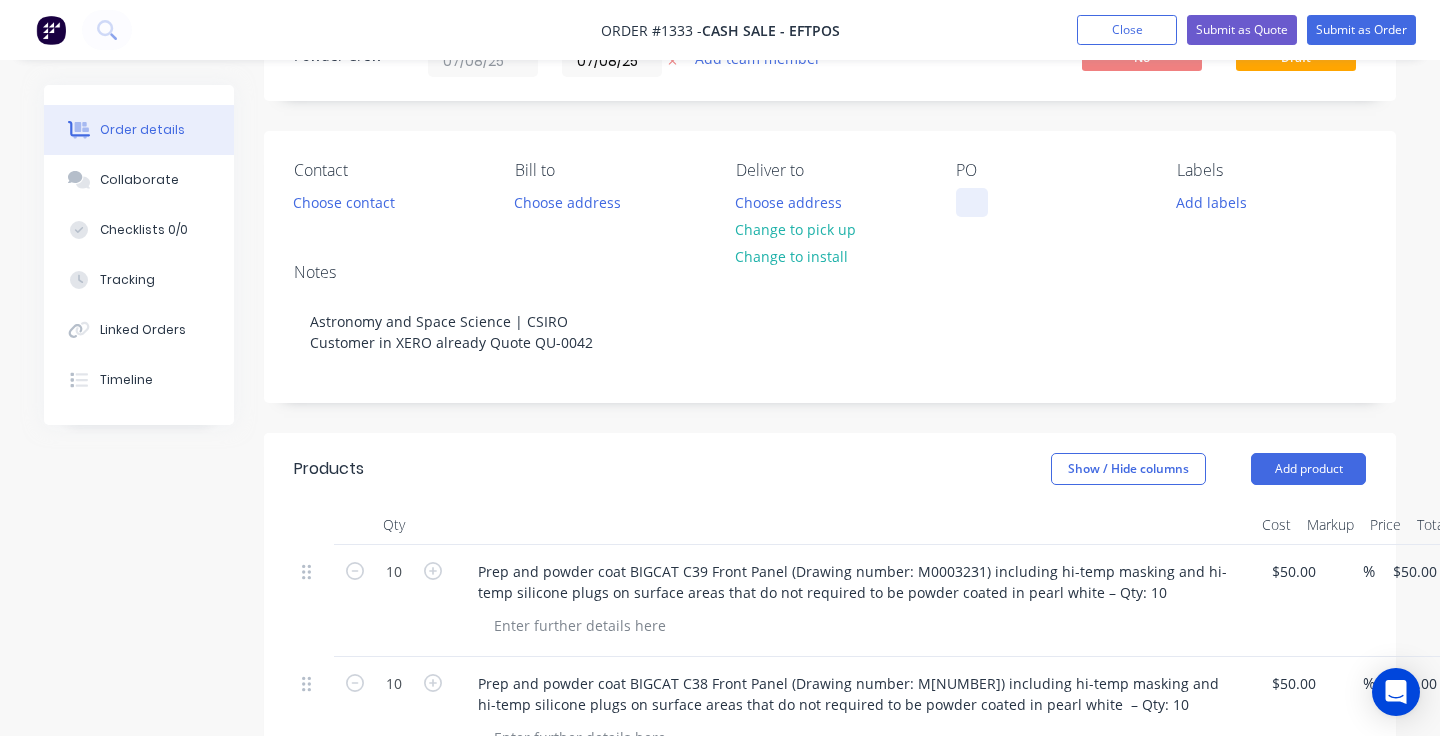paste 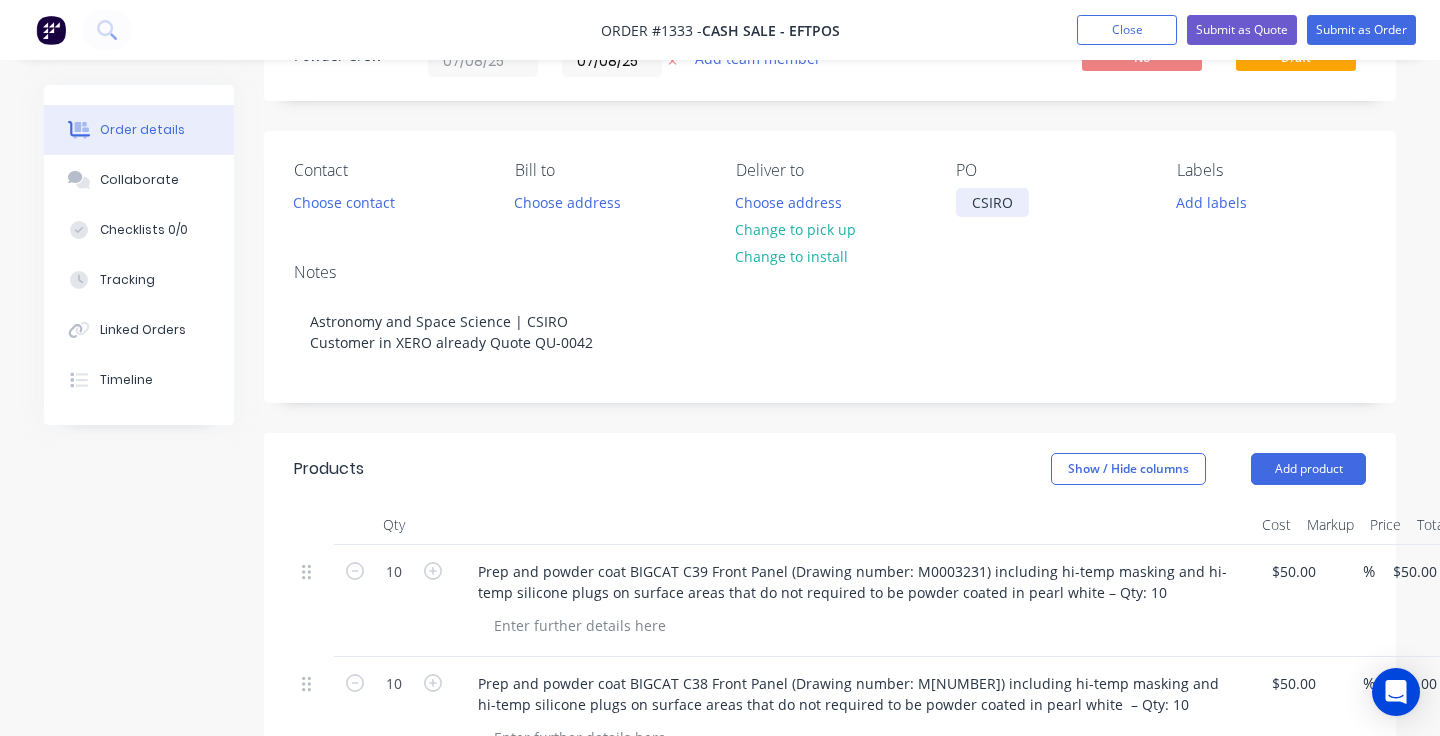 click on "CSIRO" at bounding box center (992, 202) 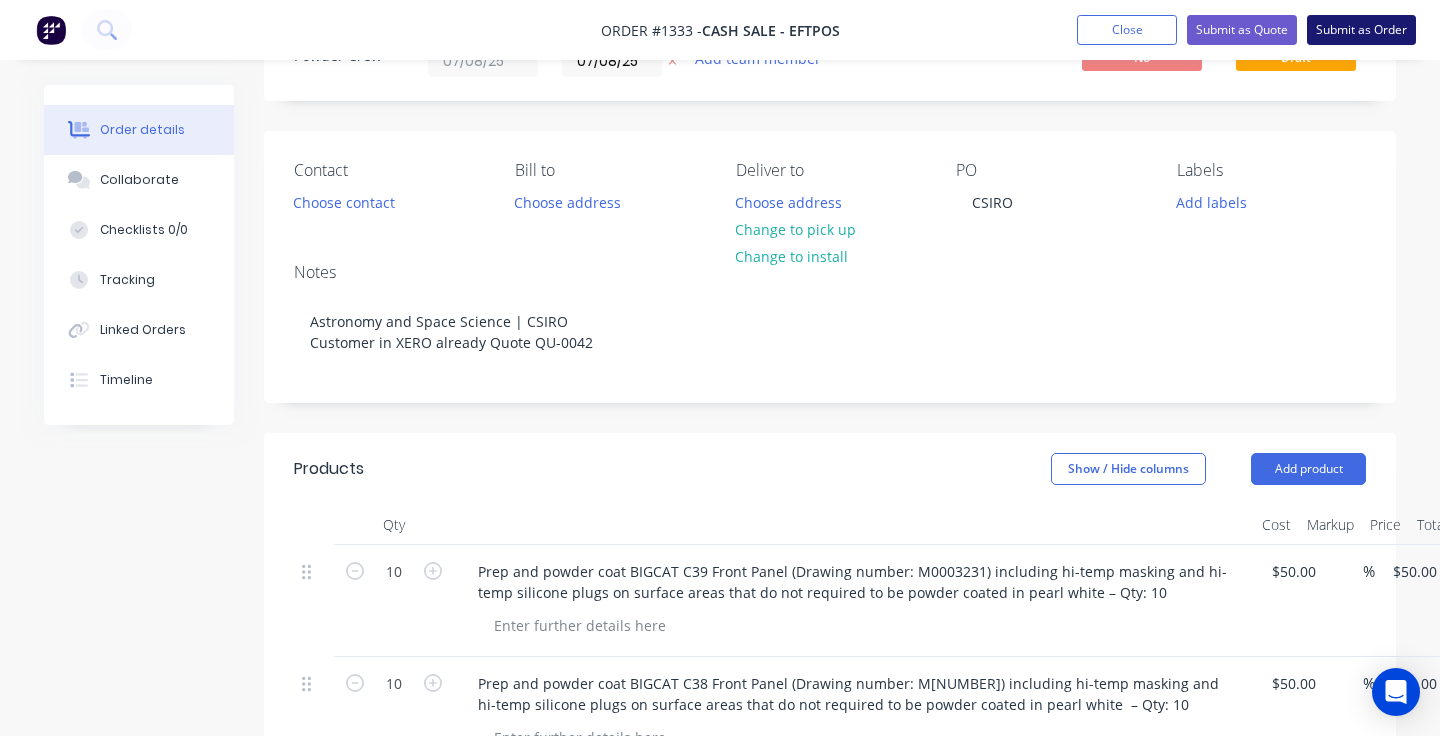 click on "Submit as Order" at bounding box center (1361, 30) 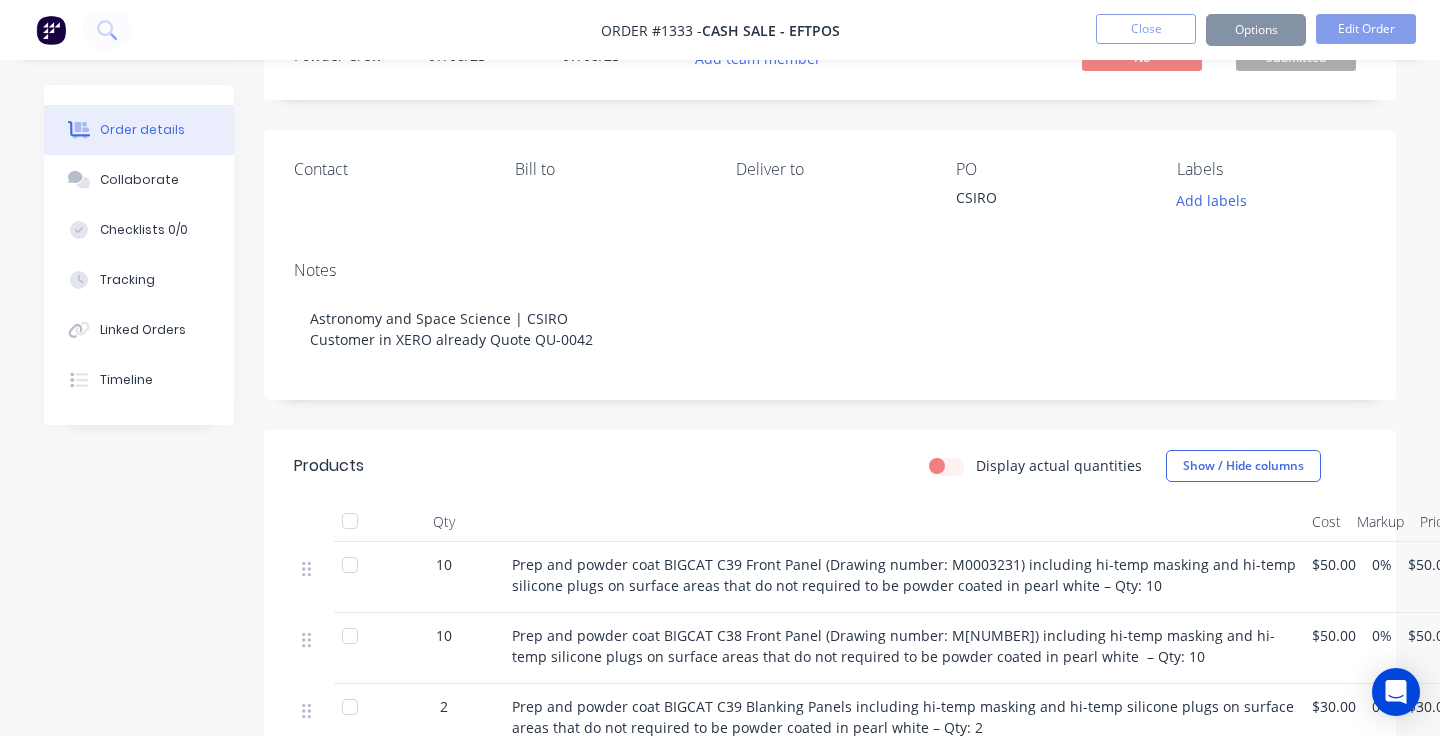 scroll, scrollTop: 0, scrollLeft: 0, axis: both 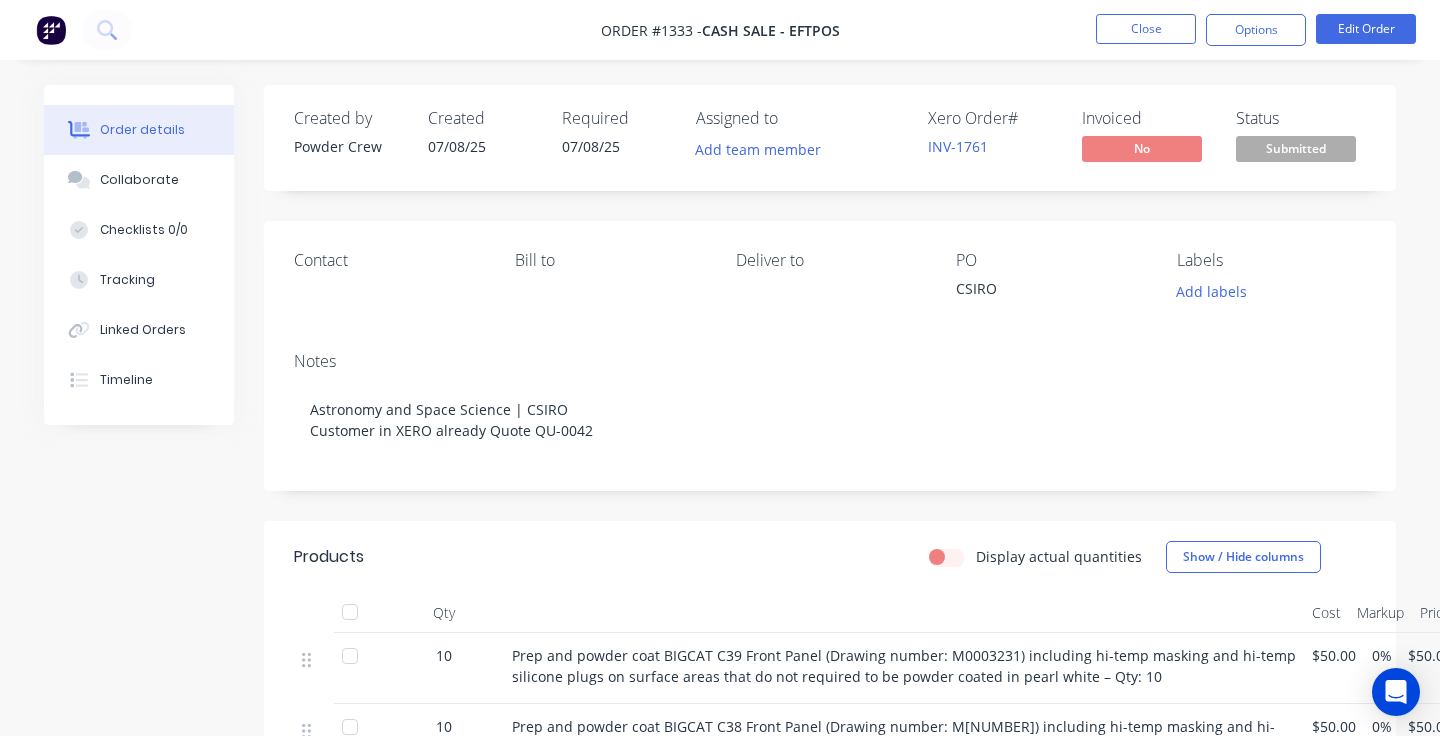 click on "Submitted" at bounding box center (1296, 148) 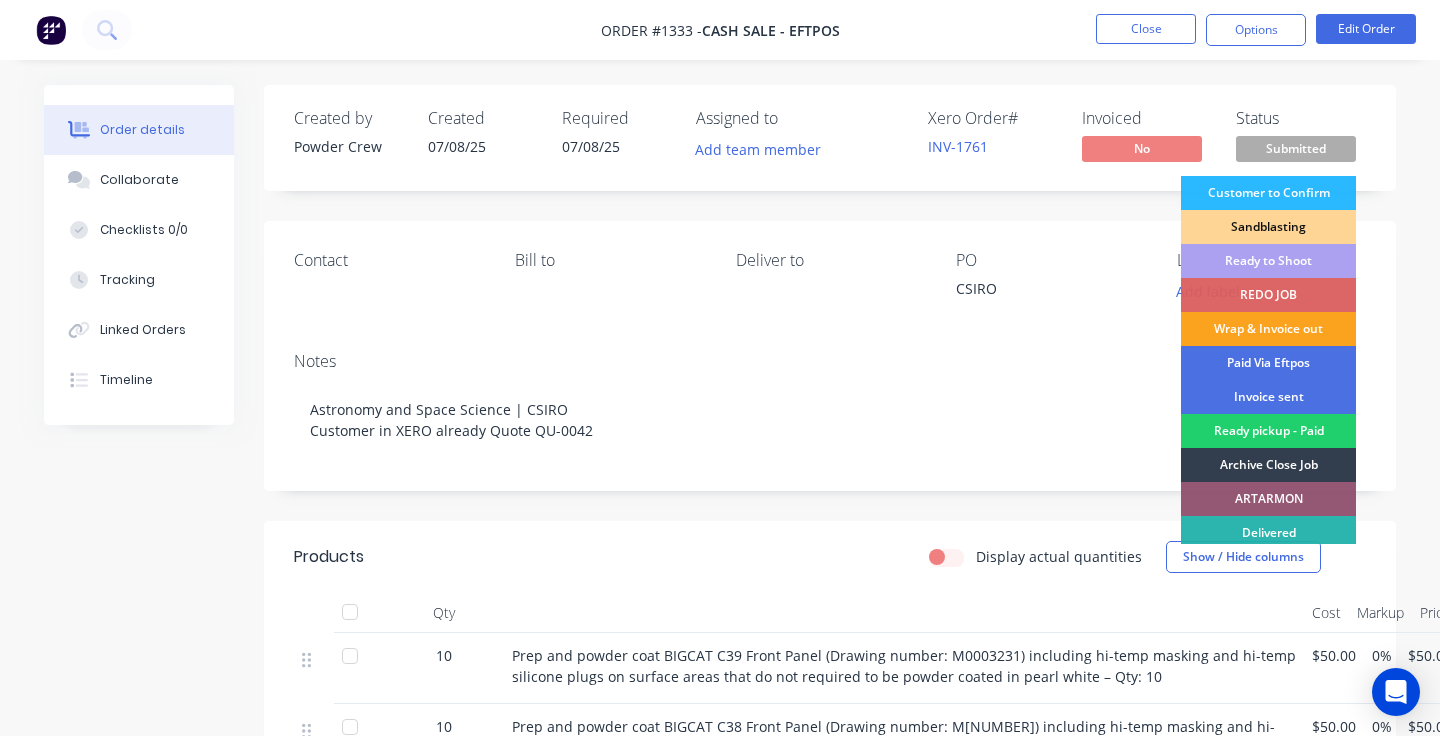 click on "Ready to Shoot" at bounding box center (1268, 261) 